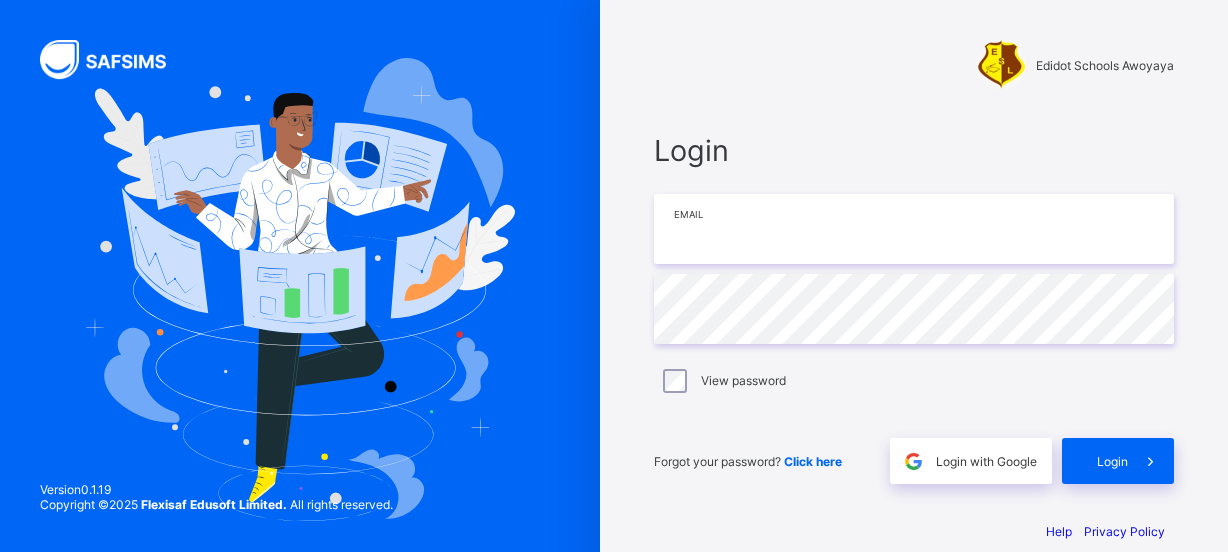 scroll, scrollTop: 0, scrollLeft: 0, axis: both 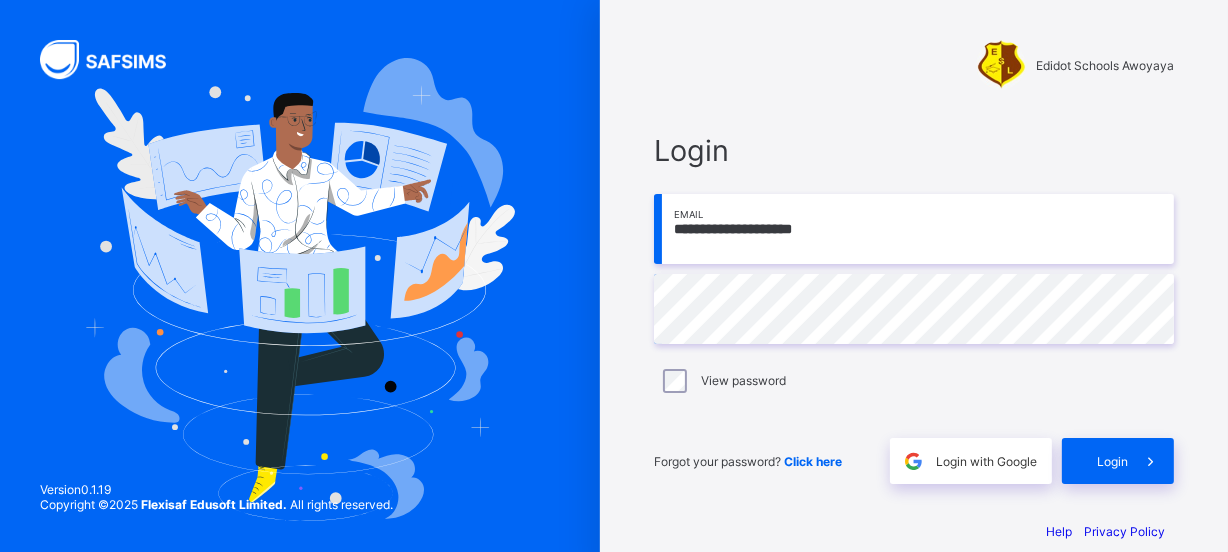 click on "**********" at bounding box center [914, 229] 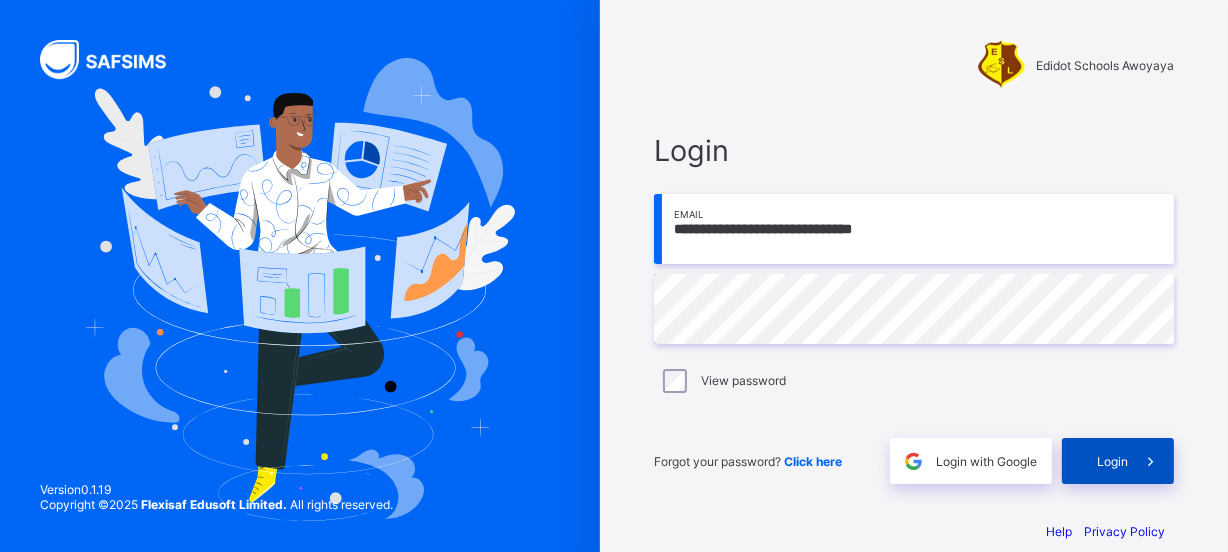 click at bounding box center (1151, 461) 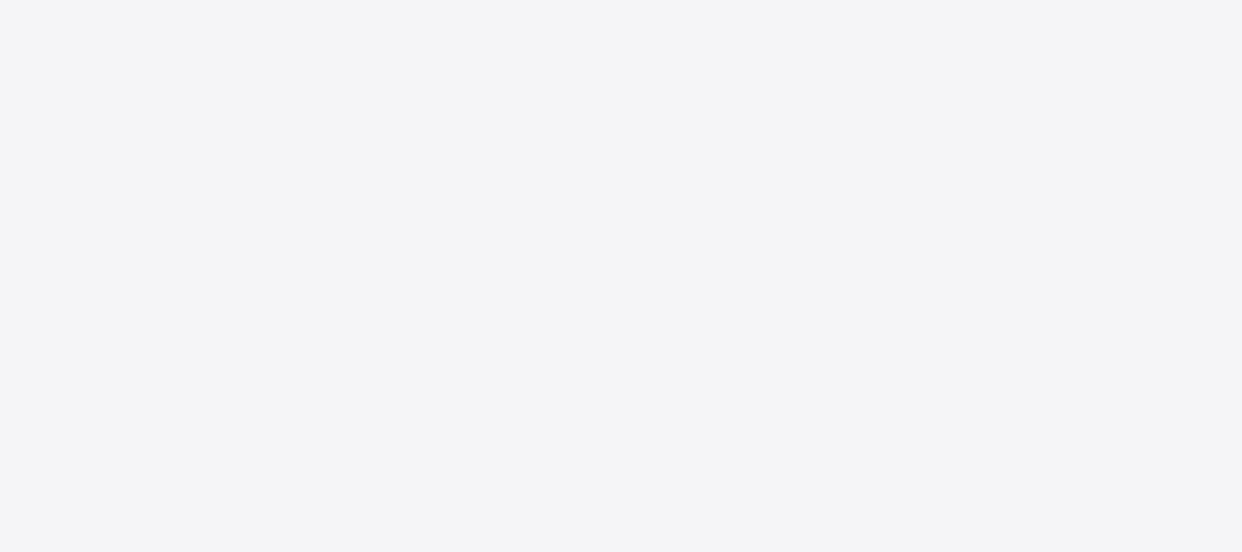 click on "New Update Available Hello there, You can install SAFSIMS on your device for easier access. Dismiss Update app" at bounding box center [621, 276] 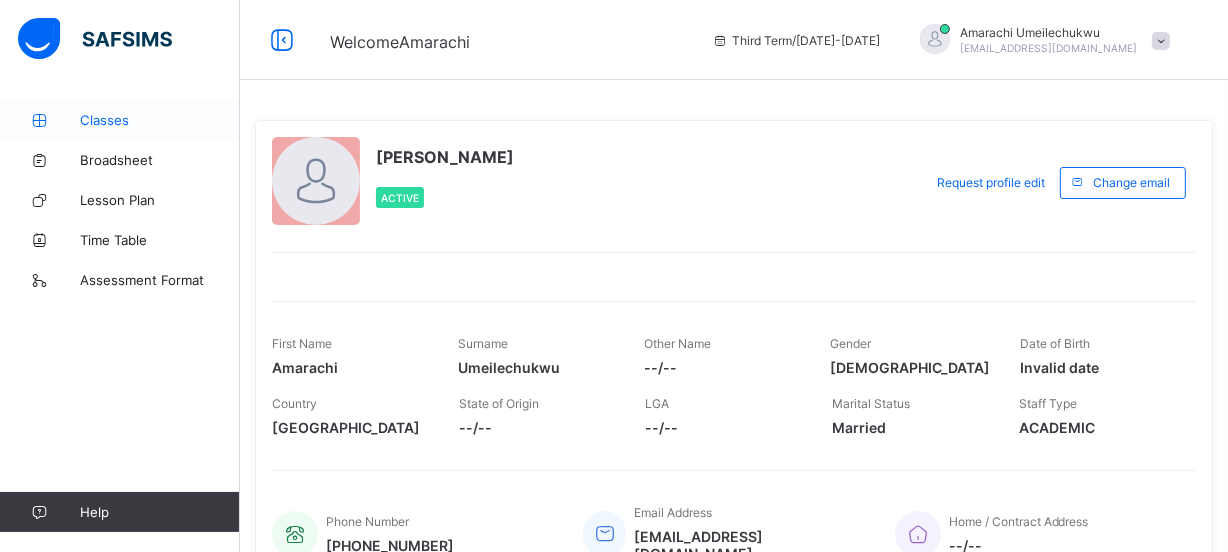 click on "Classes" at bounding box center (120, 120) 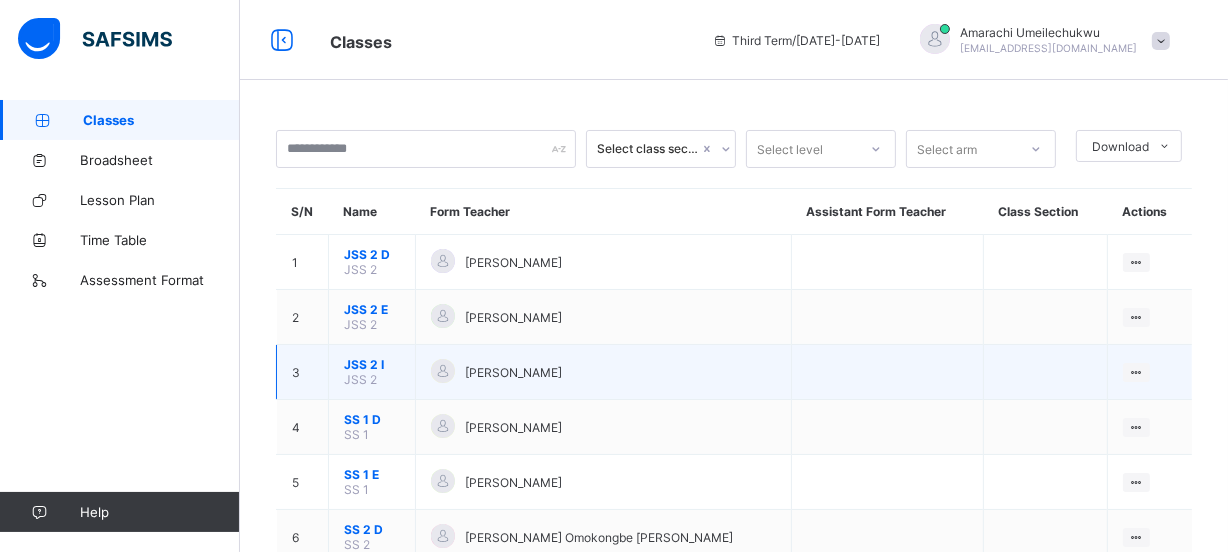 click at bounding box center (887, 372) 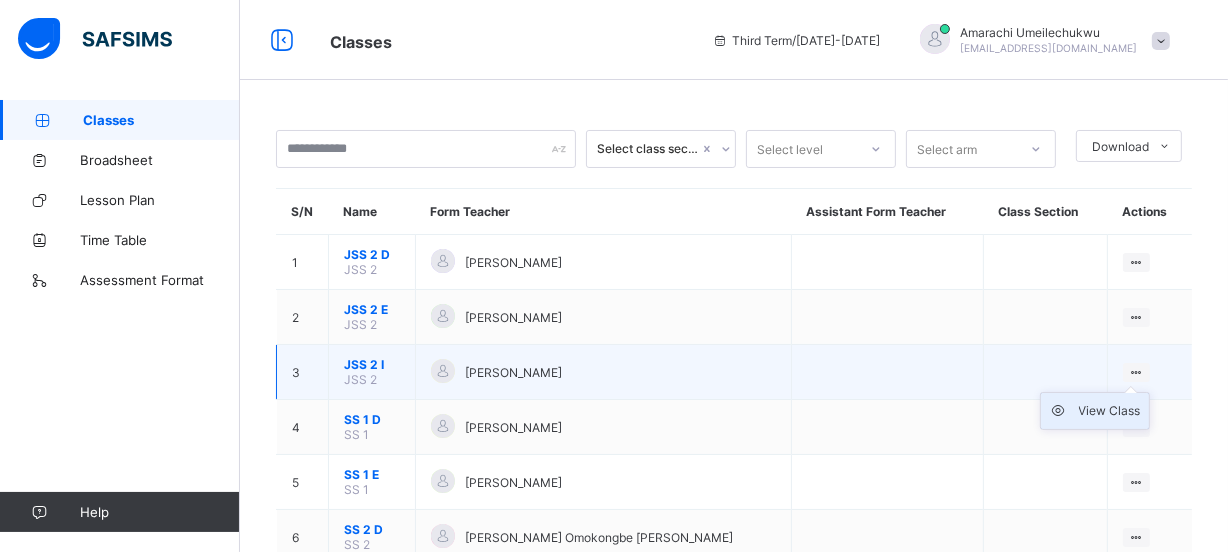 click on "View Class" at bounding box center [1110, 411] 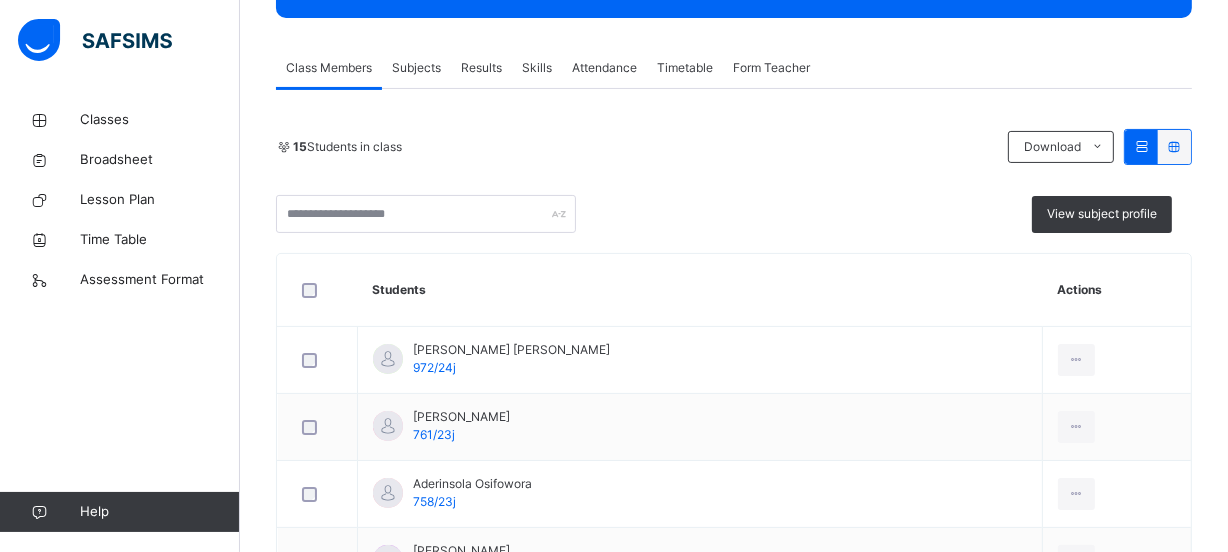 scroll, scrollTop: 330, scrollLeft: 0, axis: vertical 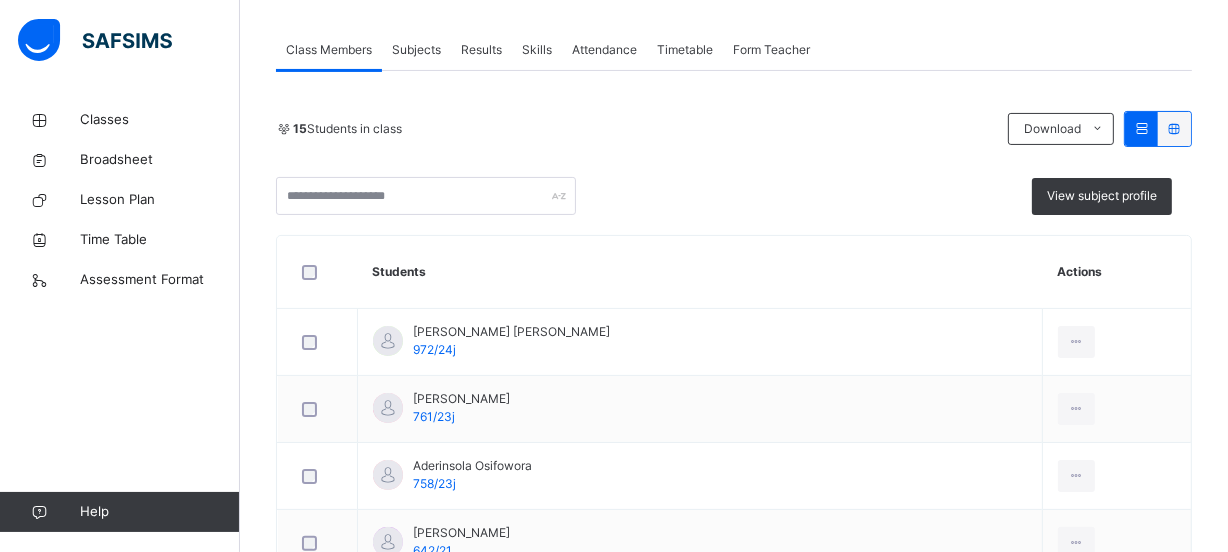 click on "Results" at bounding box center (481, 50) 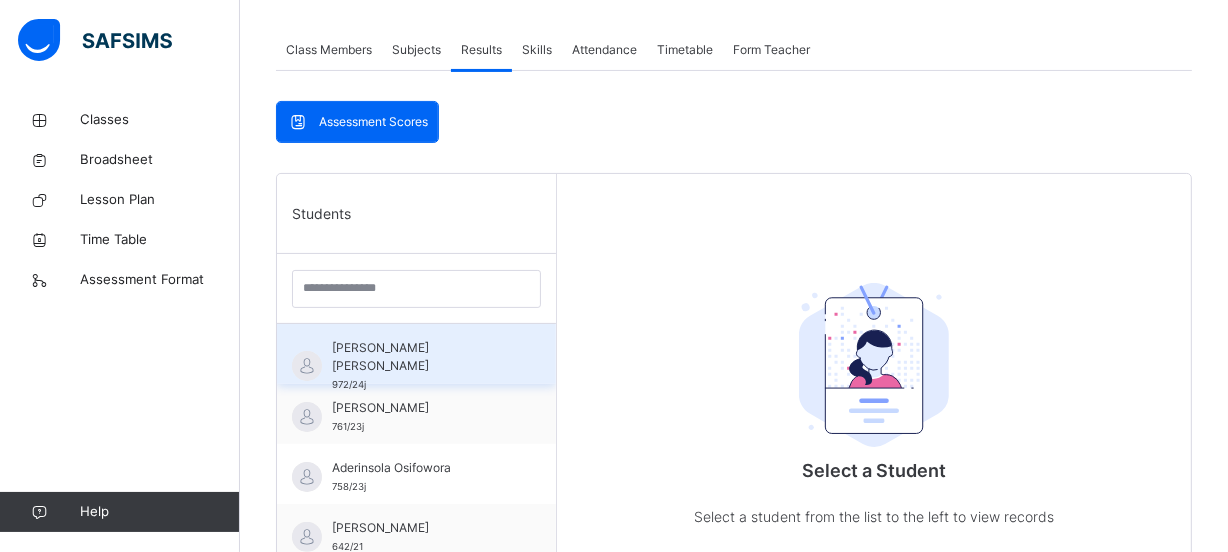 click on "[PERSON_NAME] [PERSON_NAME]  972/24j" at bounding box center (416, 354) 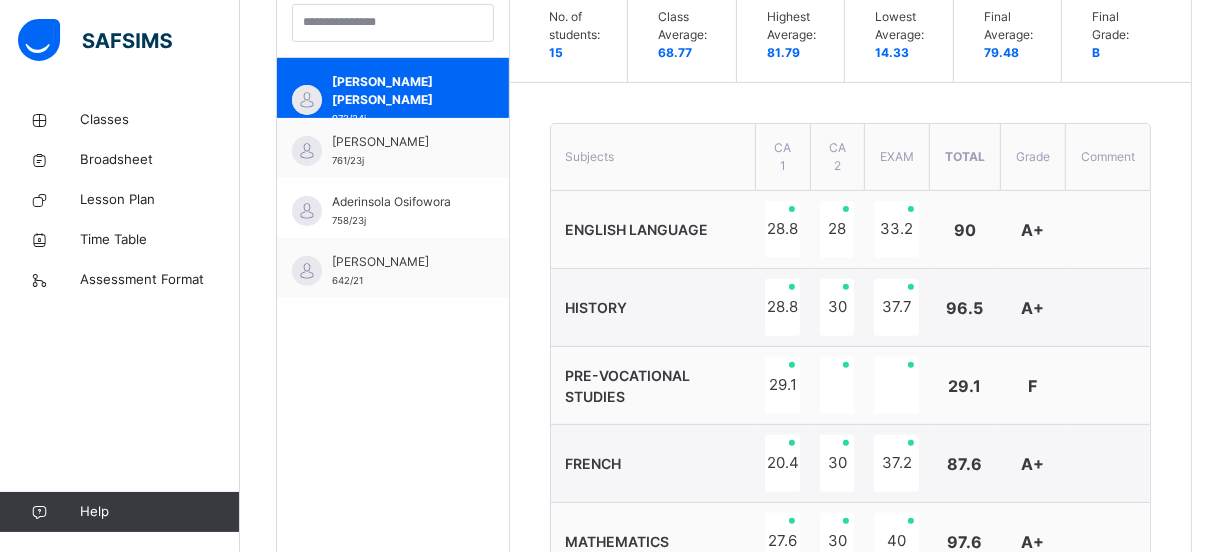 scroll, scrollTop: 631, scrollLeft: 0, axis: vertical 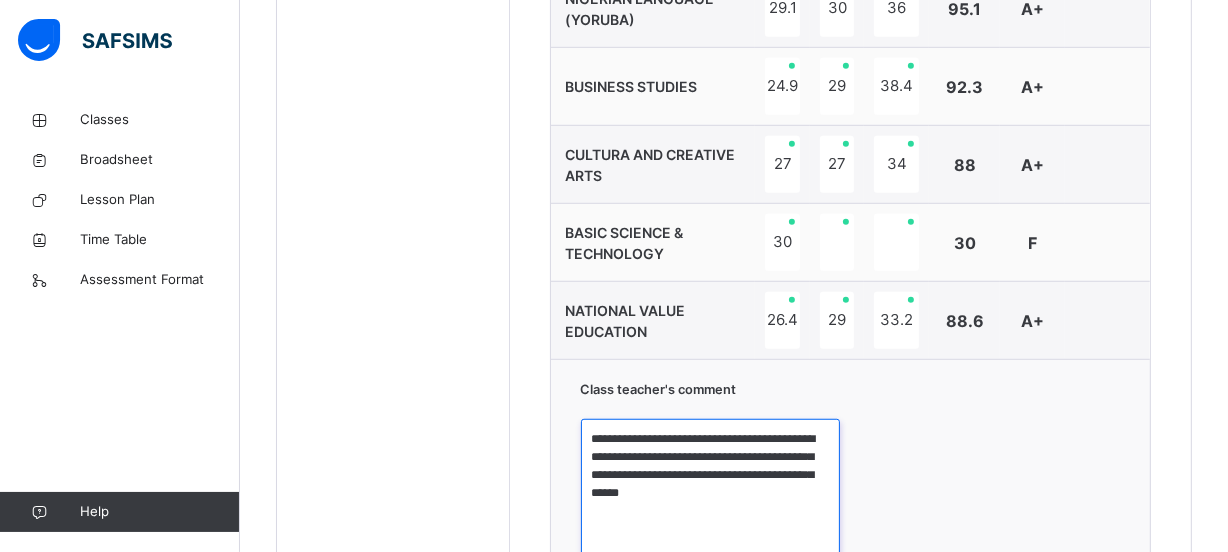 click on "**********" at bounding box center [711, 494] 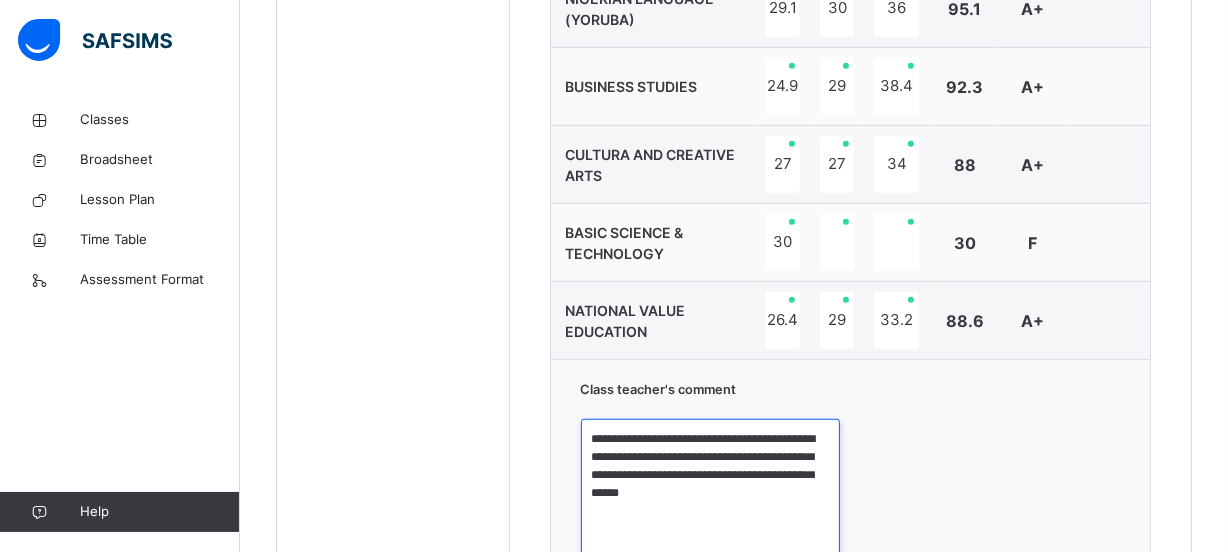 click on "**********" at bounding box center (711, 494) 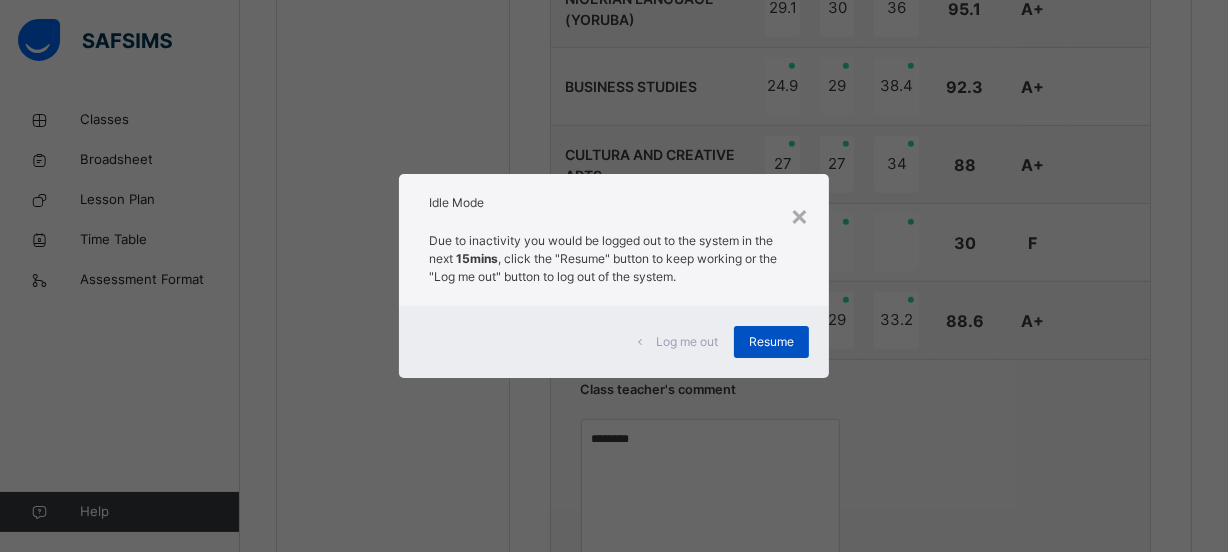 click on "Resume" at bounding box center [771, 342] 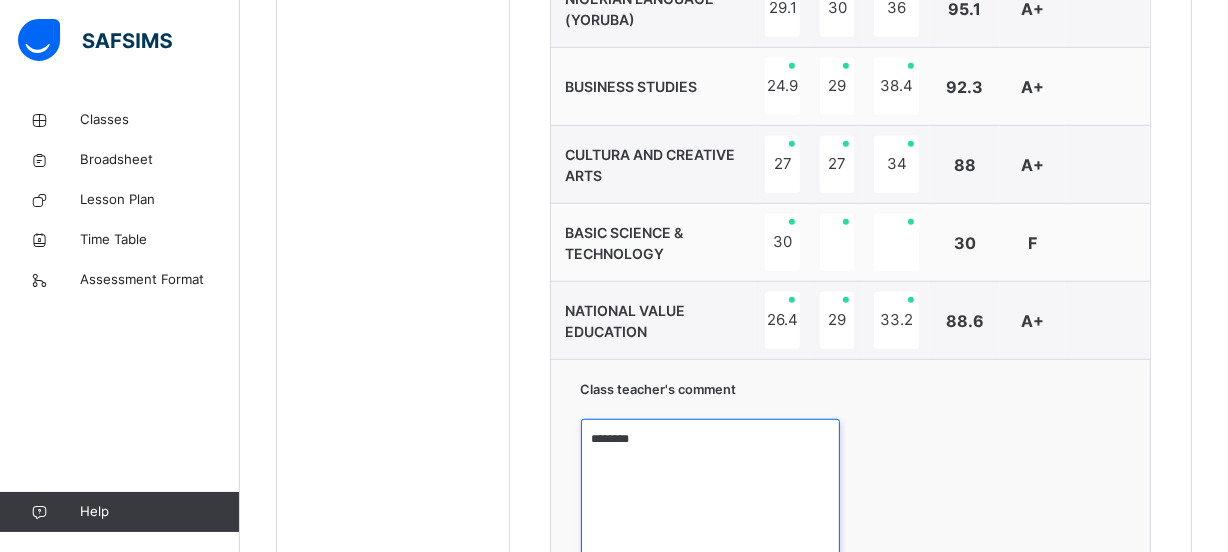 click on "*******" at bounding box center [711, 494] 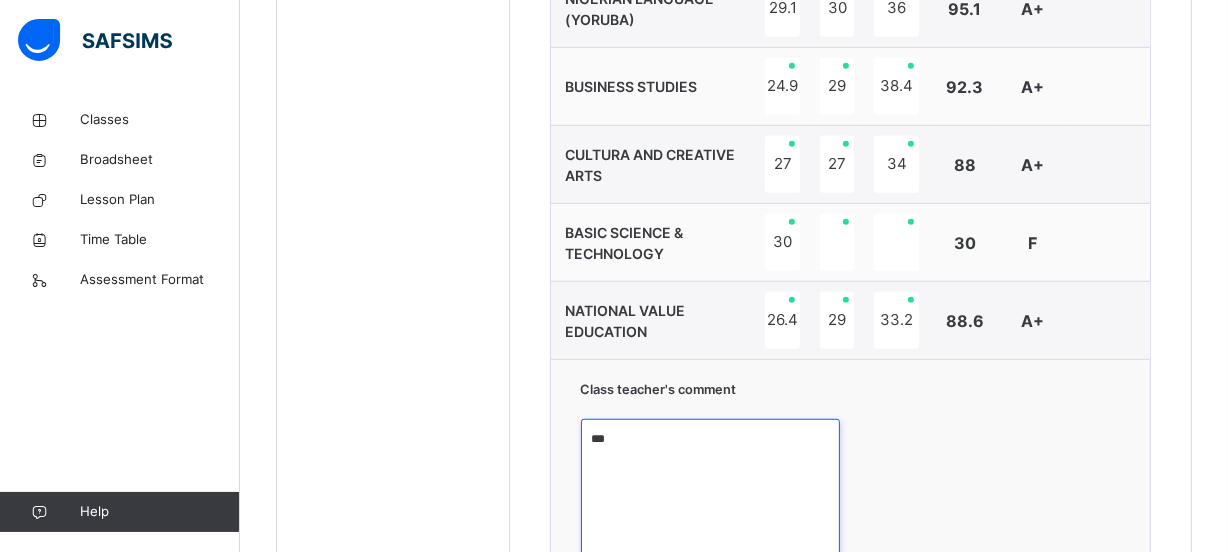 type on "*" 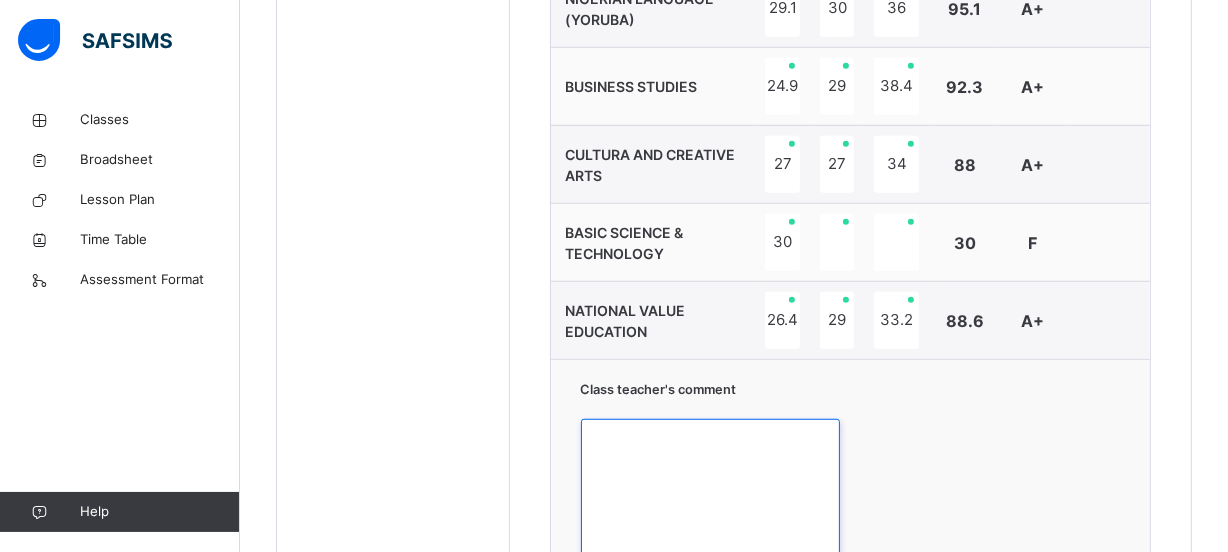 paste on "**********" 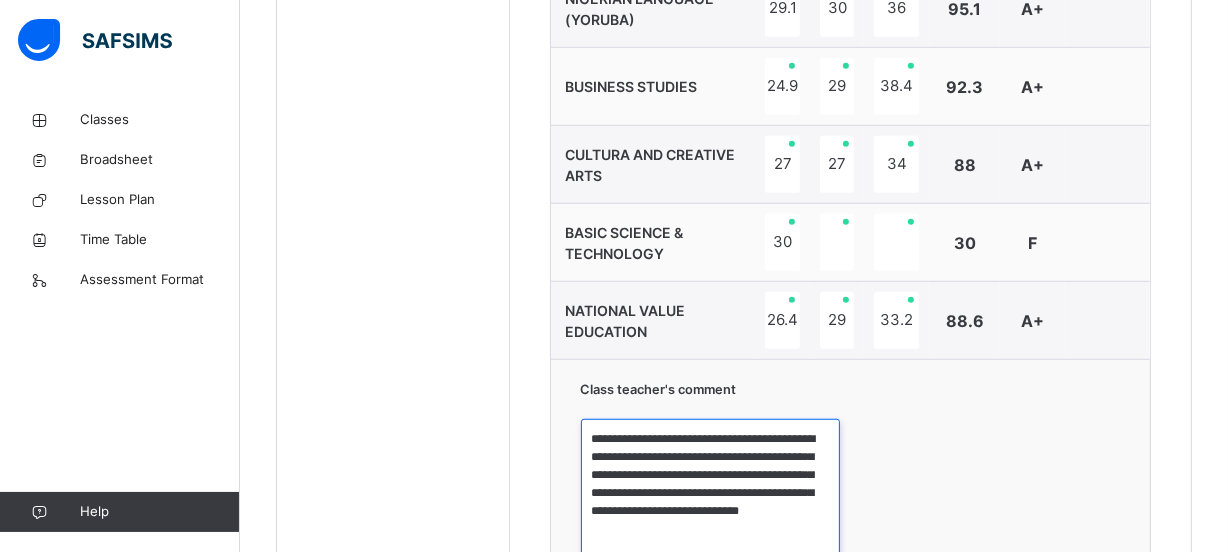 click on "**********" at bounding box center (711, 494) 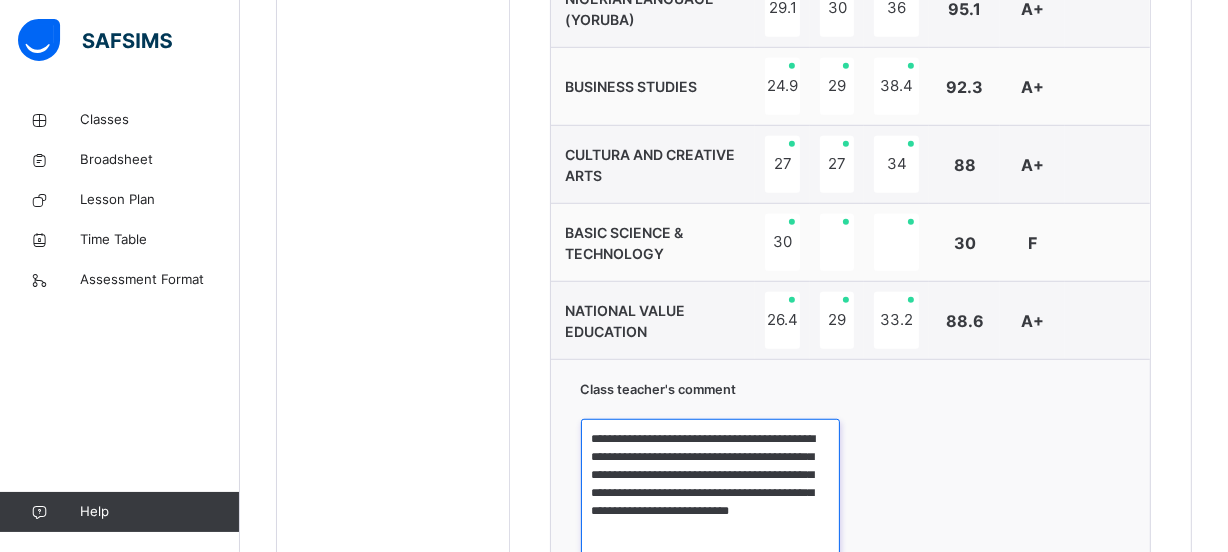 scroll, scrollTop: 1534, scrollLeft: 0, axis: vertical 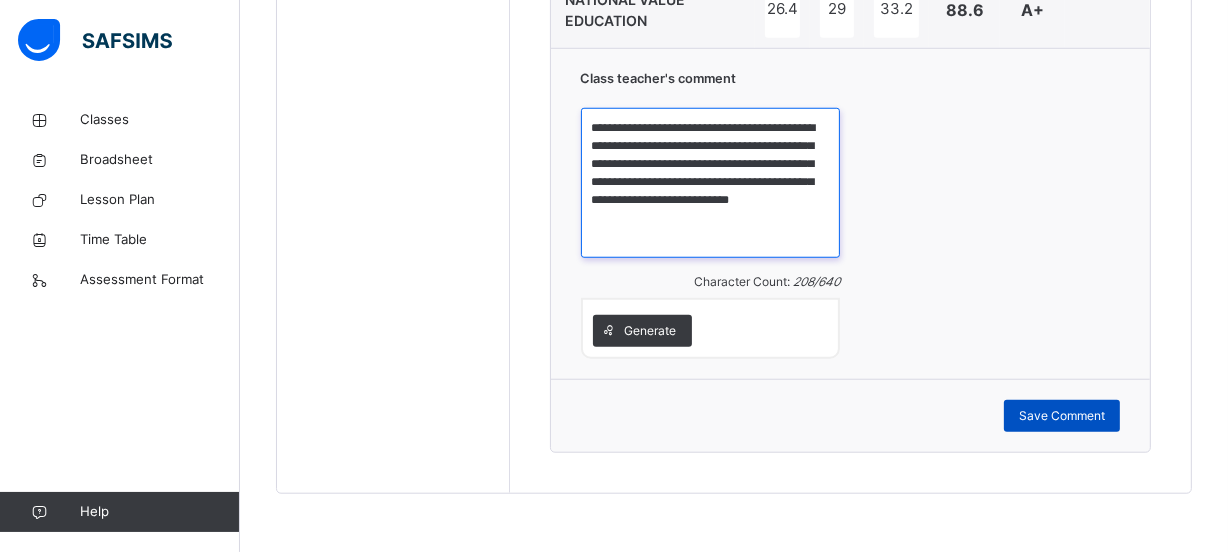 type on "**********" 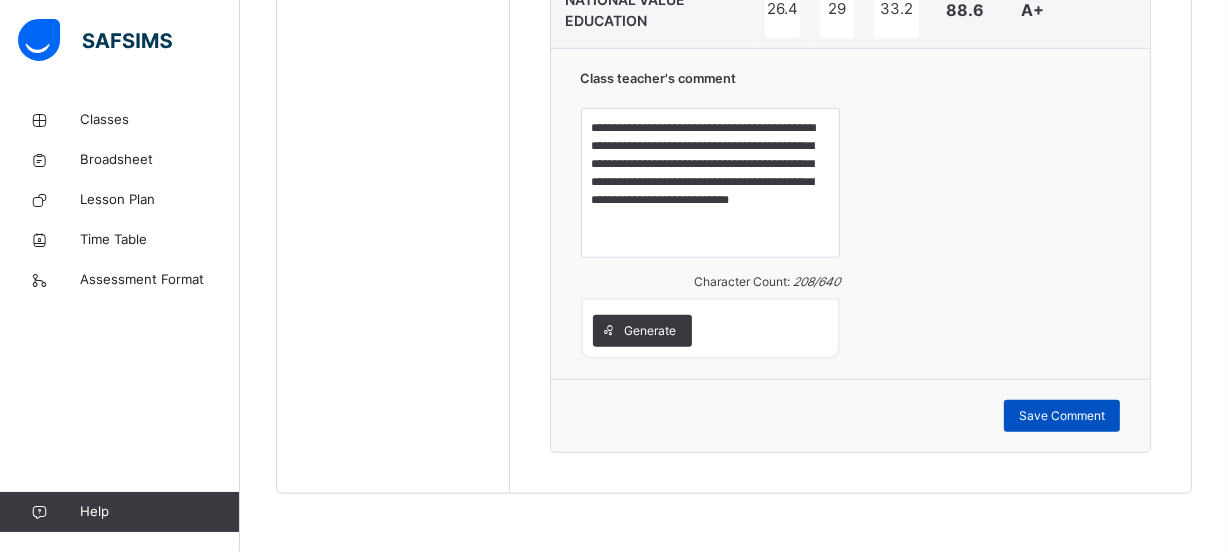 click on "Save Comment" at bounding box center (1062, 416) 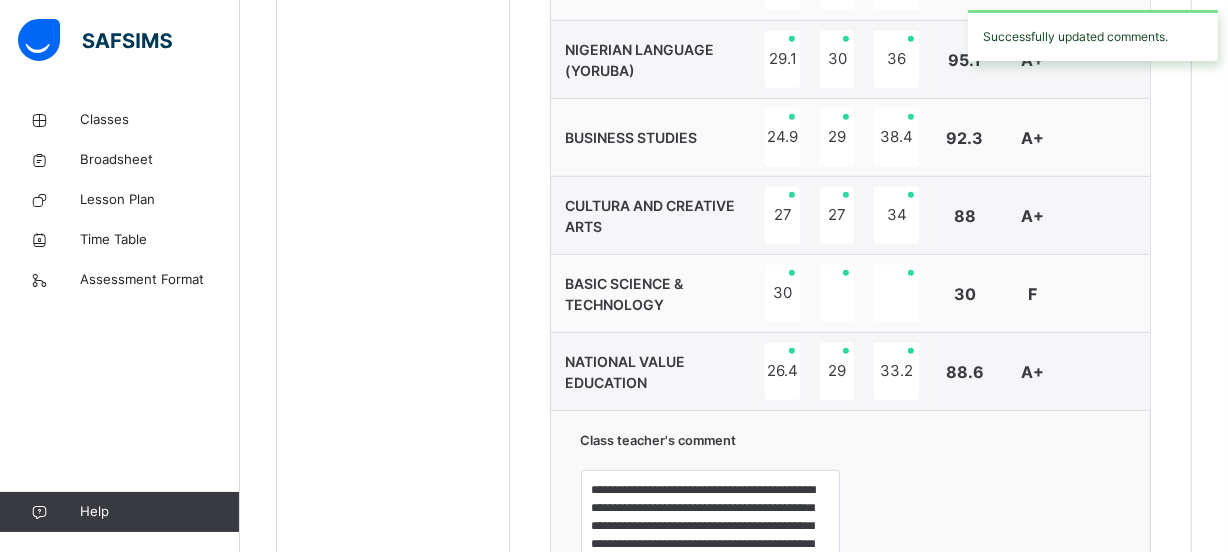 scroll, scrollTop: 1165, scrollLeft: 0, axis: vertical 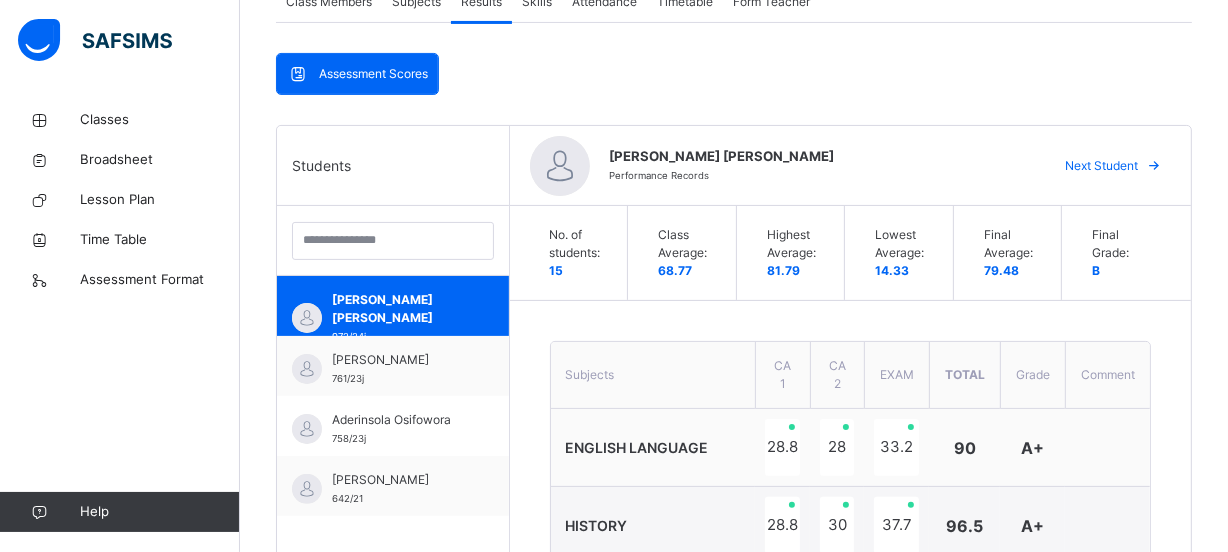 click on "[PERSON_NAME] [PERSON_NAME]  Performance Records Next Student" at bounding box center [851, 166] 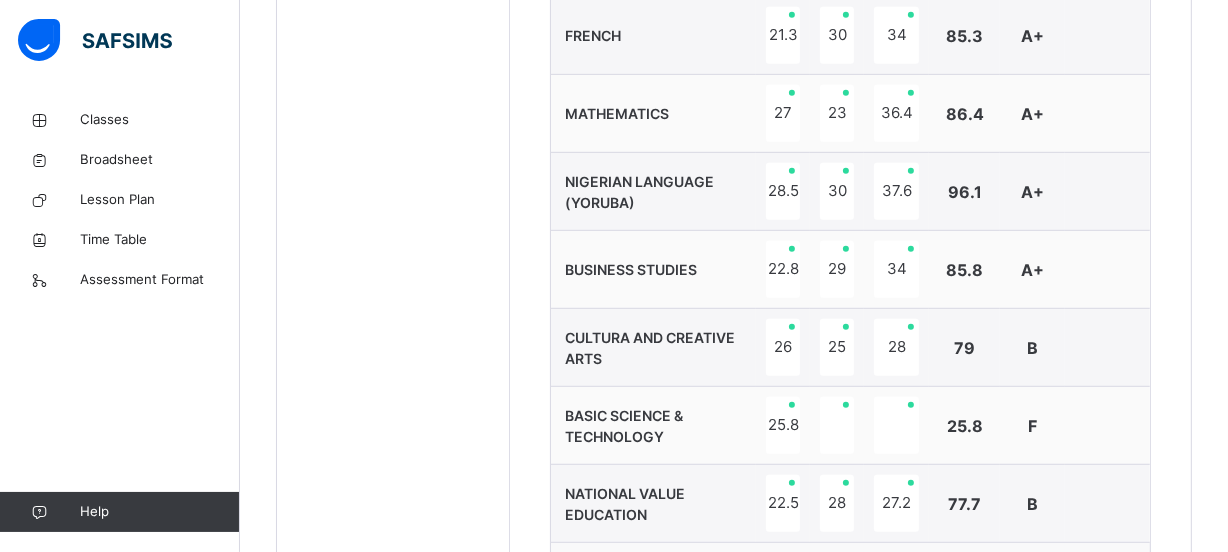 scroll, scrollTop: 1092, scrollLeft: 0, axis: vertical 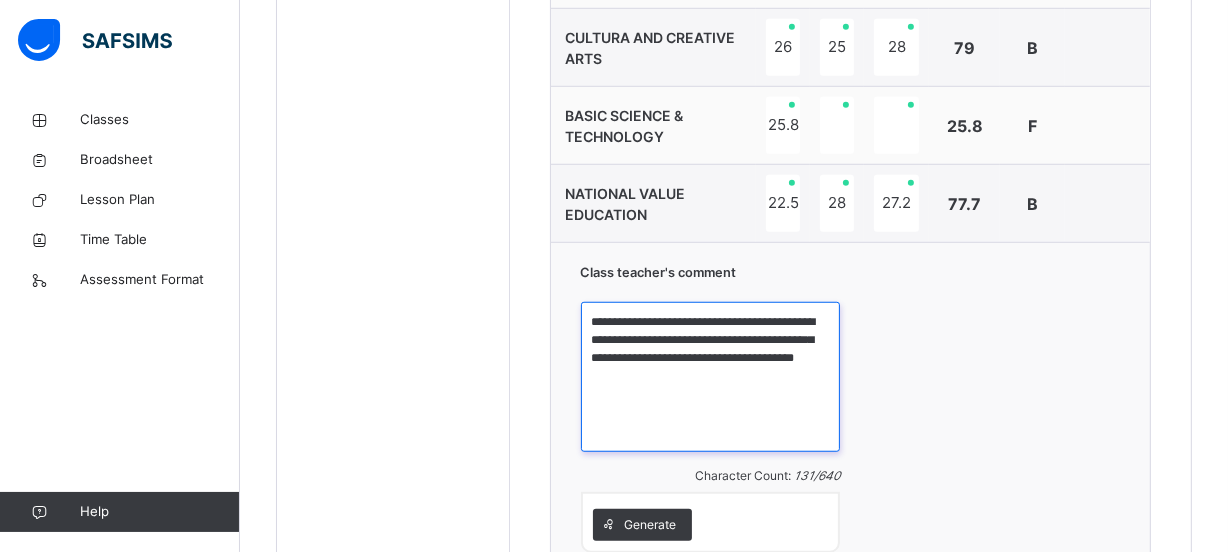 click on "**********" at bounding box center [711, 377] 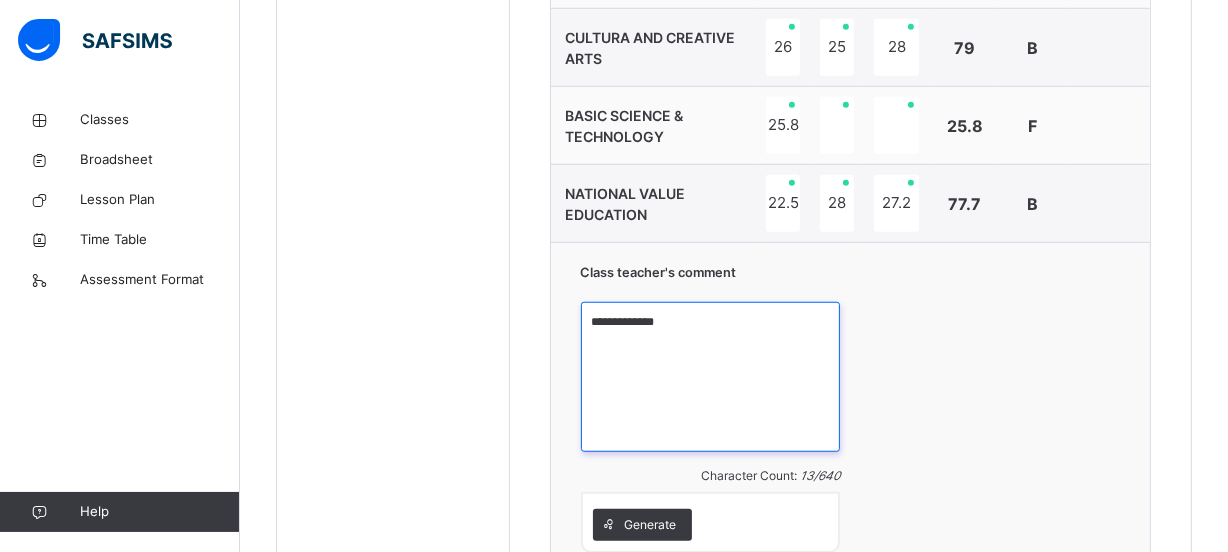 drag, startPoint x: 597, startPoint y: 315, endPoint x: 693, endPoint y: 314, distance: 96.00521 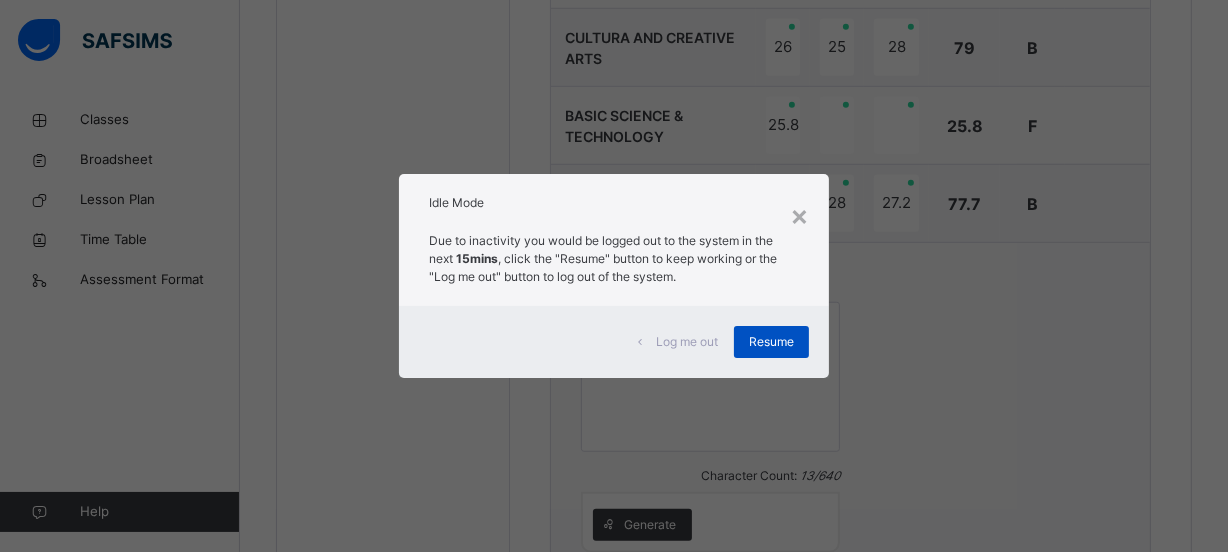 click on "Resume" at bounding box center (771, 342) 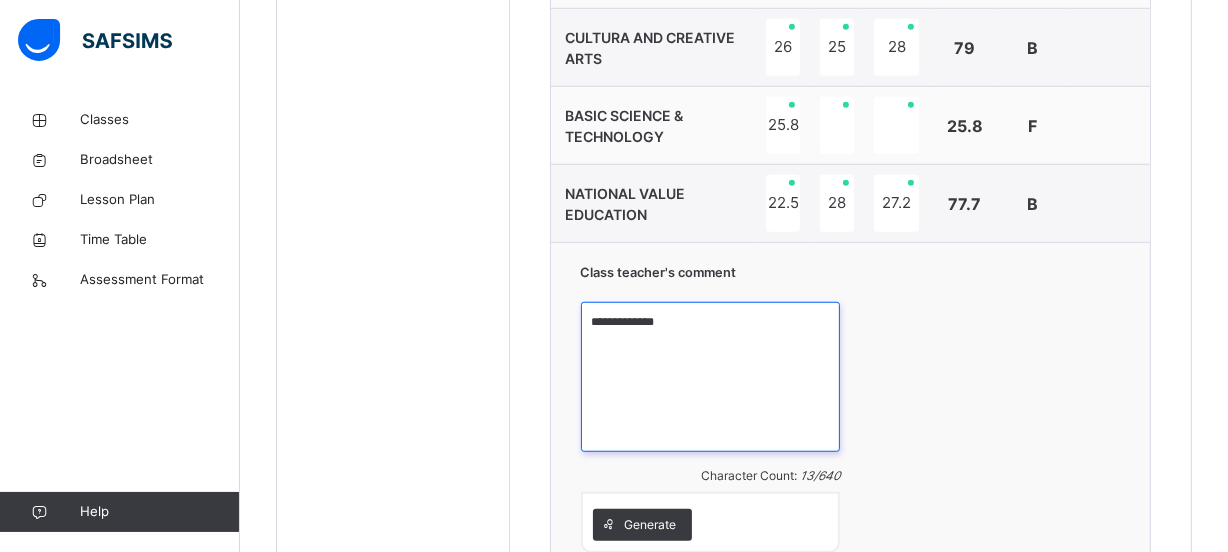 click on "**********" at bounding box center (711, 377) 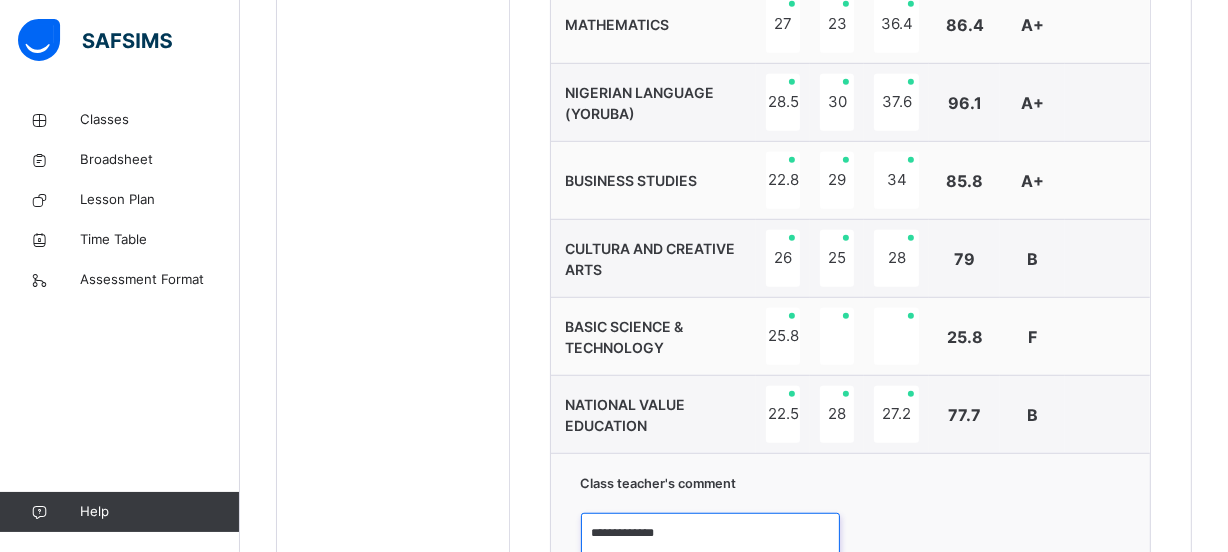scroll, scrollTop: 1125, scrollLeft: 0, axis: vertical 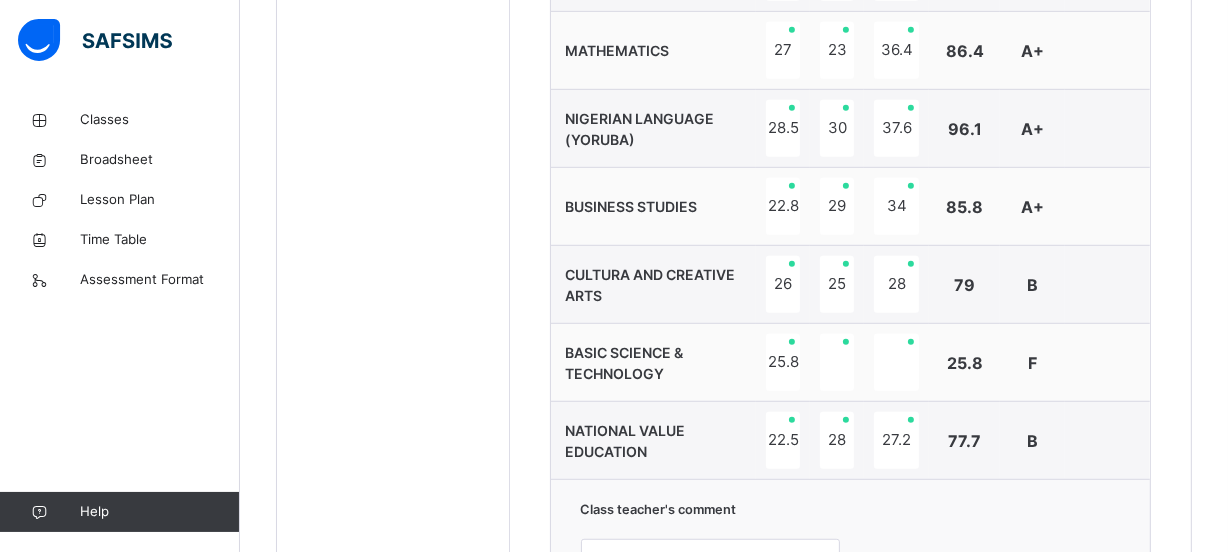 click on "Students [PERSON_NAME] [PERSON_NAME]  972/24j [PERSON_NAME] 761/23j [PERSON_NAME] 758/23j Banjo  [PERSON_NAME] 642/21 [PERSON_NAME] Ugochuckwu  [PERSON_NAME] 759/23j [PERSON_NAME] Oburotha 993/24 [PERSON_NAME] 755/23j [PERSON_NAME] 753/23j [PERSON_NAME] 746/23j Oghenetejiri Divine Eseoghene 1016/24 [PERSON_NAME] Munachimso [PERSON_NAME] 968/24 [PERSON_NAME] 733/23j [PERSON_NAME] [PERSON_NAME] 747/23j [PERSON_NAME] 604/21 [PERSON_NAME] 729/23j" at bounding box center (393, 170) 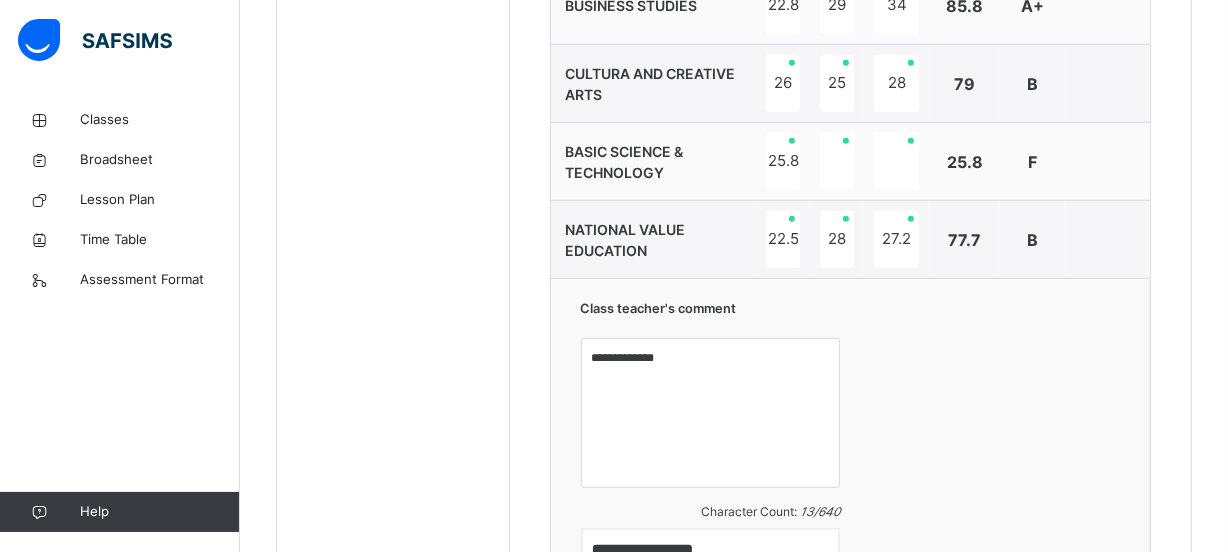 scroll, scrollTop: 1315, scrollLeft: 0, axis: vertical 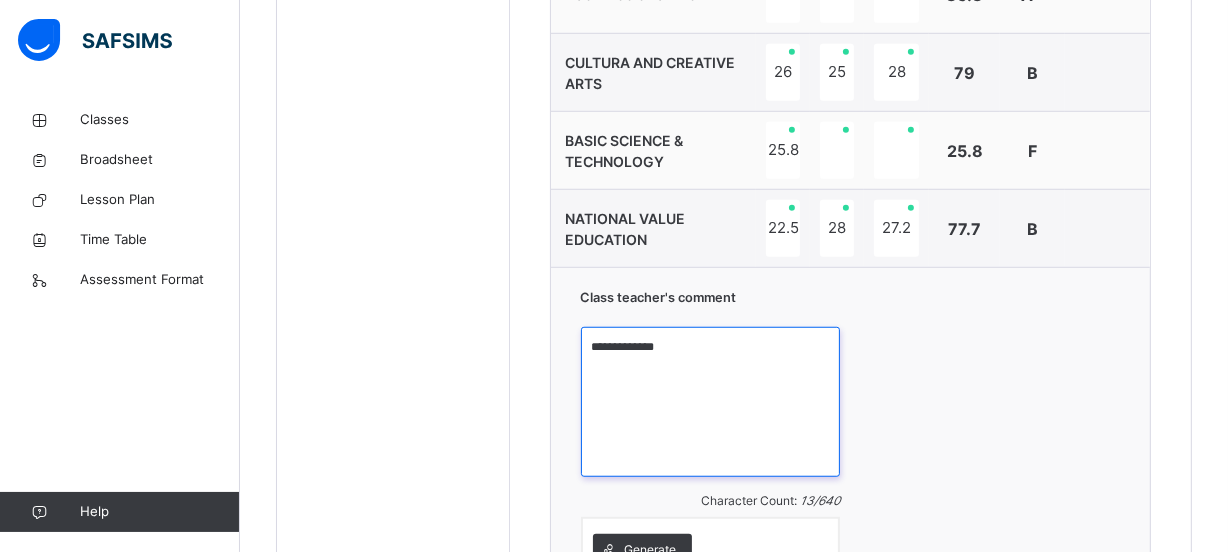 drag, startPoint x: 597, startPoint y: 338, endPoint x: 702, endPoint y: 350, distance: 105.68349 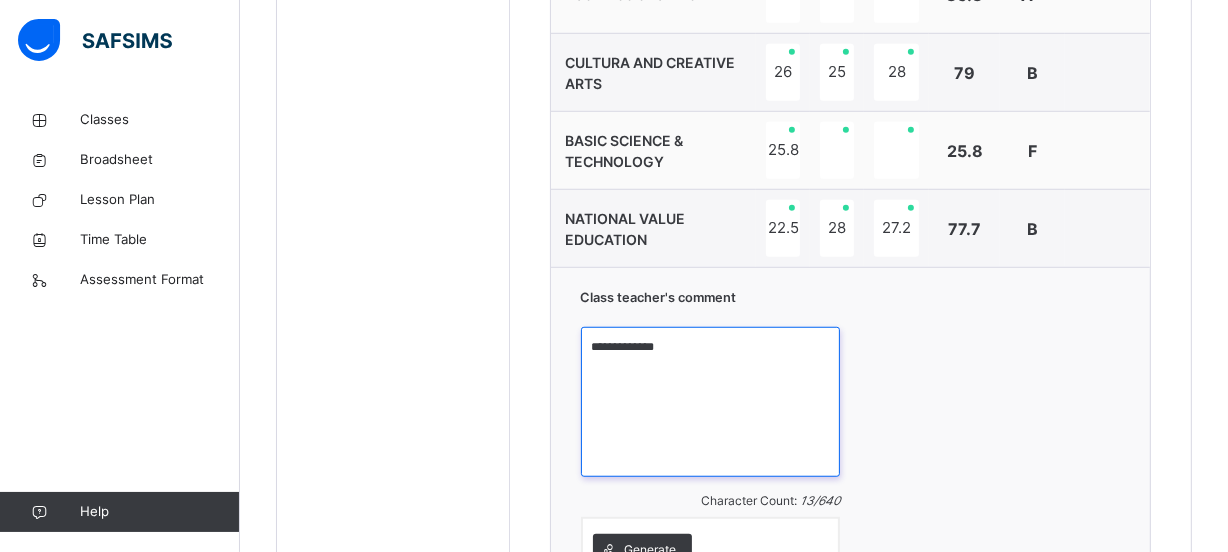 paste on "**********" 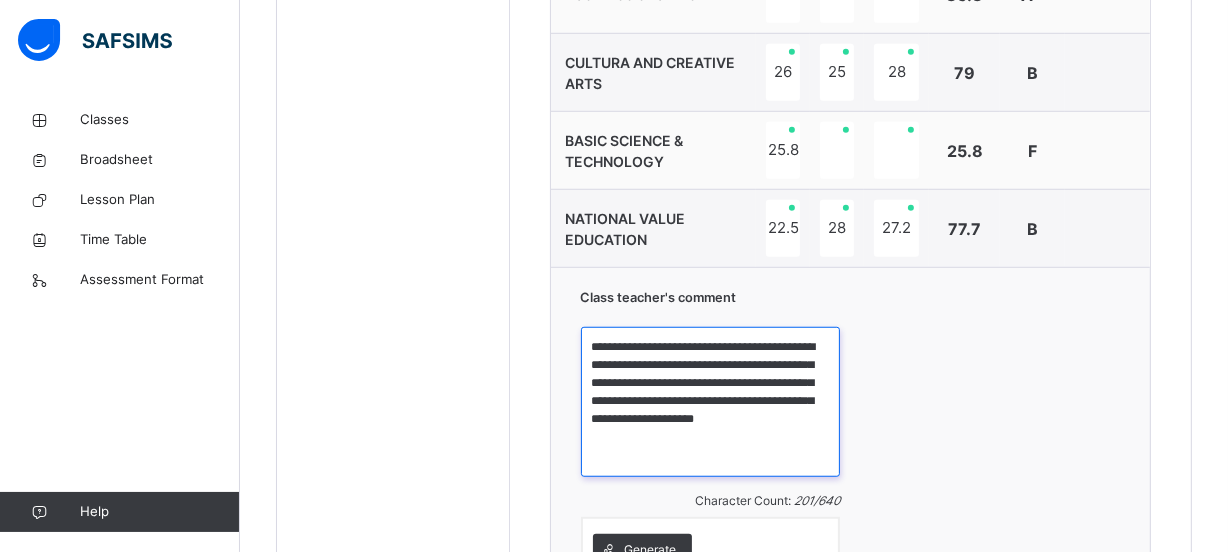 scroll, scrollTop: 1534, scrollLeft: 0, axis: vertical 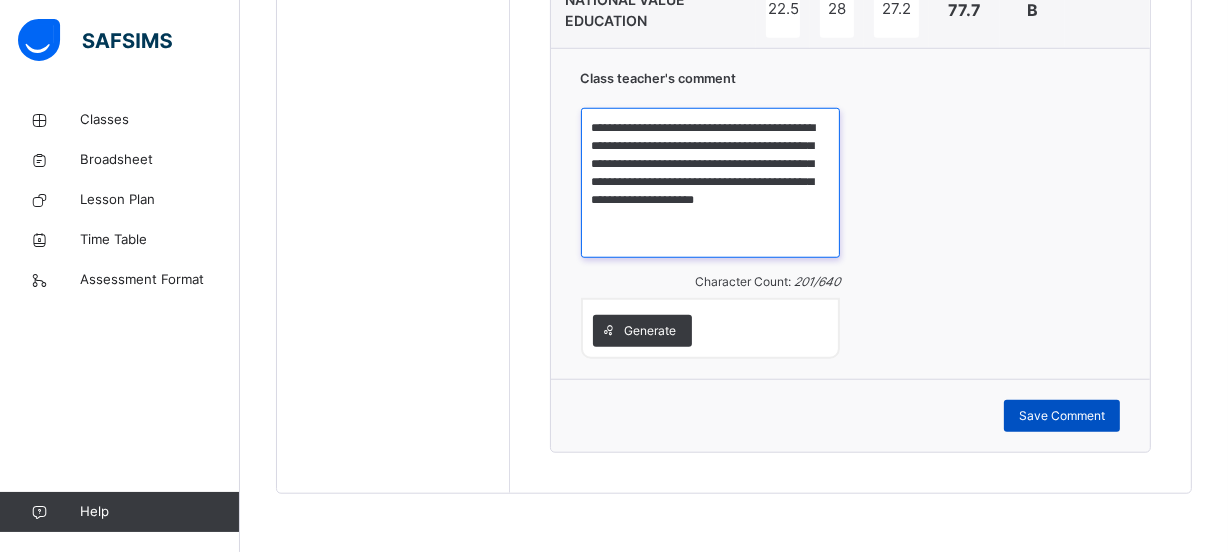 type on "**********" 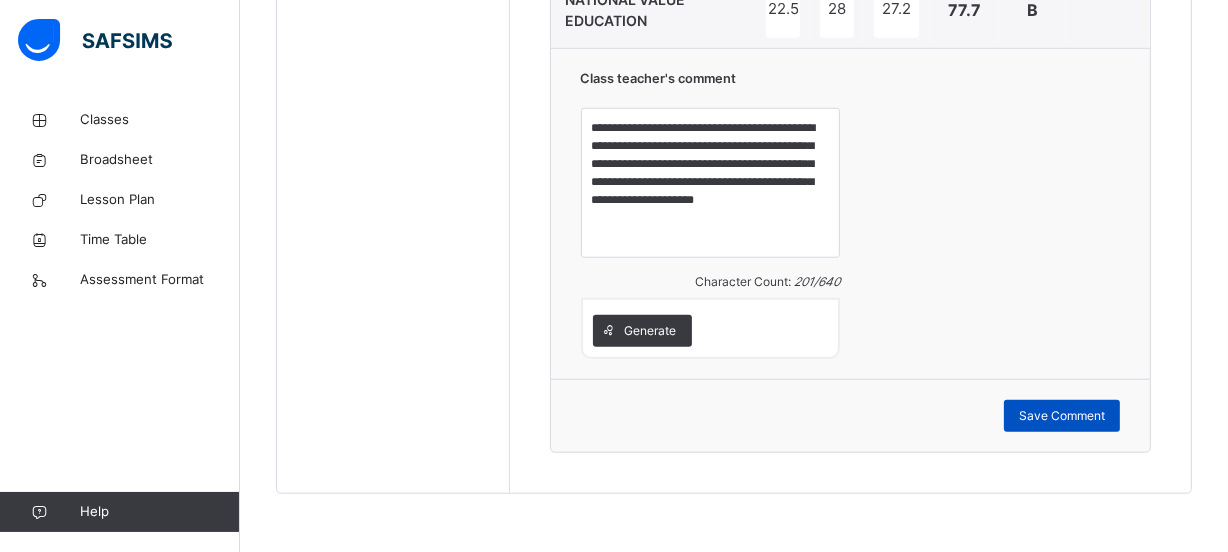 click on "Save Comment" at bounding box center [1062, 416] 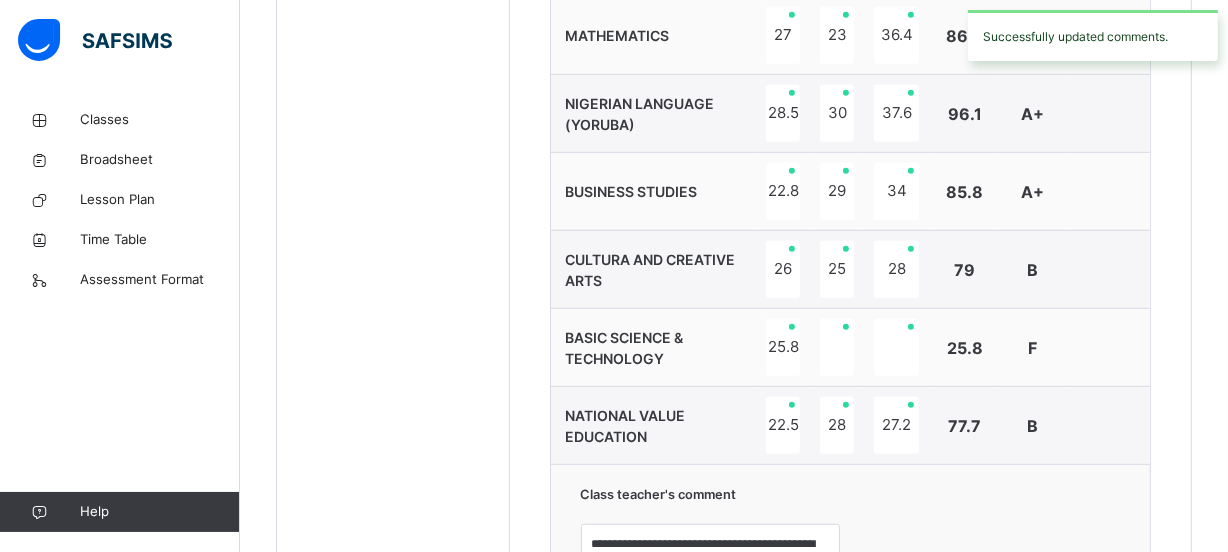 scroll, scrollTop: 1100, scrollLeft: 0, axis: vertical 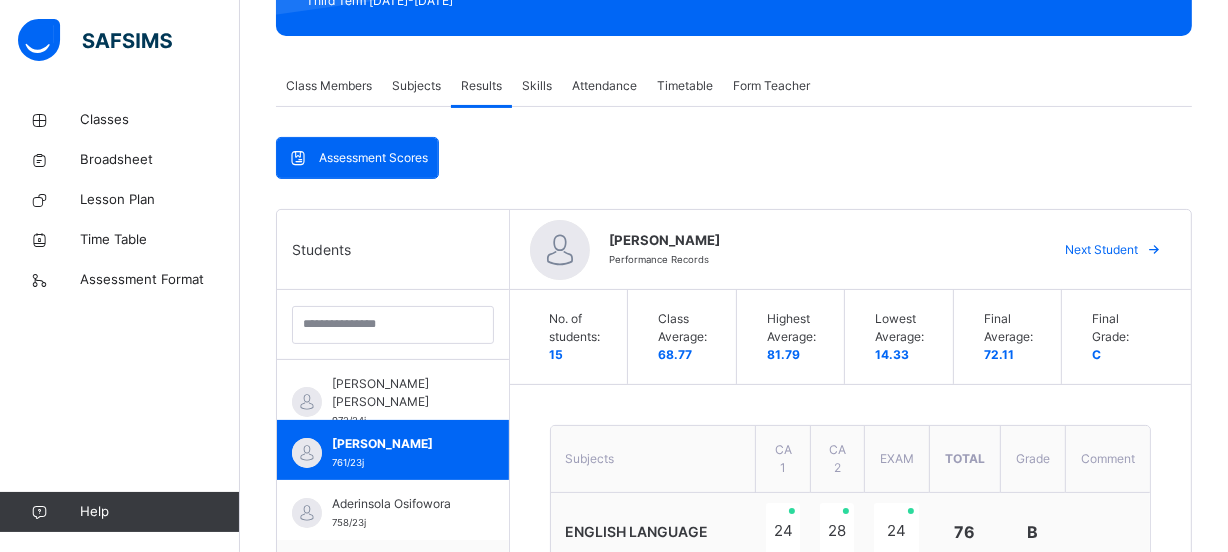 click on "Next Student" at bounding box center [1101, 250] 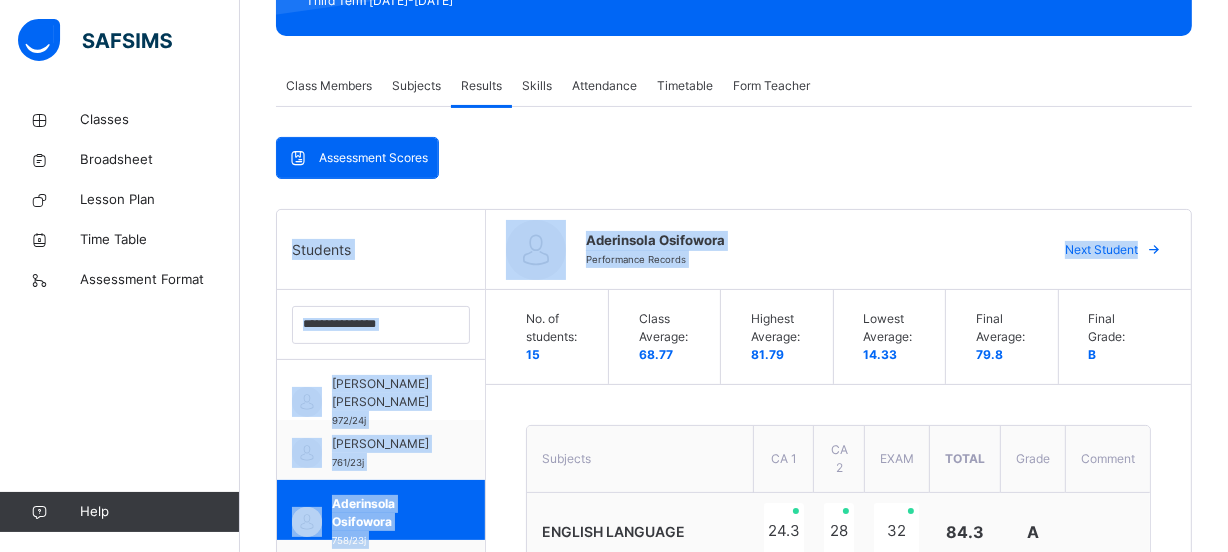drag, startPoint x: 1227, startPoint y: 209, endPoint x: 1232, endPoint y: 190, distance: 19.646883 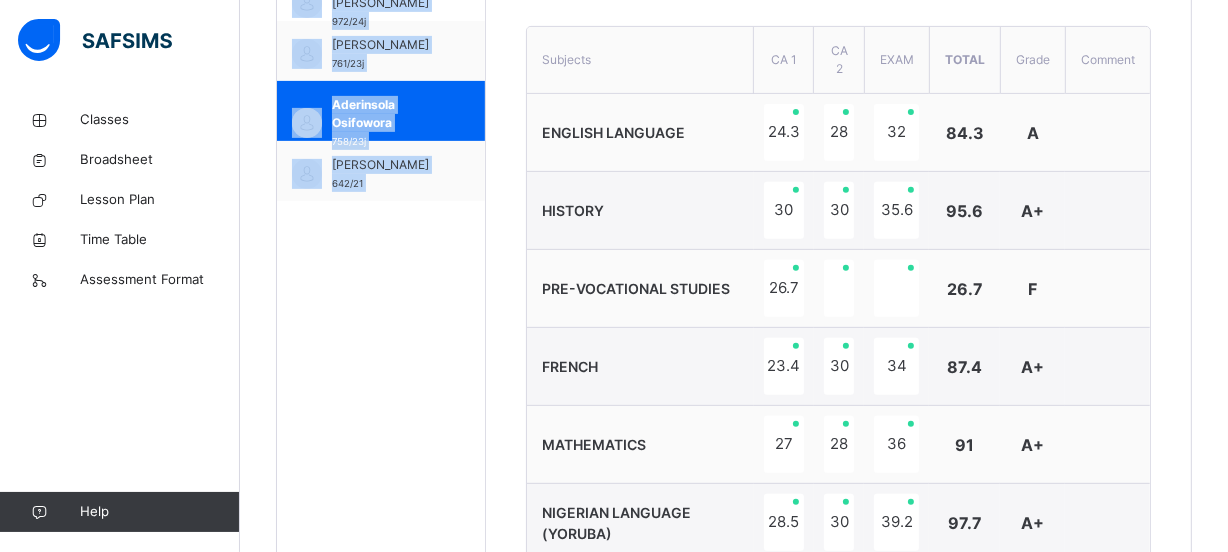 scroll, scrollTop: 716, scrollLeft: 0, axis: vertical 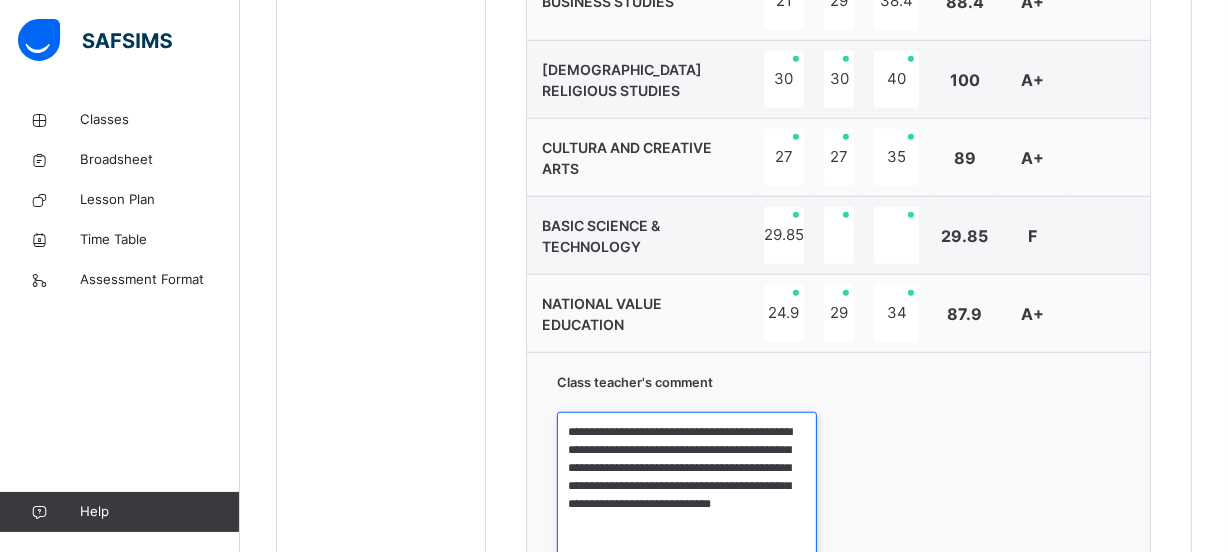 drag, startPoint x: 594, startPoint y: 424, endPoint x: 692, endPoint y: 527, distance: 142.17242 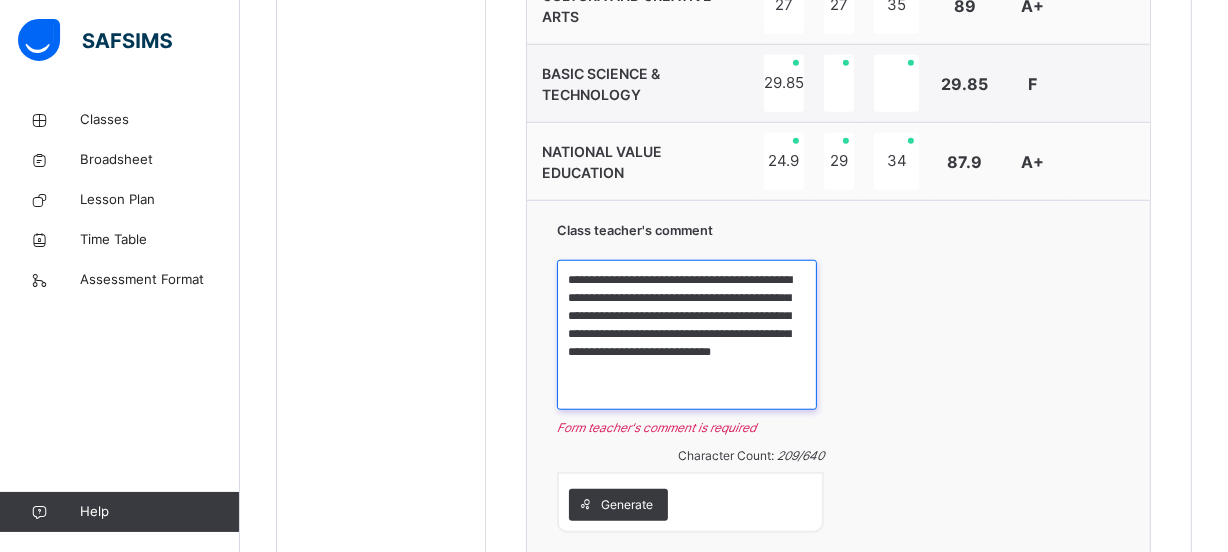 scroll, scrollTop: 1634, scrollLeft: 0, axis: vertical 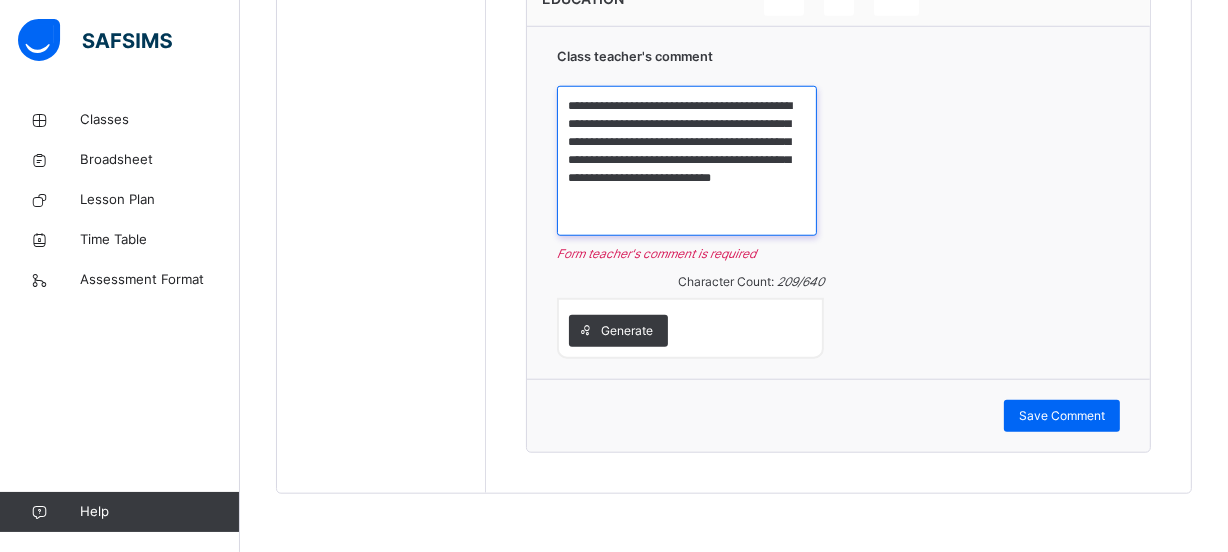 drag, startPoint x: 595, startPoint y: 430, endPoint x: 670, endPoint y: 210, distance: 232.43279 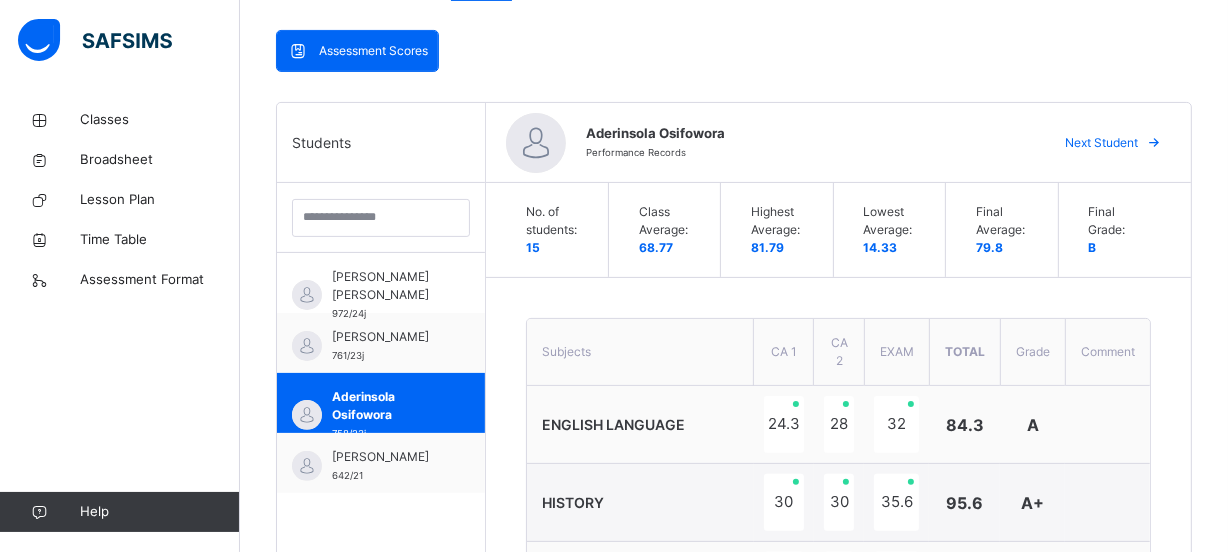 scroll, scrollTop: 451, scrollLeft: 0, axis: vertical 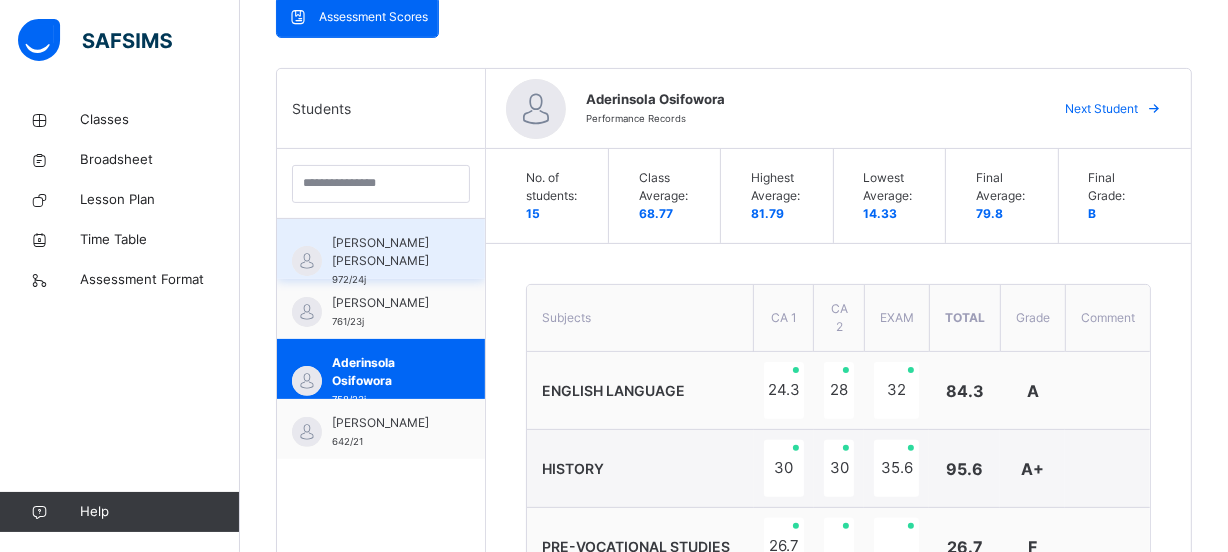 click on "[PERSON_NAME] [PERSON_NAME]  972/24j" at bounding box center (381, 249) 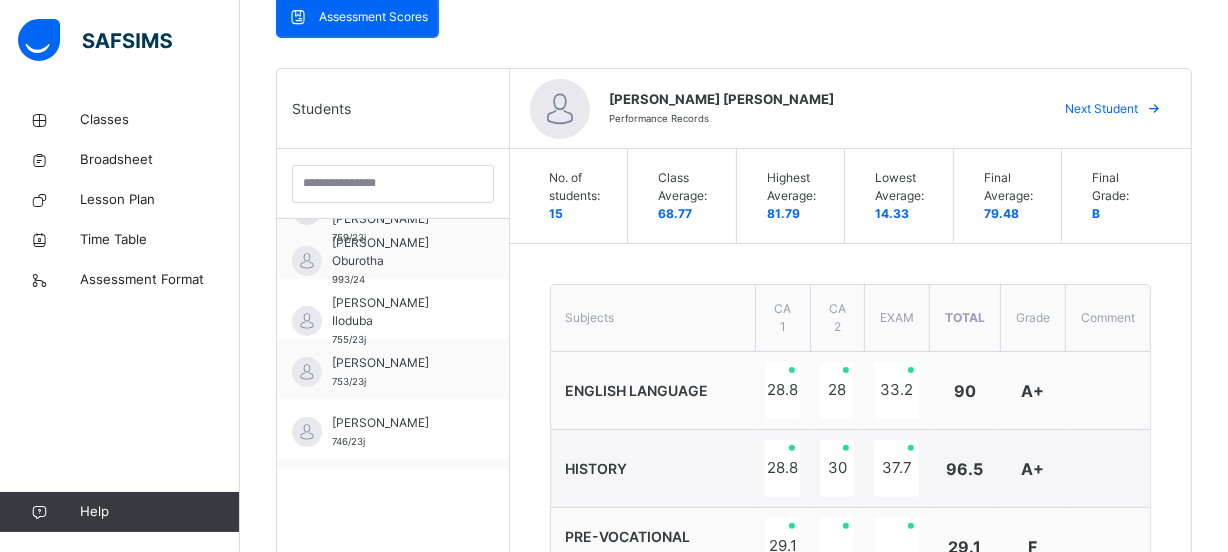 scroll, scrollTop: 320, scrollLeft: 0, axis: vertical 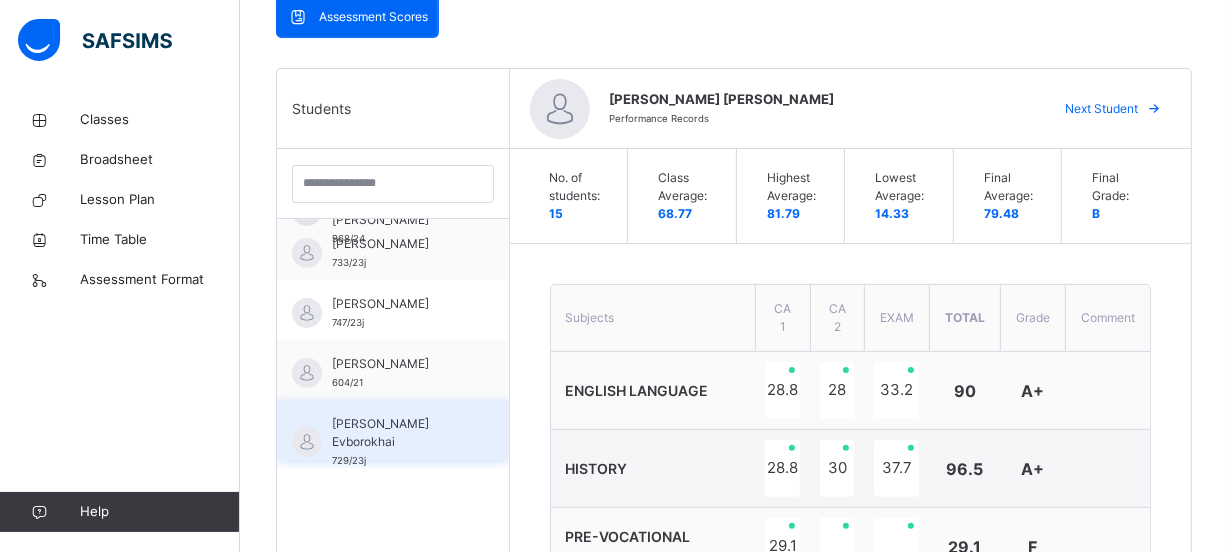 click on "[PERSON_NAME]  Evborokhai" at bounding box center (398, 433) 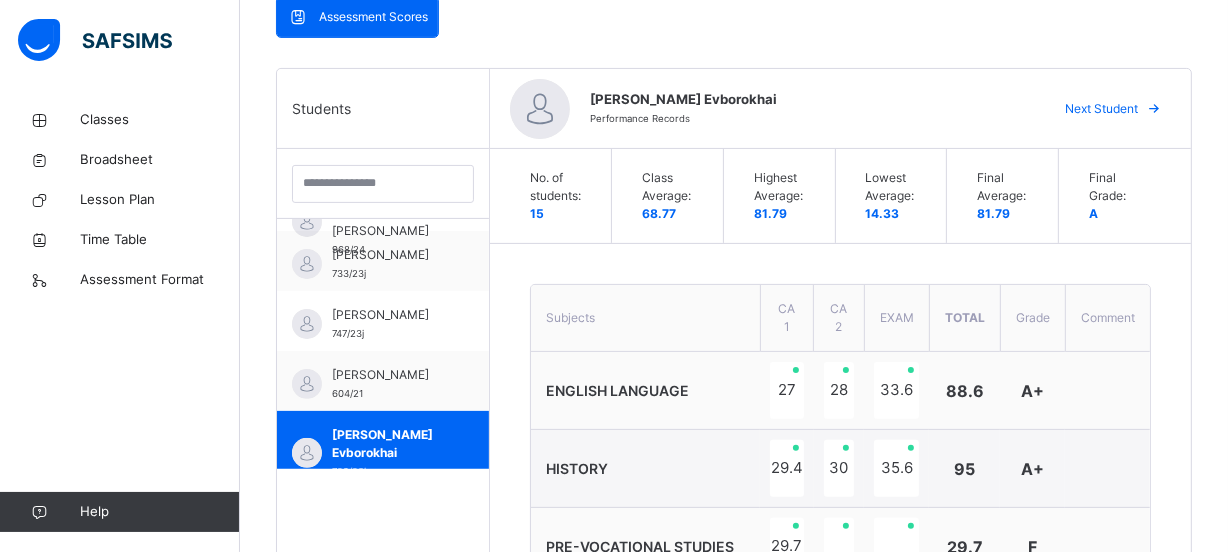 scroll, scrollTop: 643, scrollLeft: 0, axis: vertical 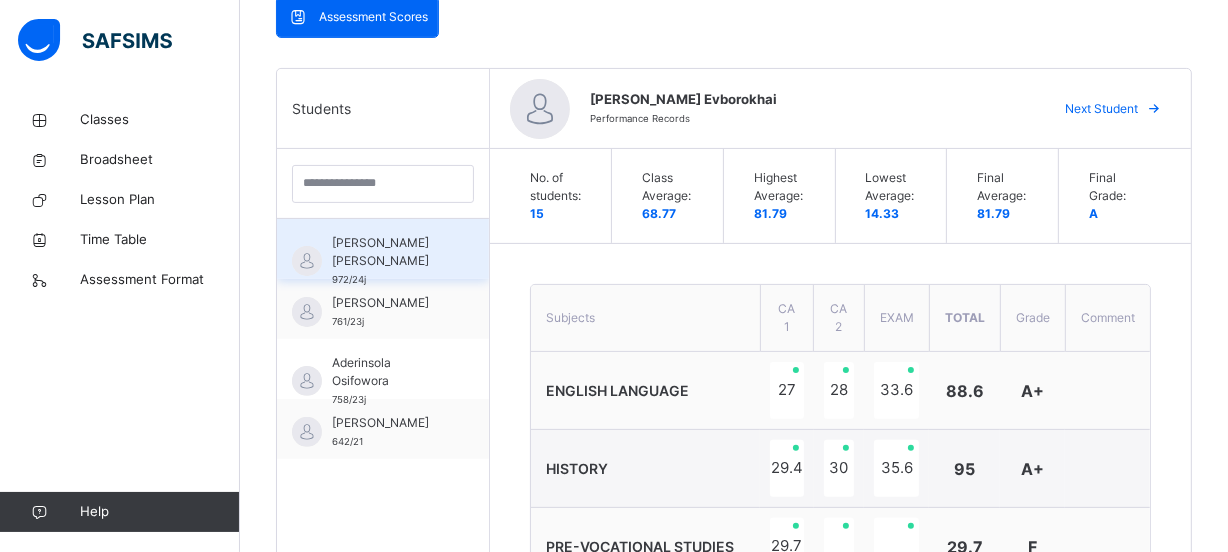 click on "[PERSON_NAME] [PERSON_NAME]" at bounding box center [388, 252] 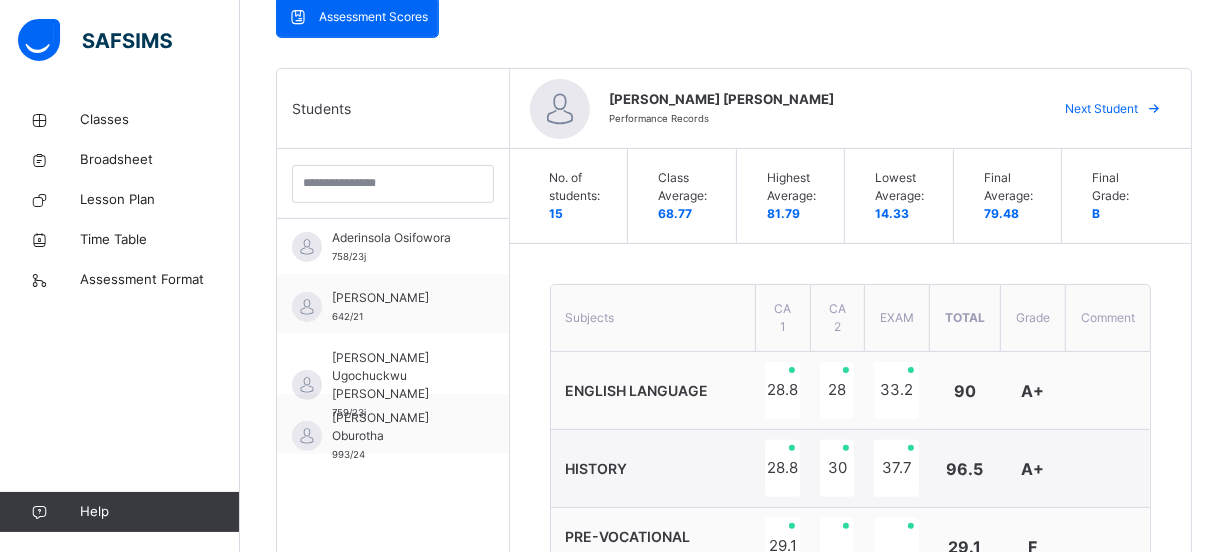 scroll, scrollTop: 98, scrollLeft: 0, axis: vertical 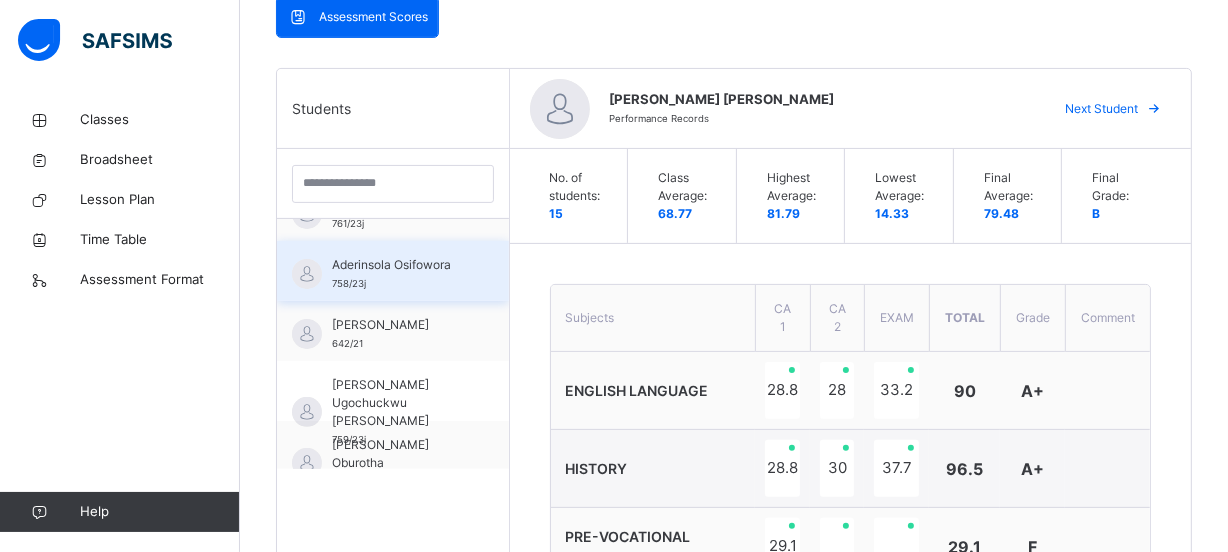 click on "Aderinsola  Osifowora 758/23j" at bounding box center (398, 274) 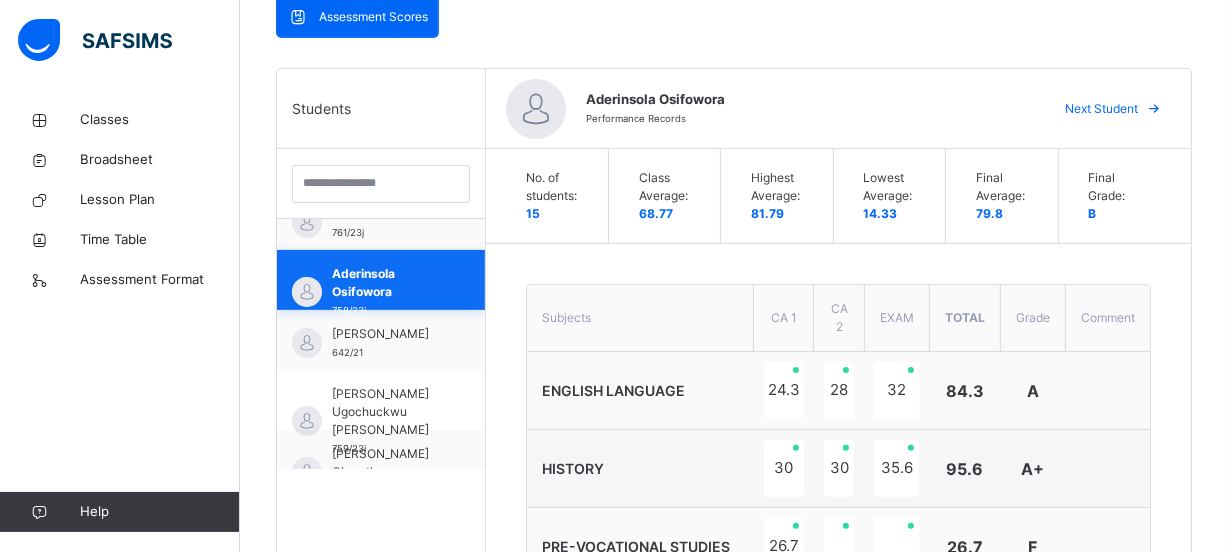 scroll, scrollTop: 98, scrollLeft: 0, axis: vertical 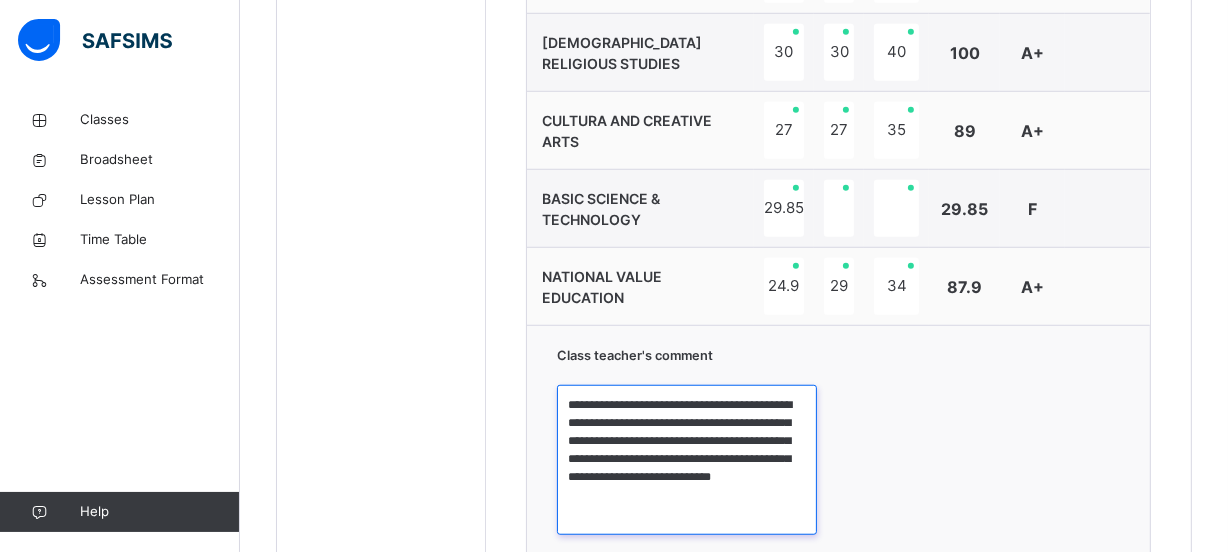 drag, startPoint x: 597, startPoint y: 400, endPoint x: 680, endPoint y: 495, distance: 126.1507 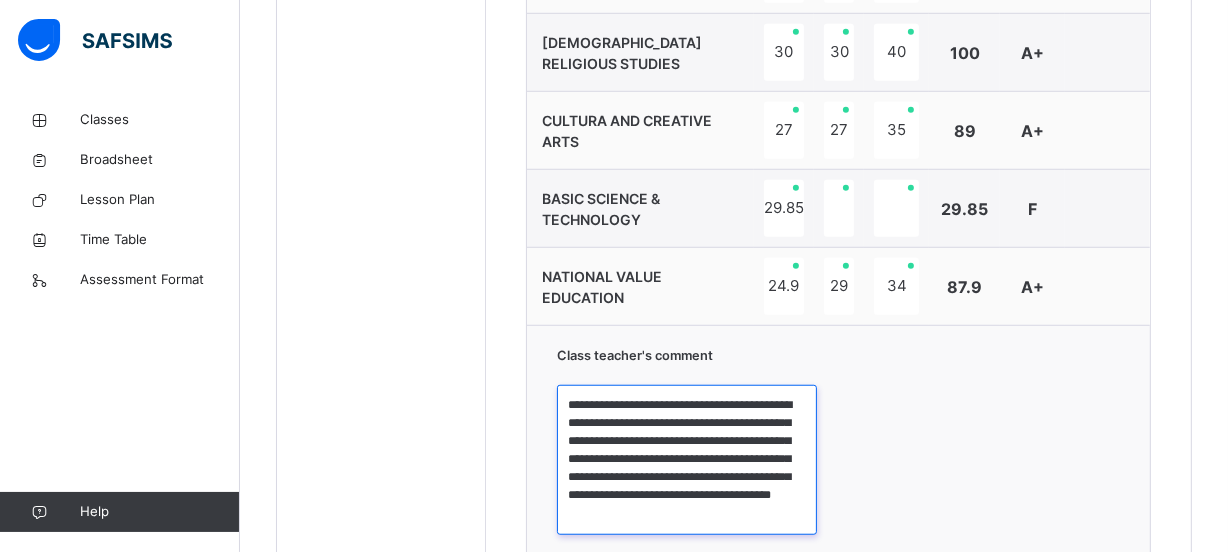 scroll, scrollTop: 3, scrollLeft: 0, axis: vertical 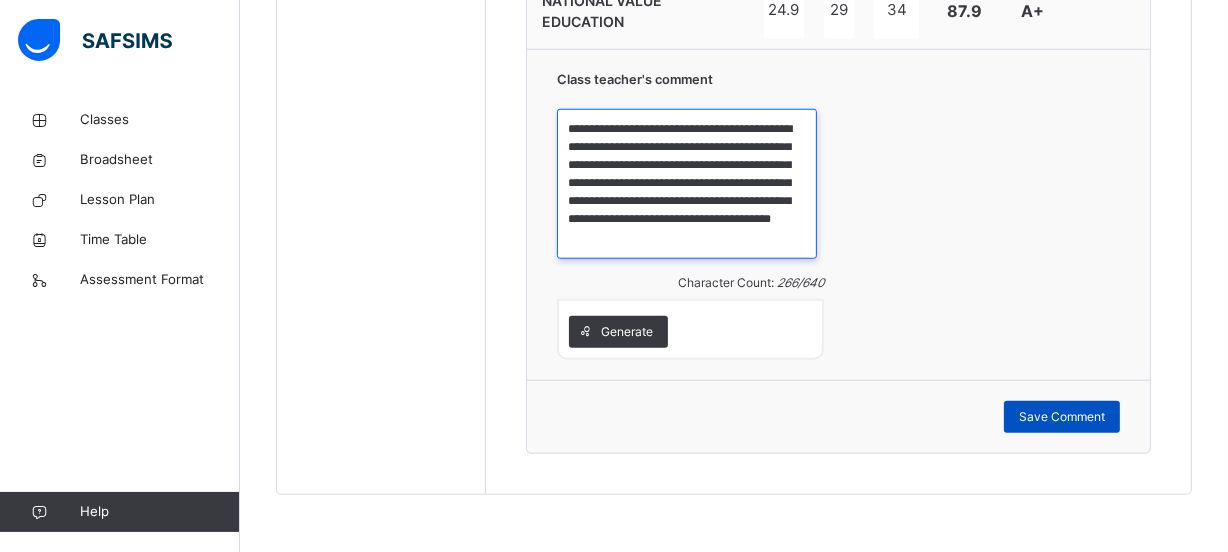 type on "**********" 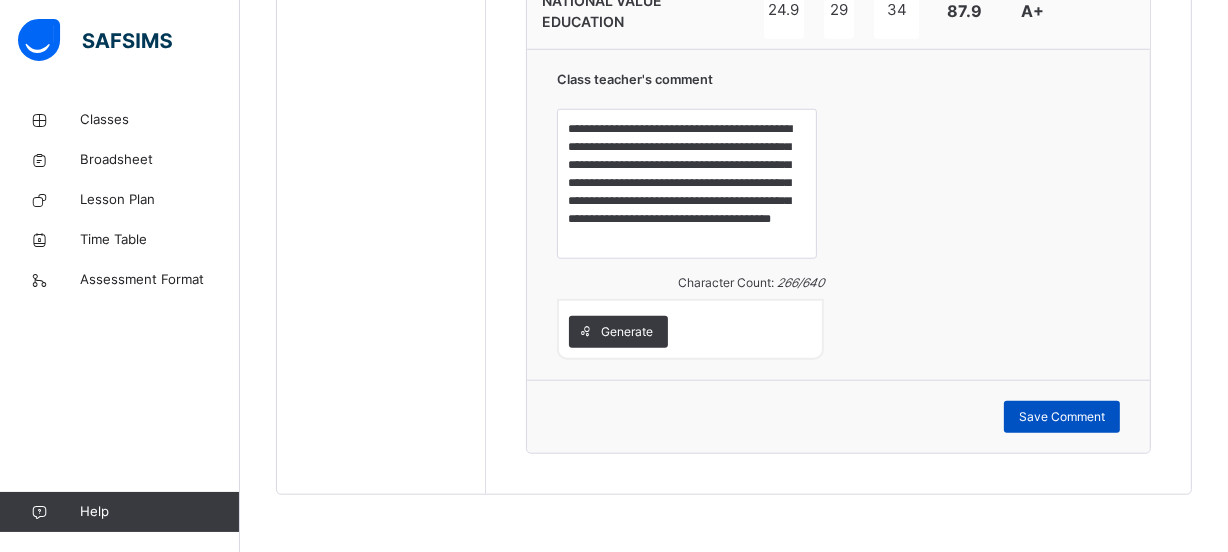 click on "Save Comment" at bounding box center [1062, 417] 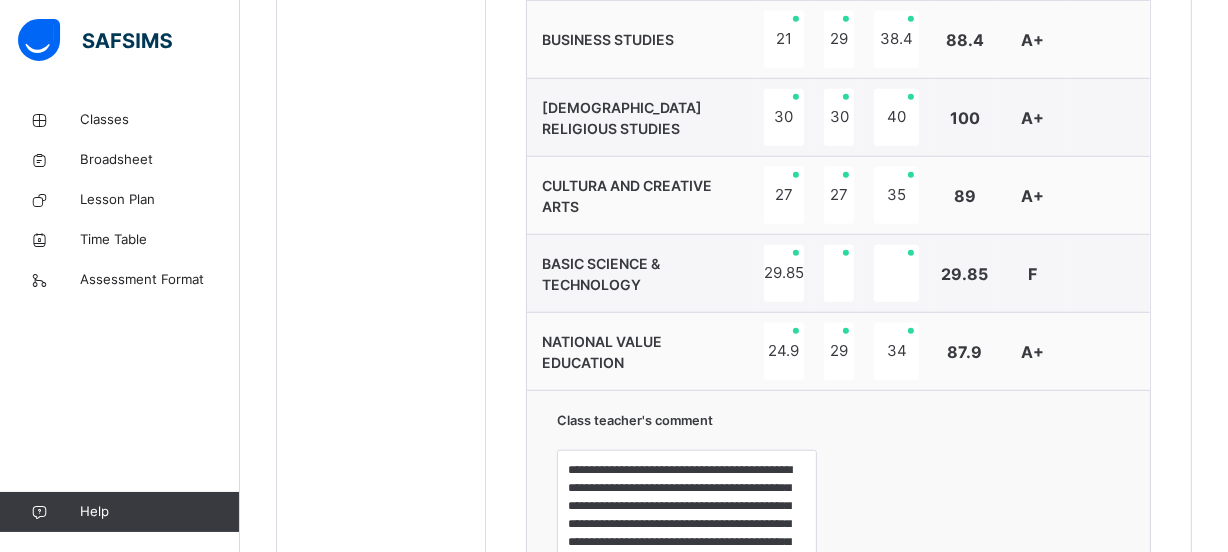 scroll, scrollTop: 1259, scrollLeft: 0, axis: vertical 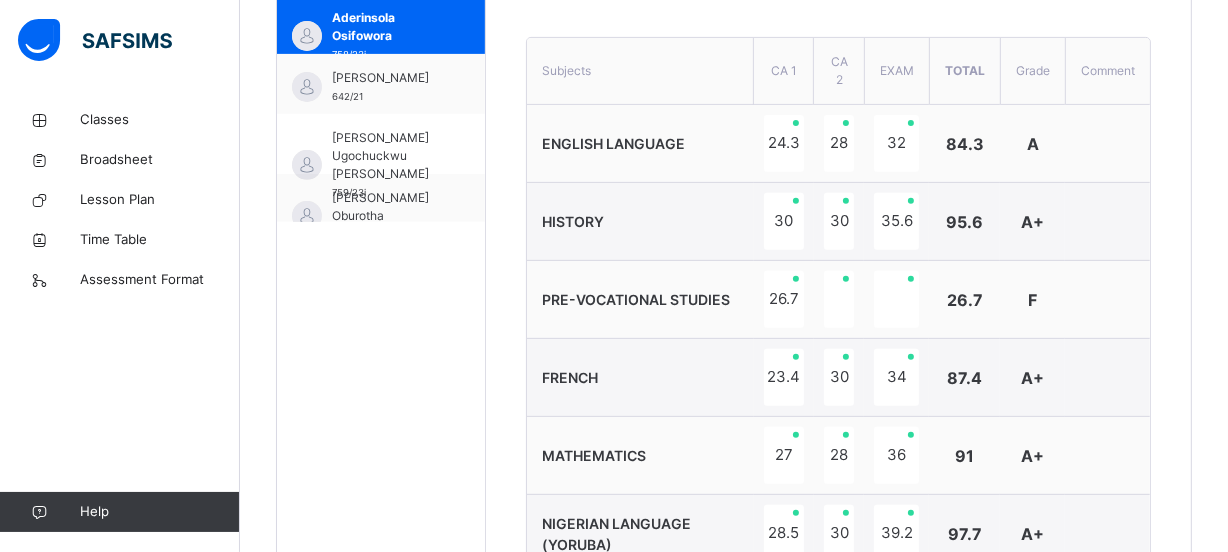 drag, startPoint x: 1227, startPoint y: 200, endPoint x: 1240, endPoint y: 207, distance: 14.764823 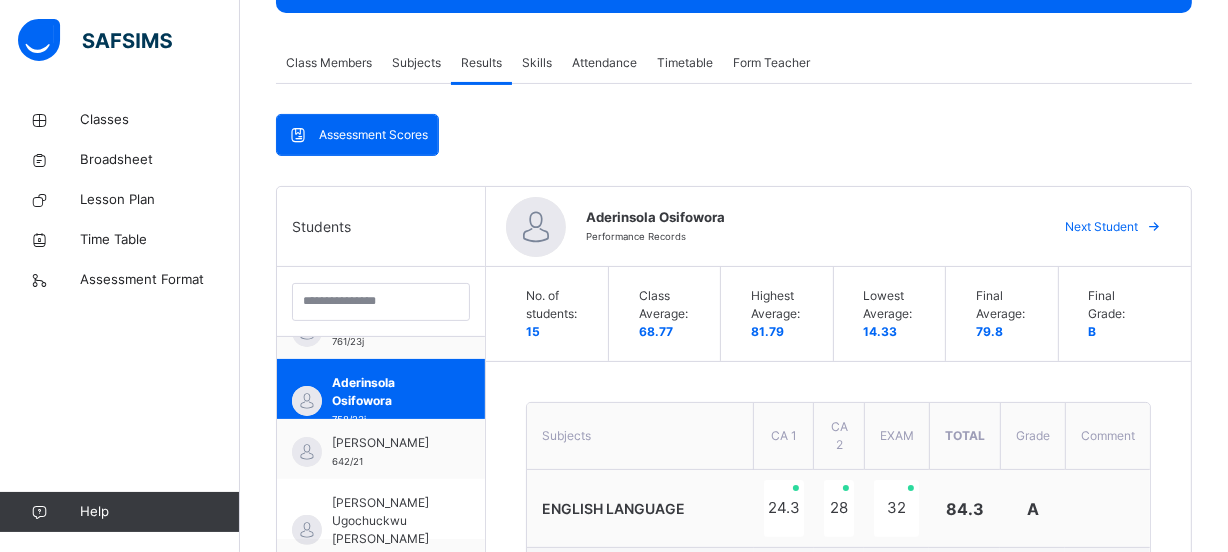 scroll, scrollTop: 330, scrollLeft: 0, axis: vertical 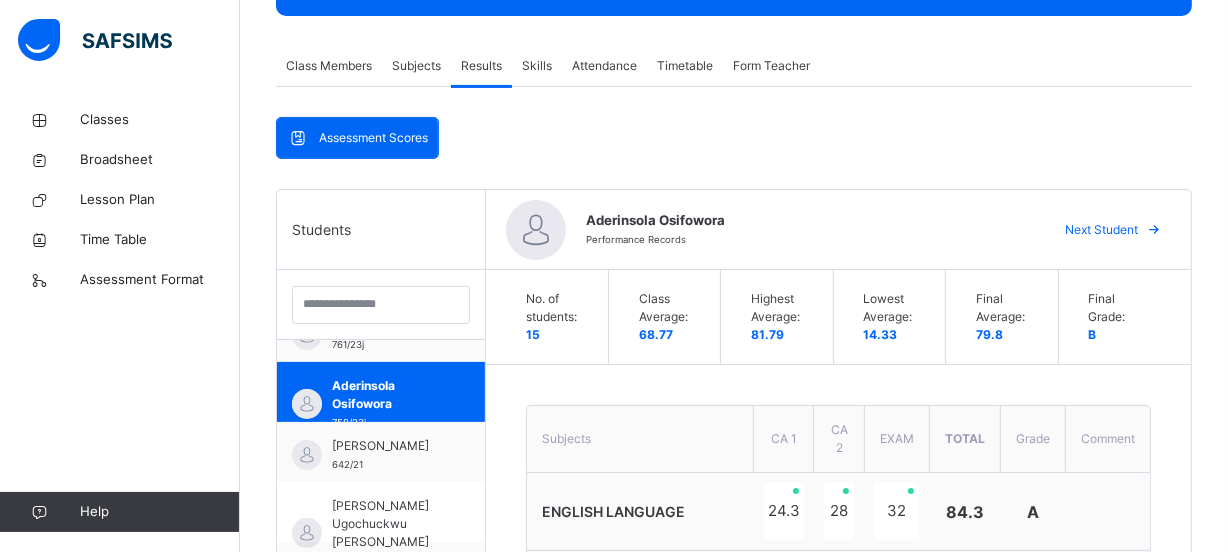 click on "Next Student" at bounding box center [1101, 230] 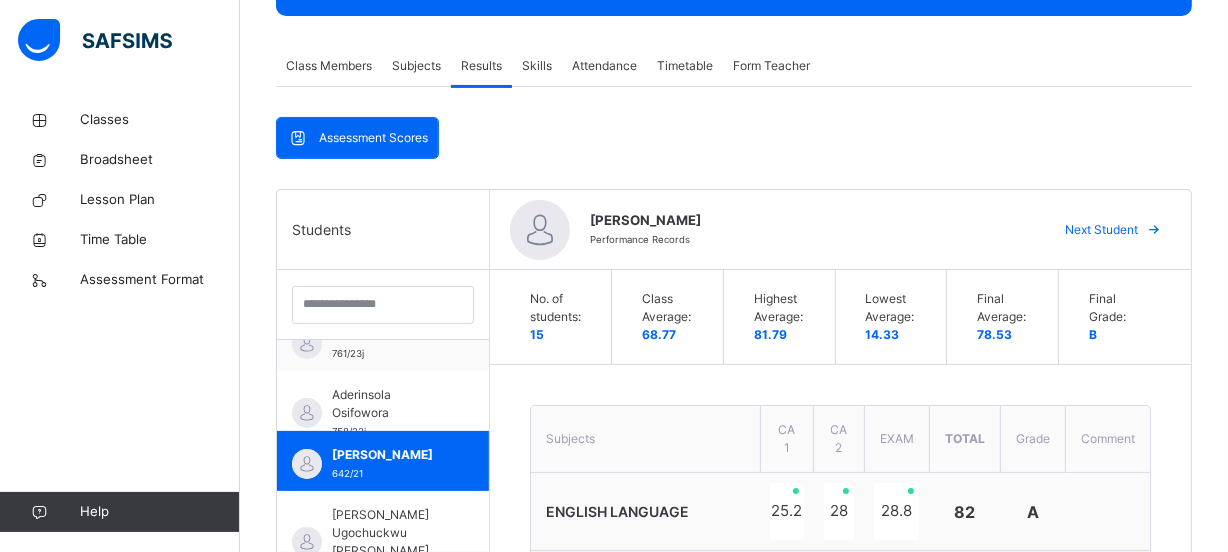 scroll, scrollTop: 98, scrollLeft: 0, axis: vertical 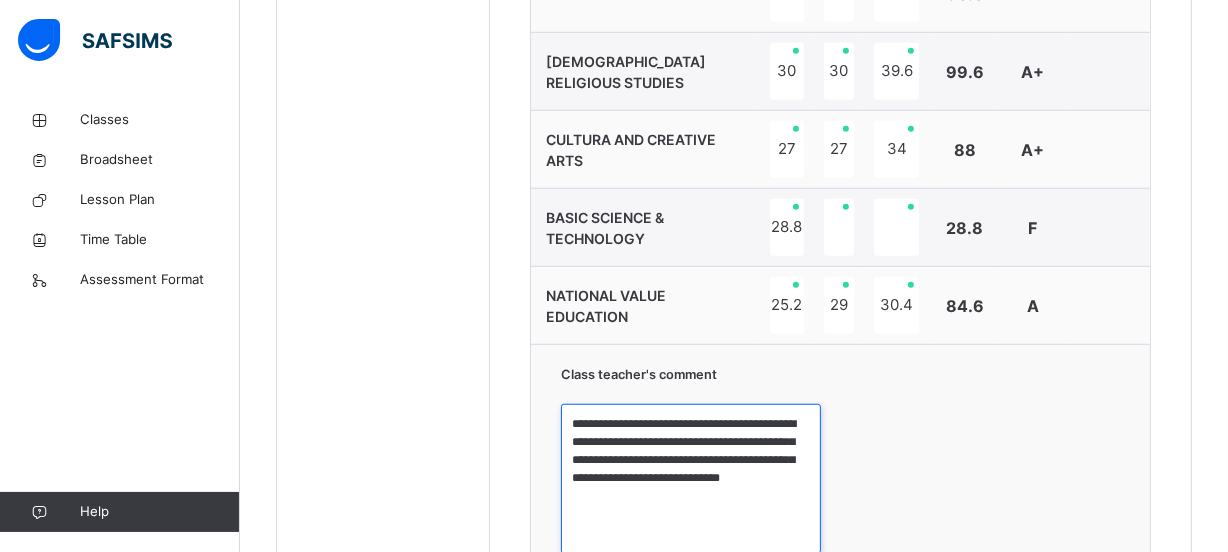 drag, startPoint x: 600, startPoint y: 425, endPoint x: 590, endPoint y: 485, distance: 60.827625 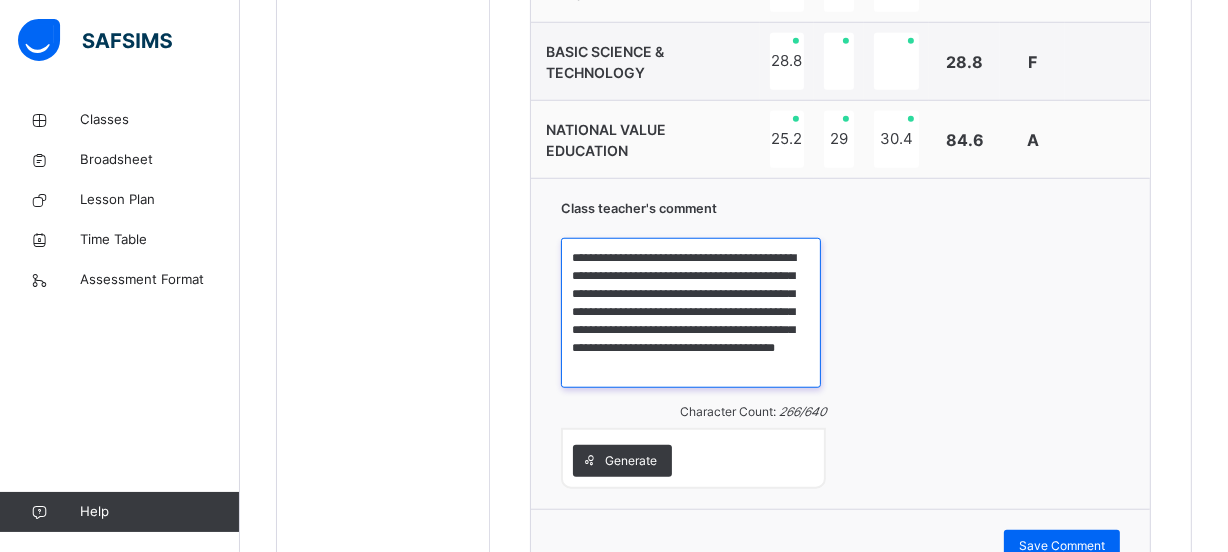 scroll, scrollTop: 1486, scrollLeft: 0, axis: vertical 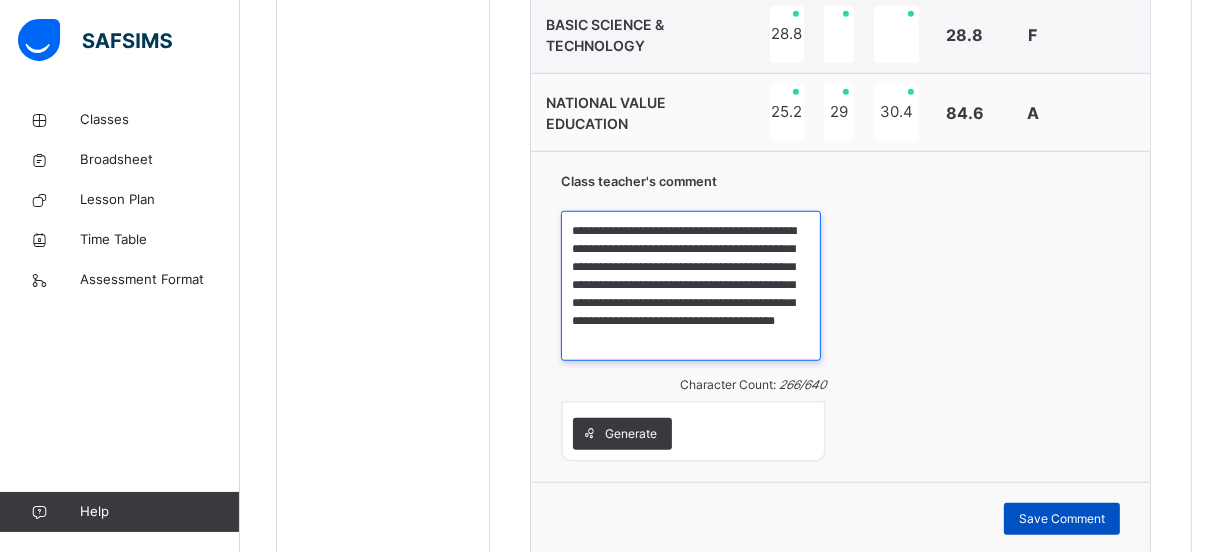 type on "**********" 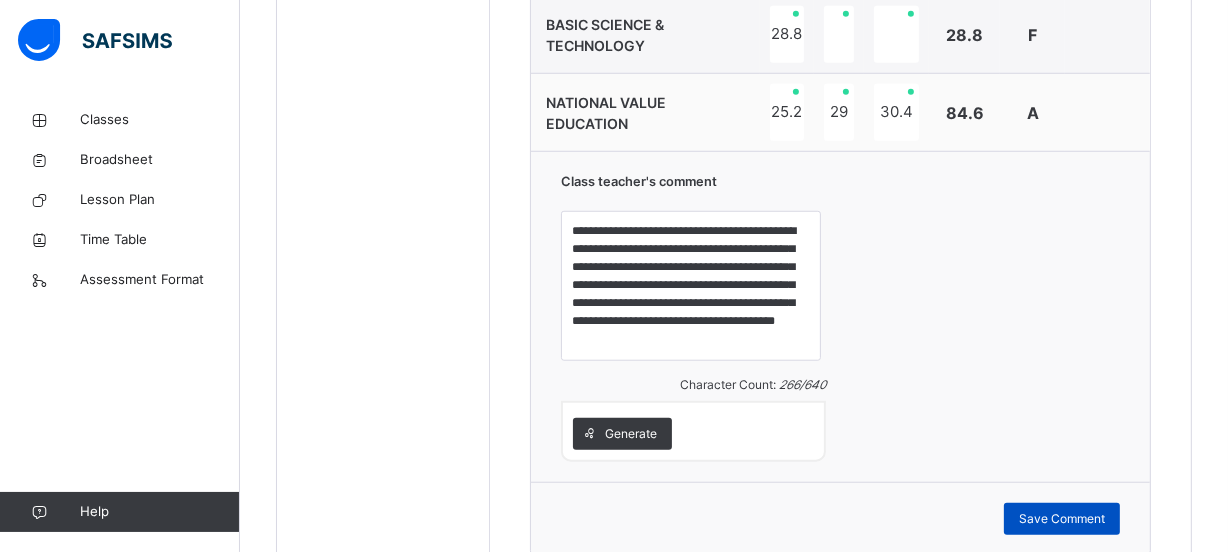 click on "Save Comment" at bounding box center (1062, 519) 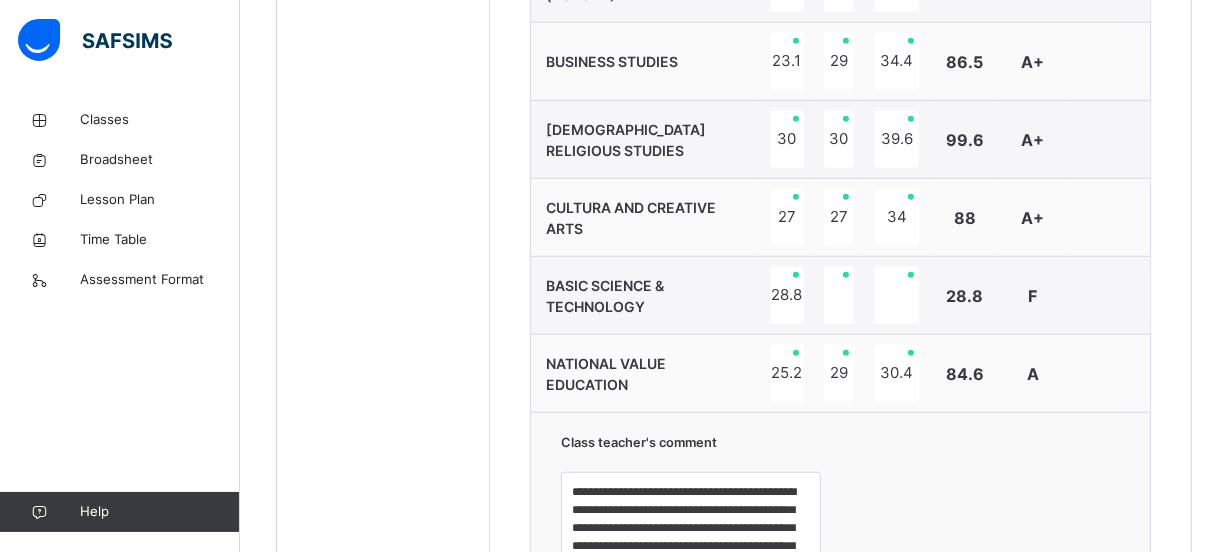 scroll, scrollTop: 1240, scrollLeft: 0, axis: vertical 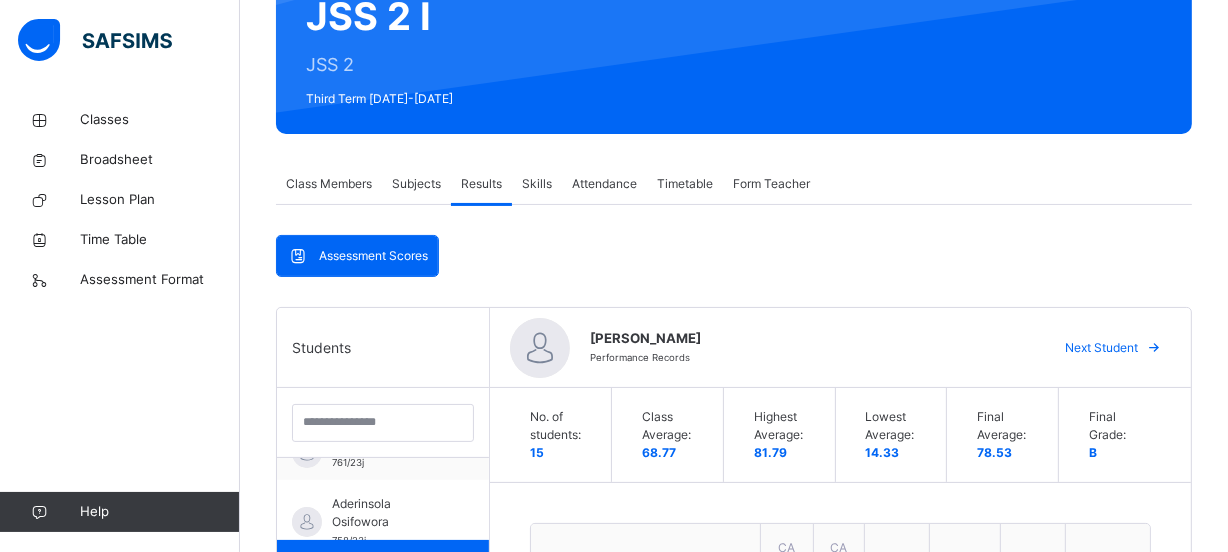 click on "Next Student" at bounding box center (1101, 348) 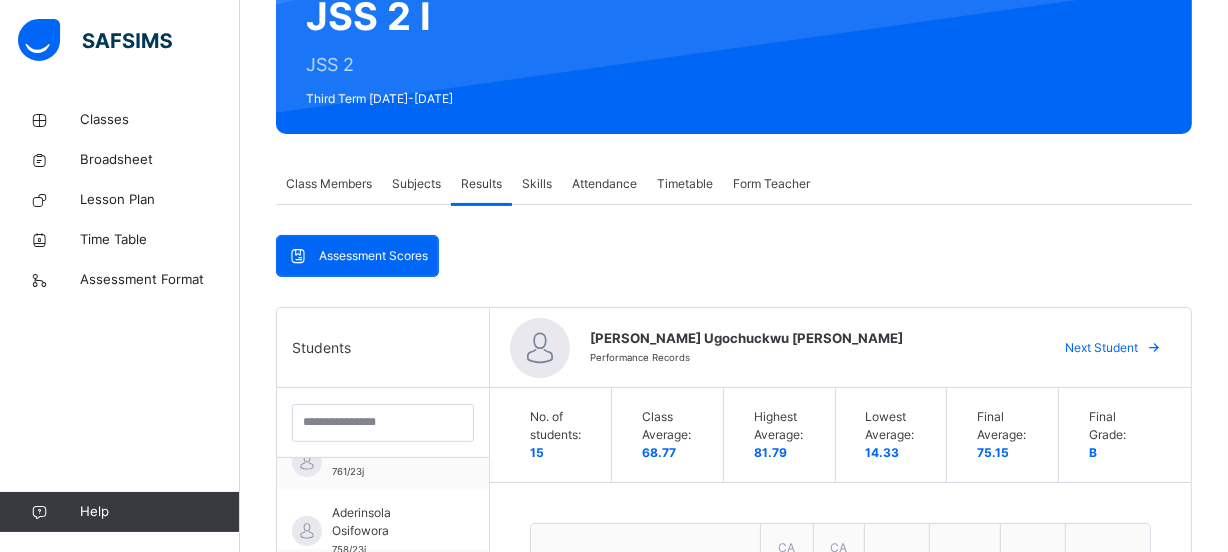 scroll, scrollTop: 98, scrollLeft: 0, axis: vertical 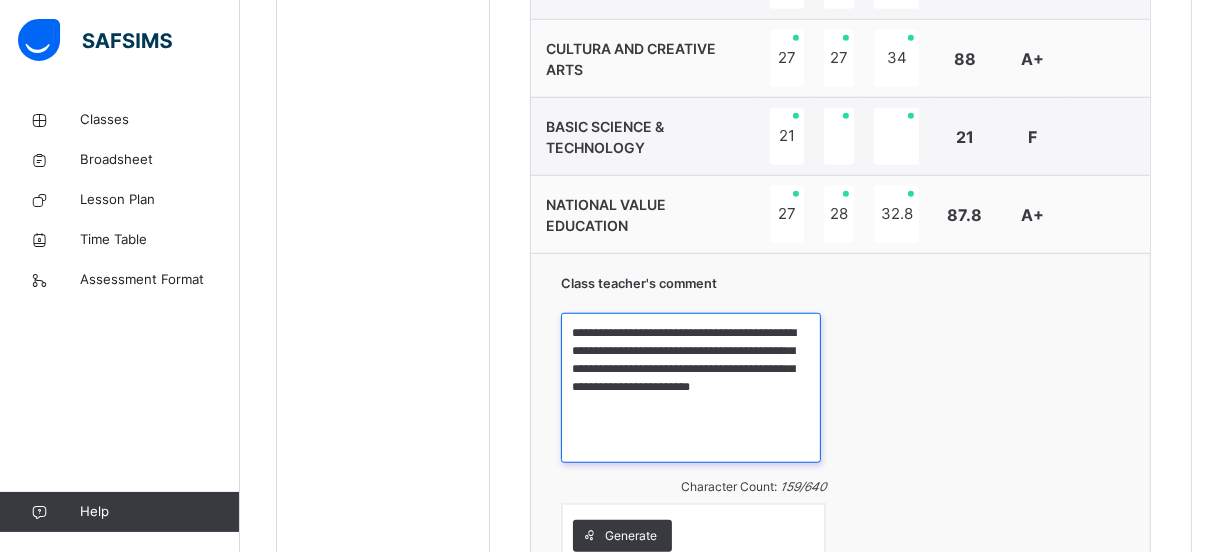 drag, startPoint x: 594, startPoint y: 330, endPoint x: 649, endPoint y: 420, distance: 105.47511 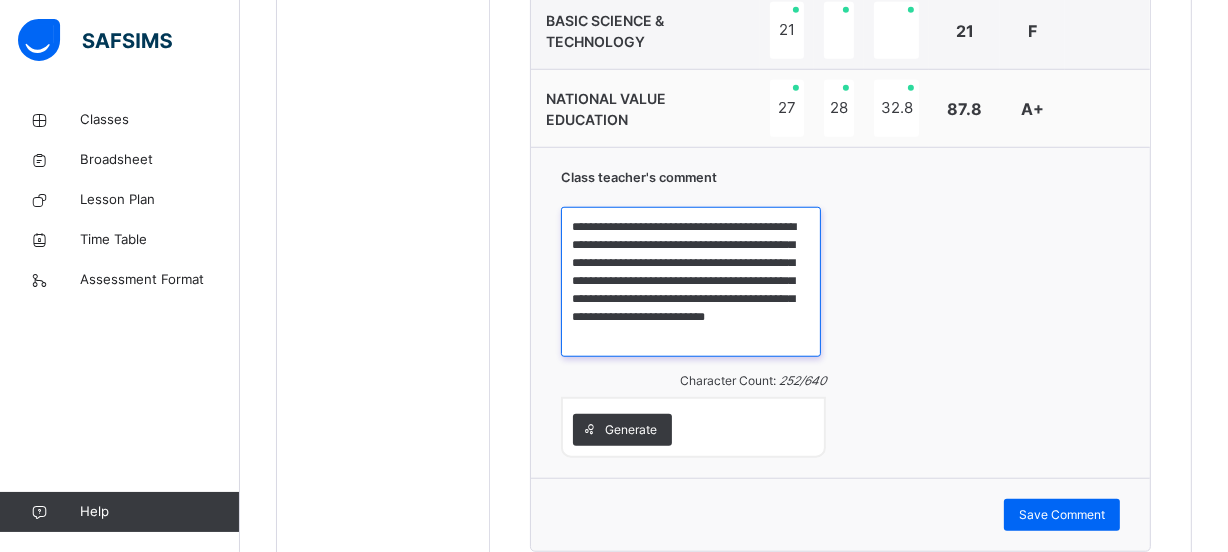 scroll, scrollTop: 1611, scrollLeft: 0, axis: vertical 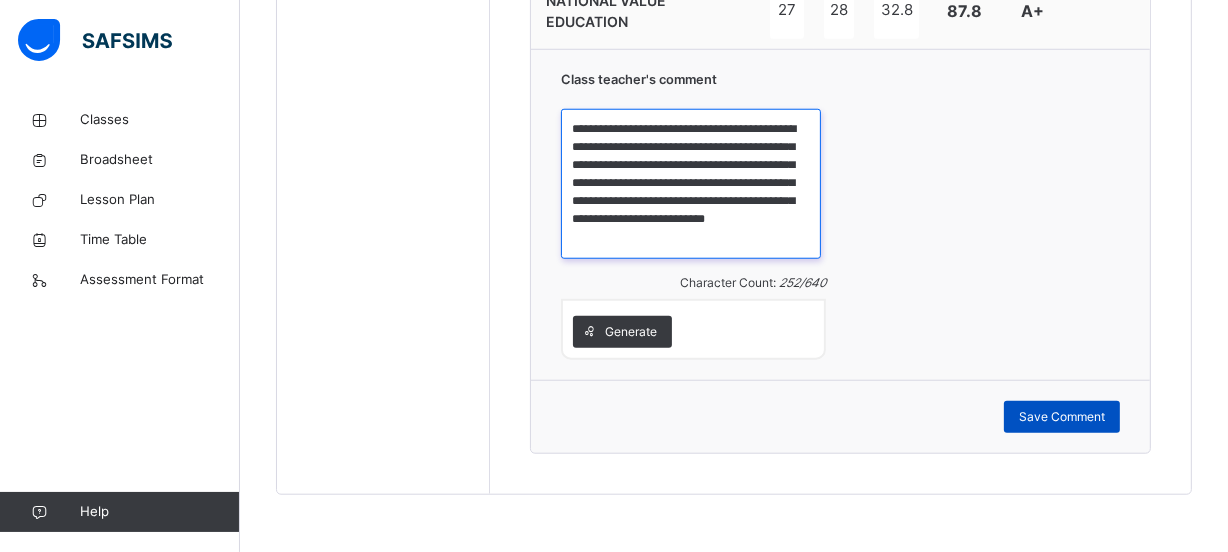 type on "**********" 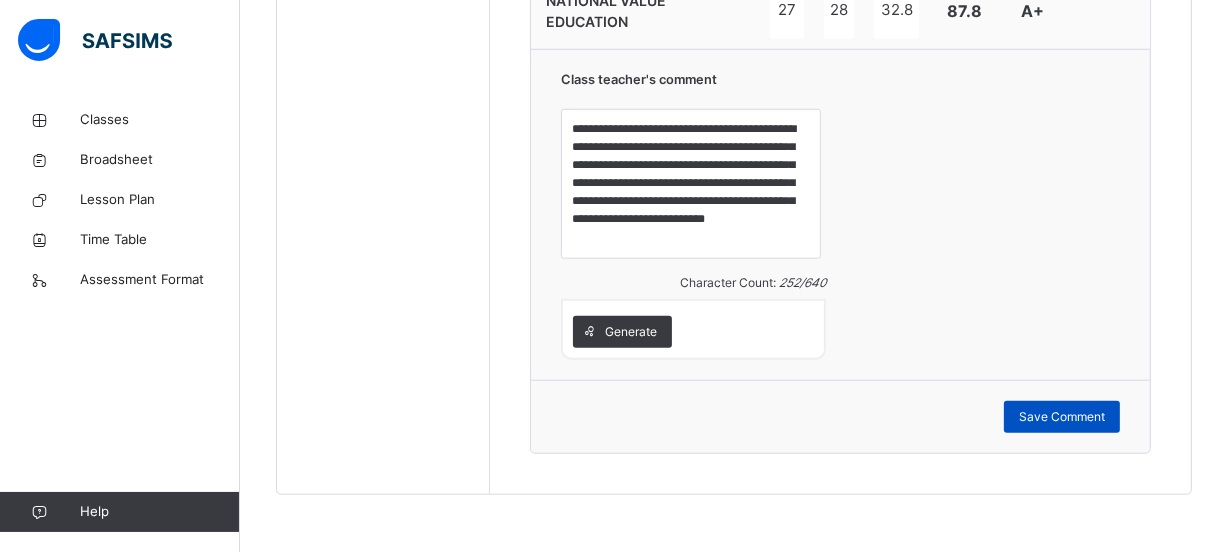 click on "Save Comment" at bounding box center (1062, 417) 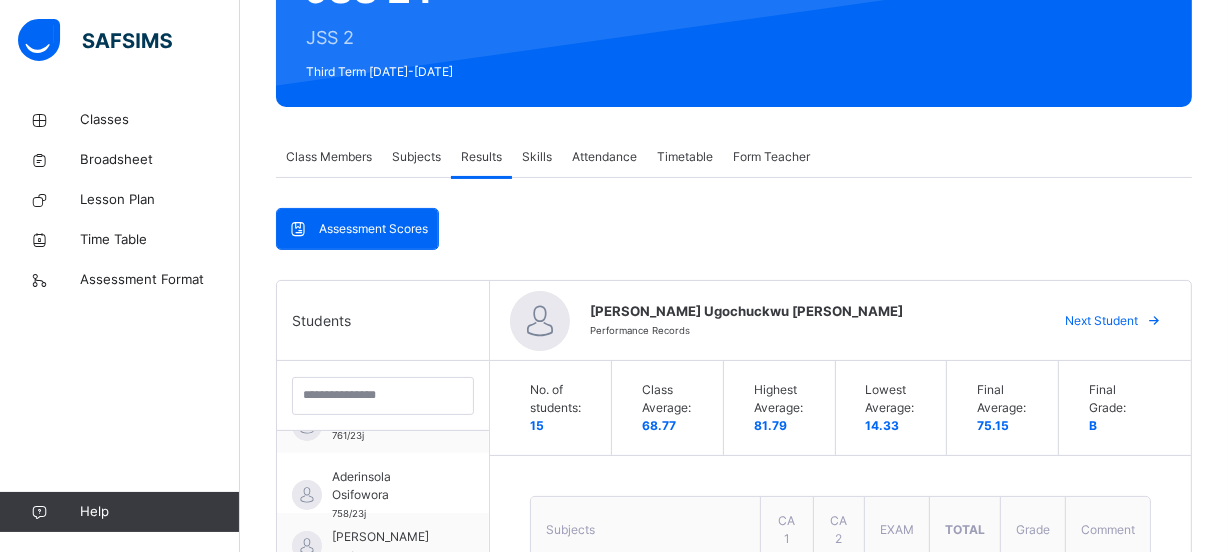 scroll, scrollTop: 242, scrollLeft: 0, axis: vertical 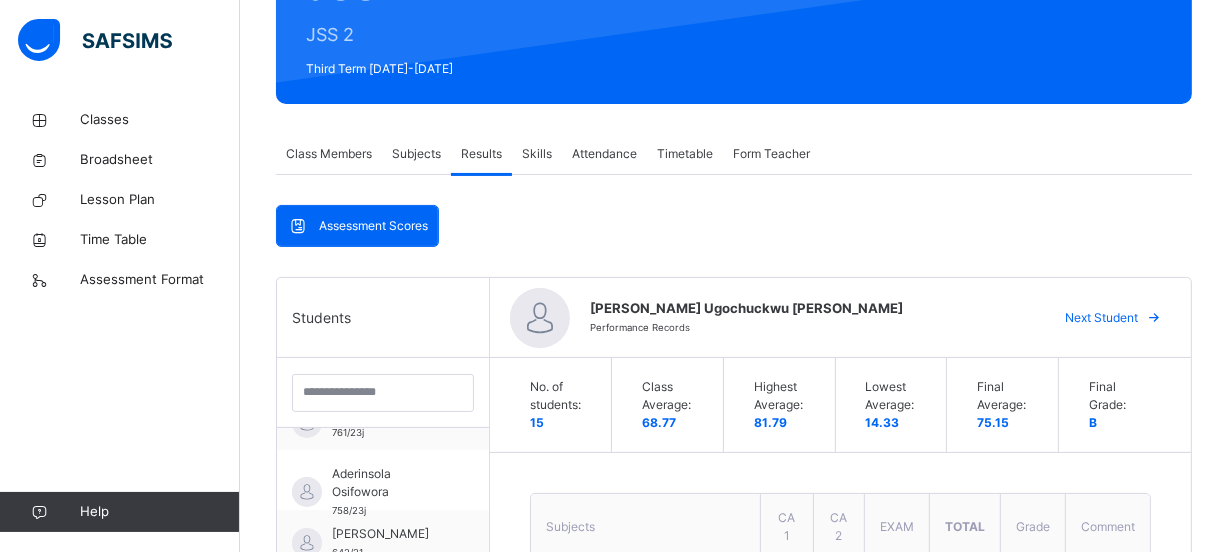 click on "Next Student" at bounding box center (1101, 318) 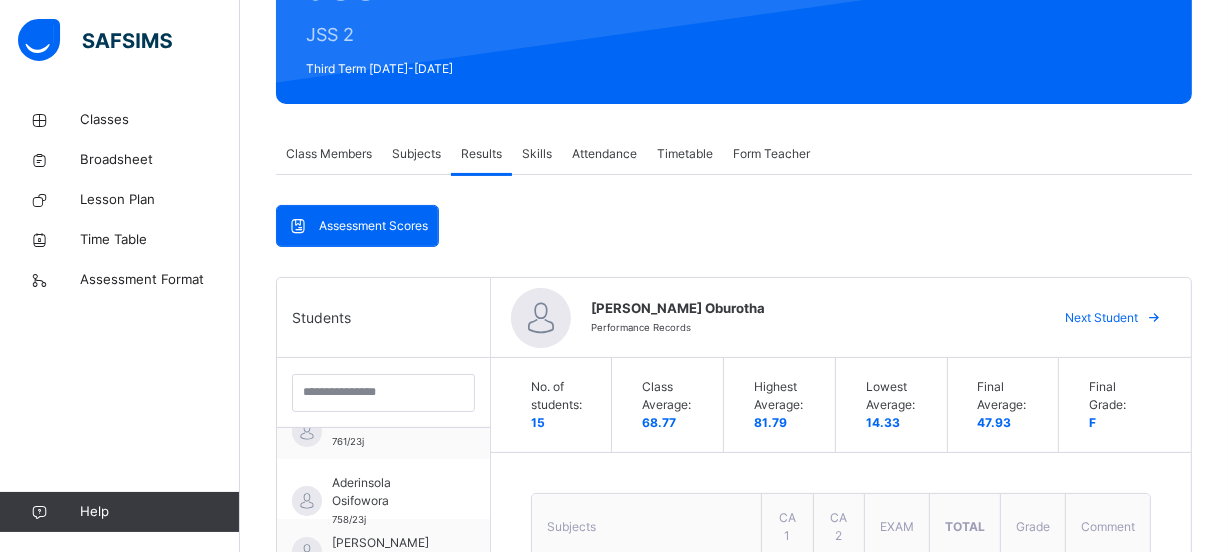 scroll, scrollTop: 98, scrollLeft: 0, axis: vertical 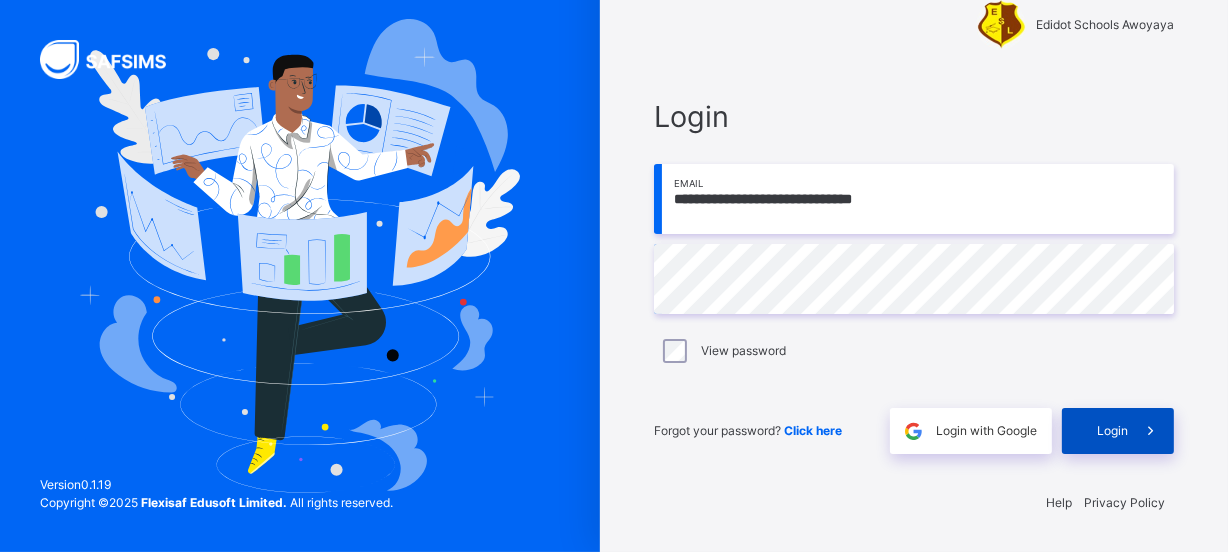 click on "Login" at bounding box center (1118, 431) 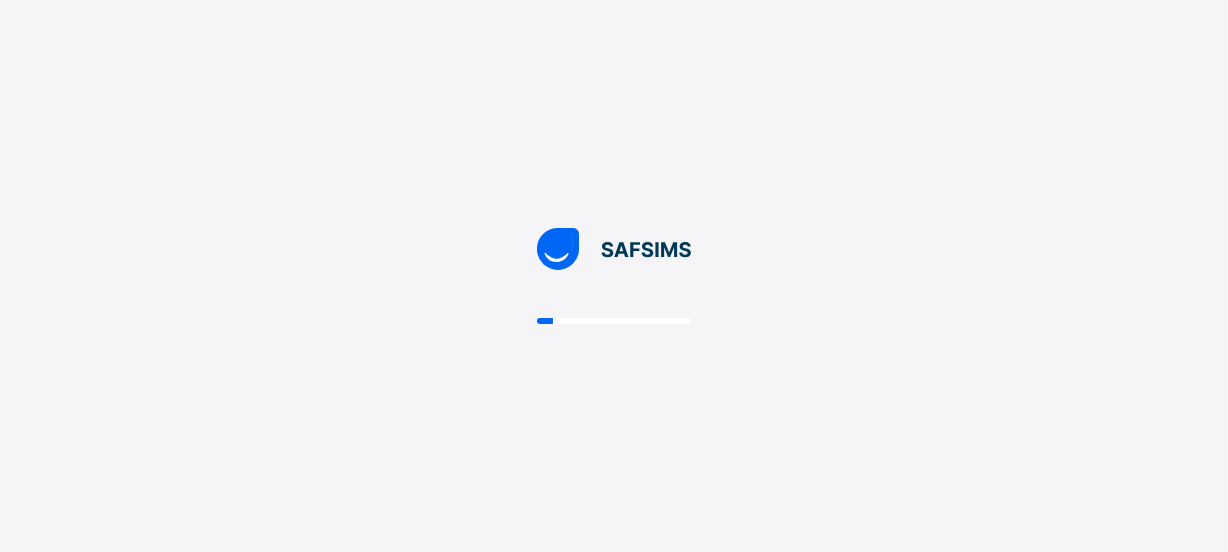 scroll, scrollTop: 0, scrollLeft: 0, axis: both 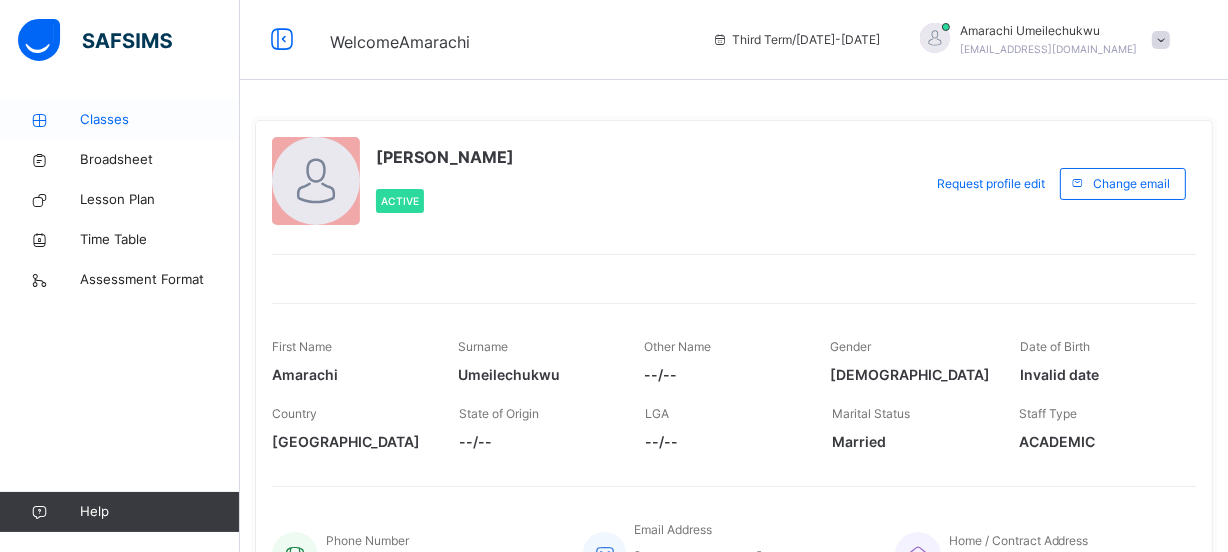 click on "Classes" at bounding box center (160, 120) 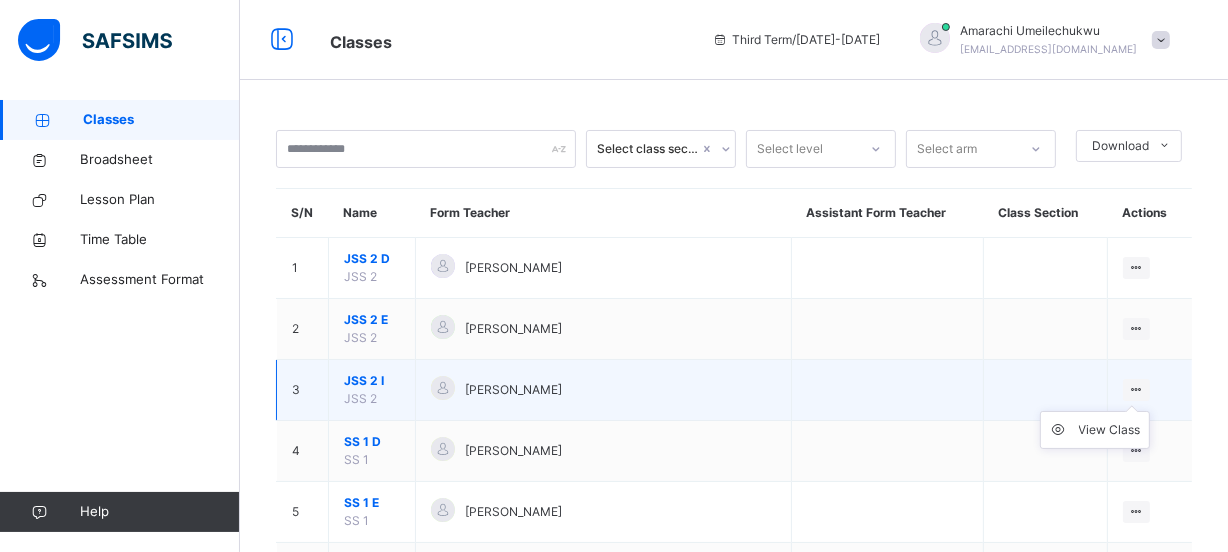 click at bounding box center (1136, 389) 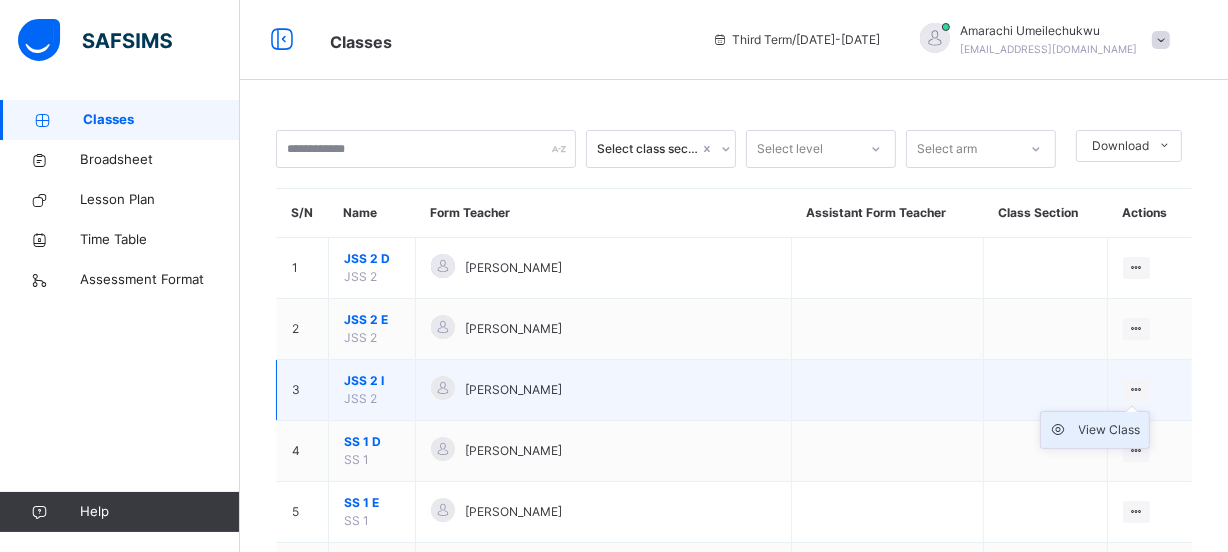 click on "View Class" at bounding box center (1110, 430) 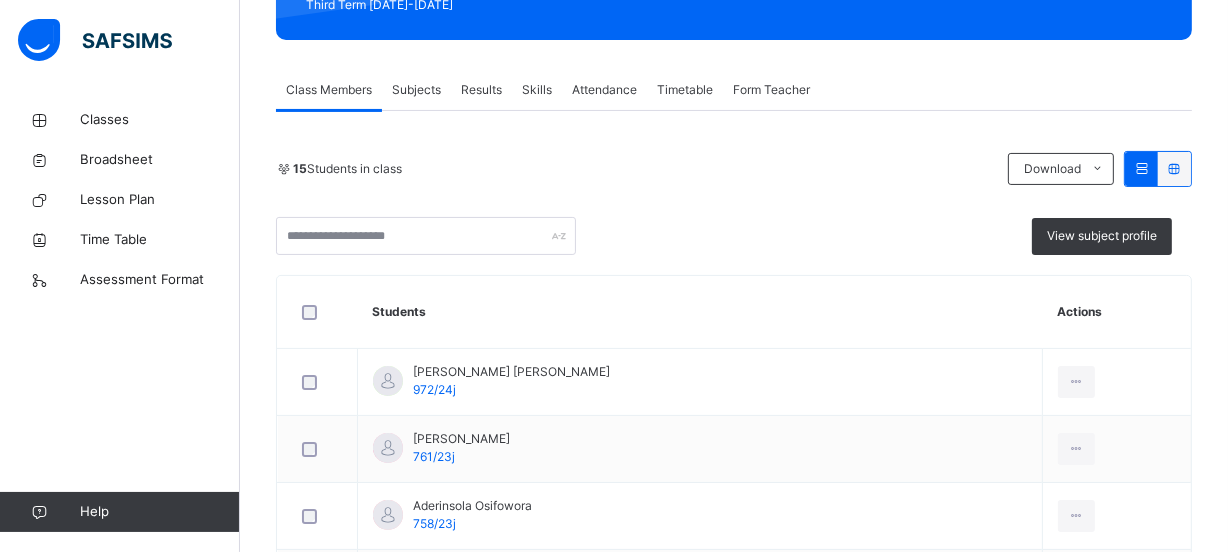 scroll, scrollTop: 312, scrollLeft: 0, axis: vertical 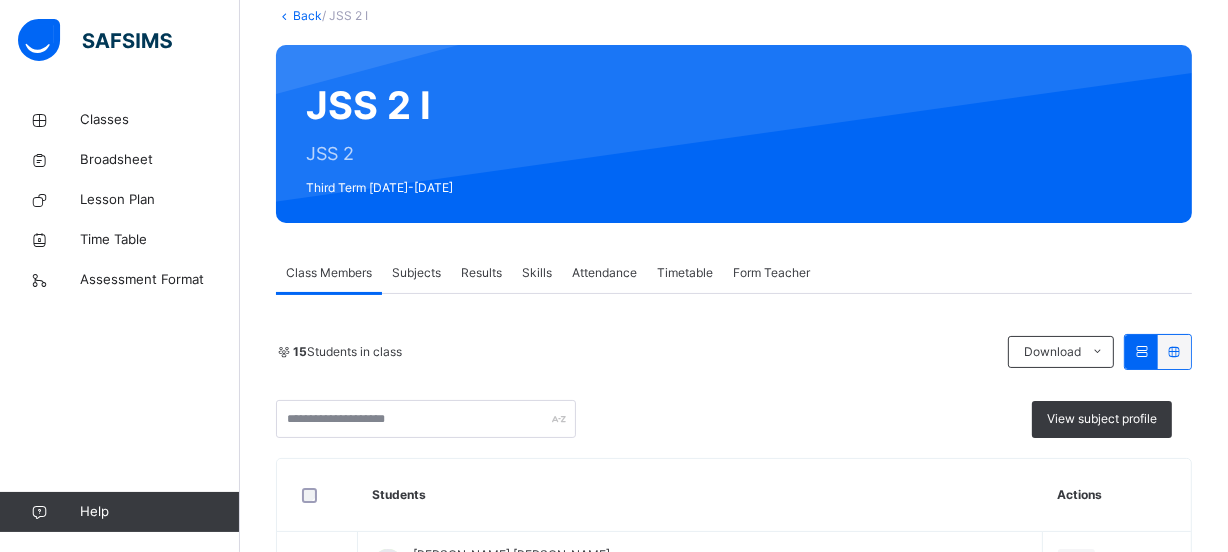 click on "Results" at bounding box center (481, 273) 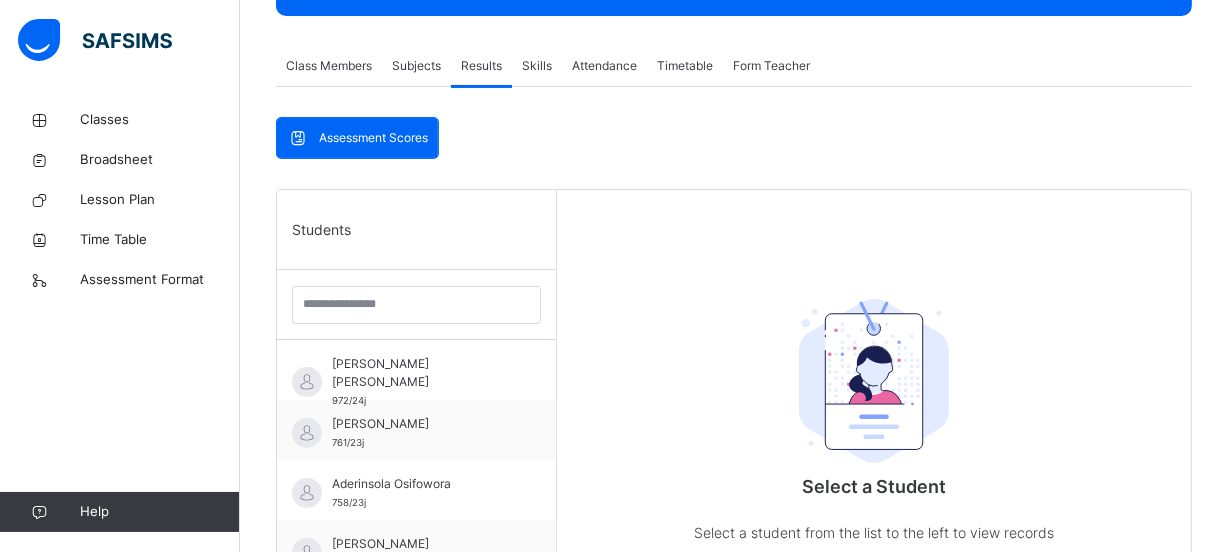 scroll, scrollTop: 343, scrollLeft: 0, axis: vertical 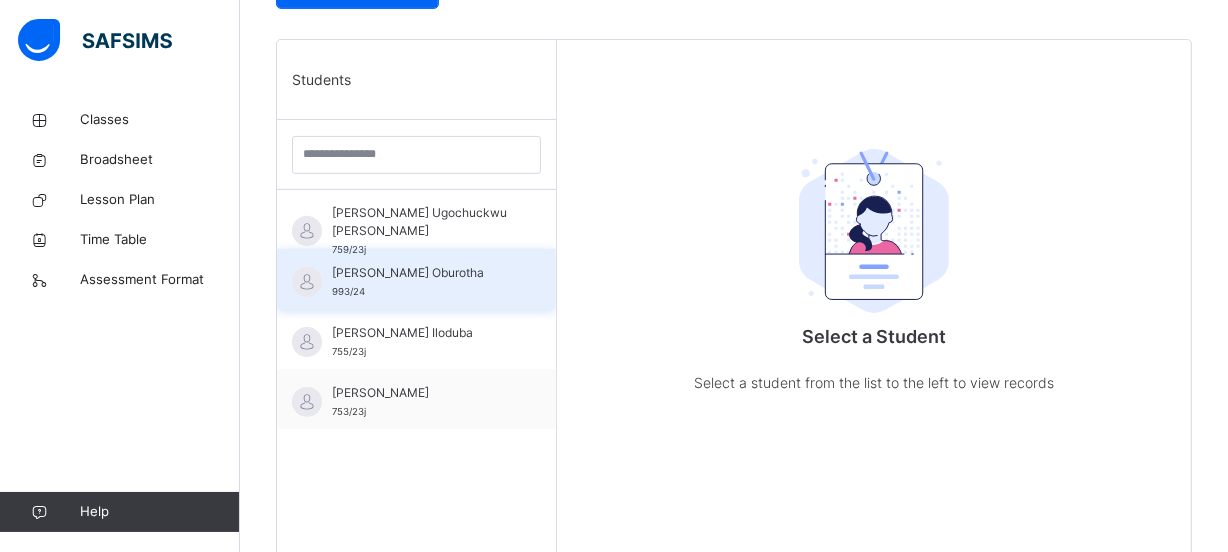 click on "[PERSON_NAME] Oburotha 993/24" at bounding box center (421, 282) 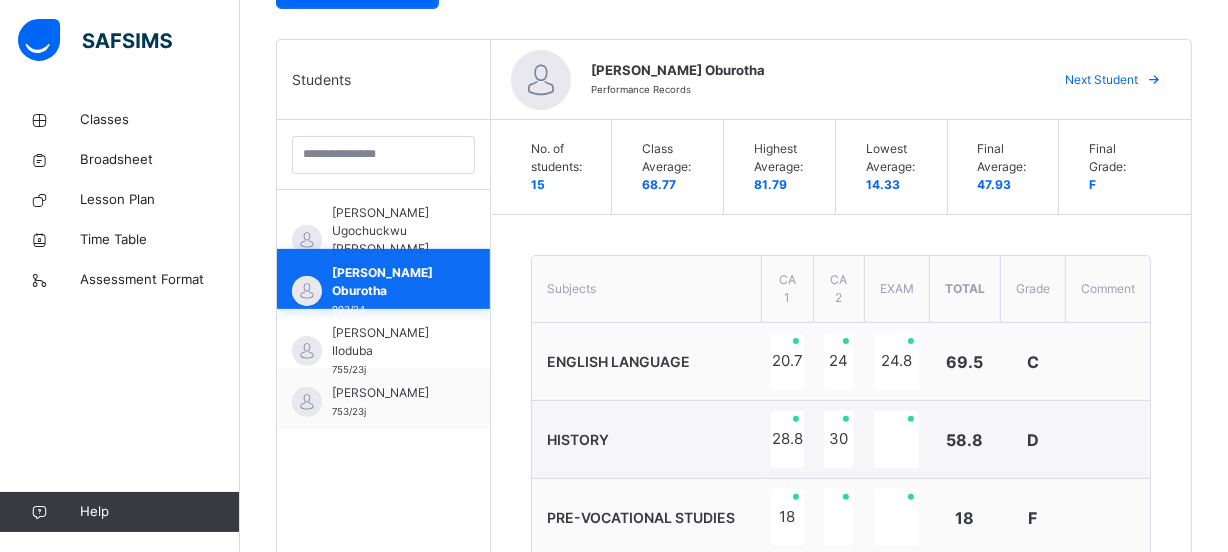 scroll, scrollTop: 250, scrollLeft: 0, axis: vertical 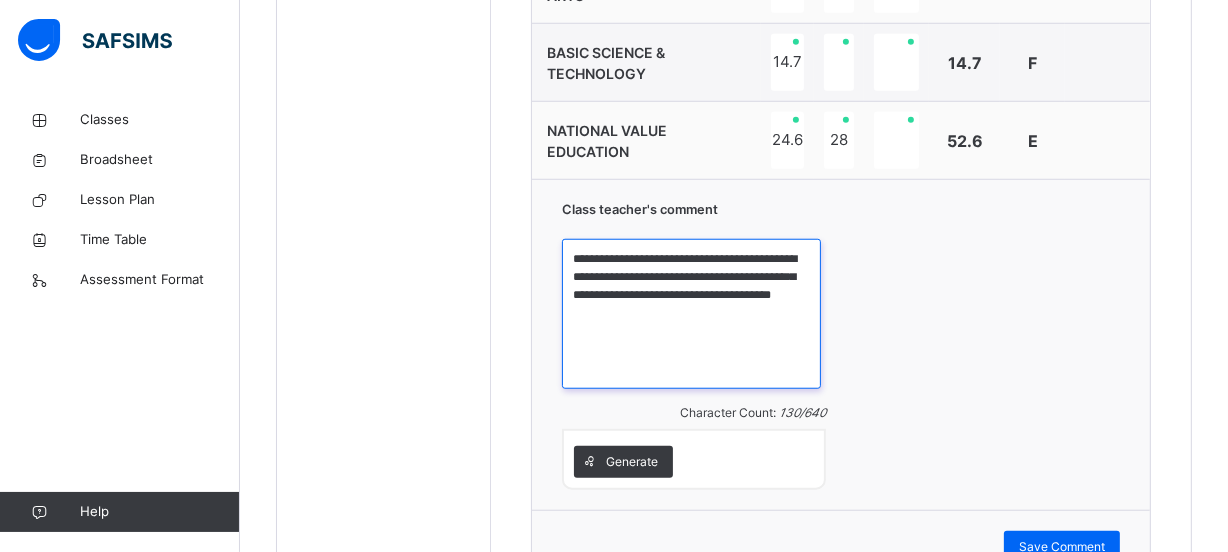 drag, startPoint x: 595, startPoint y: 254, endPoint x: 715, endPoint y: 330, distance: 142.04225 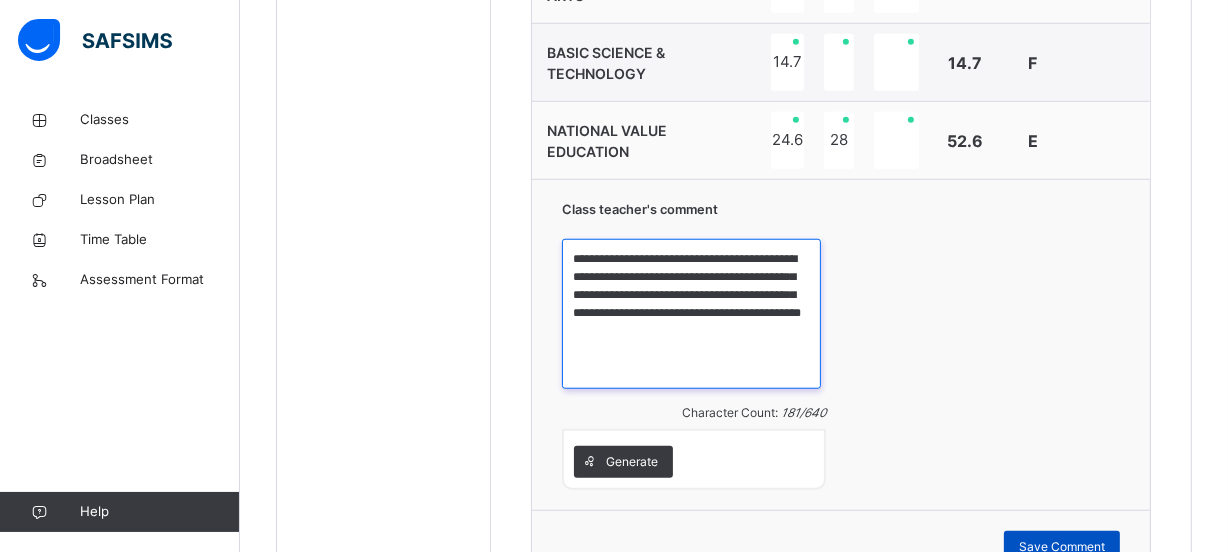 type on "**********" 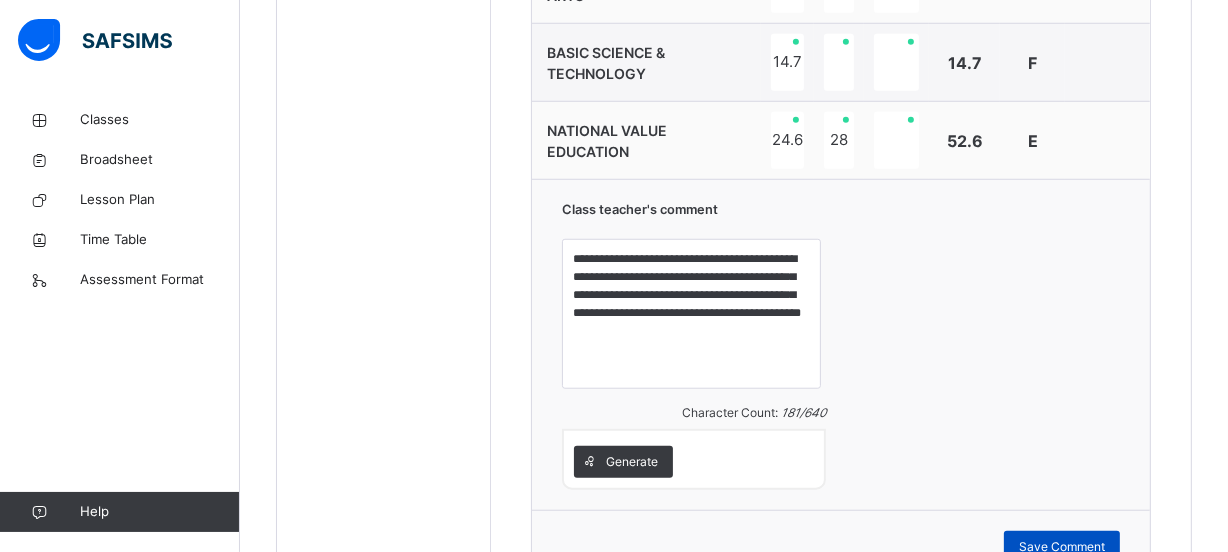 click on "Save Comment" at bounding box center [1062, 547] 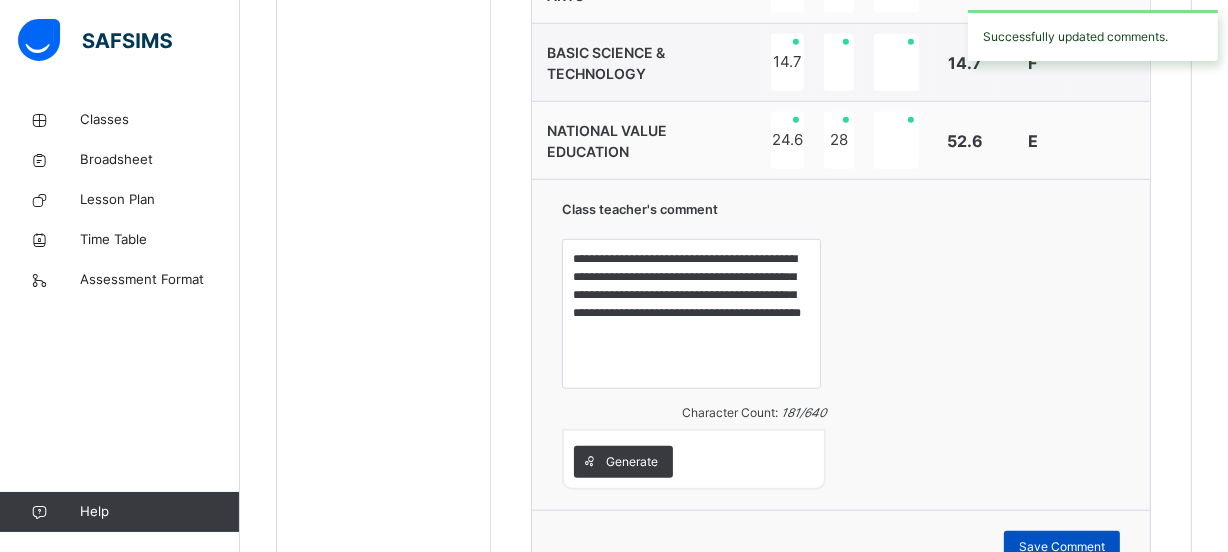 click on "Save Comment" at bounding box center [1062, 547] 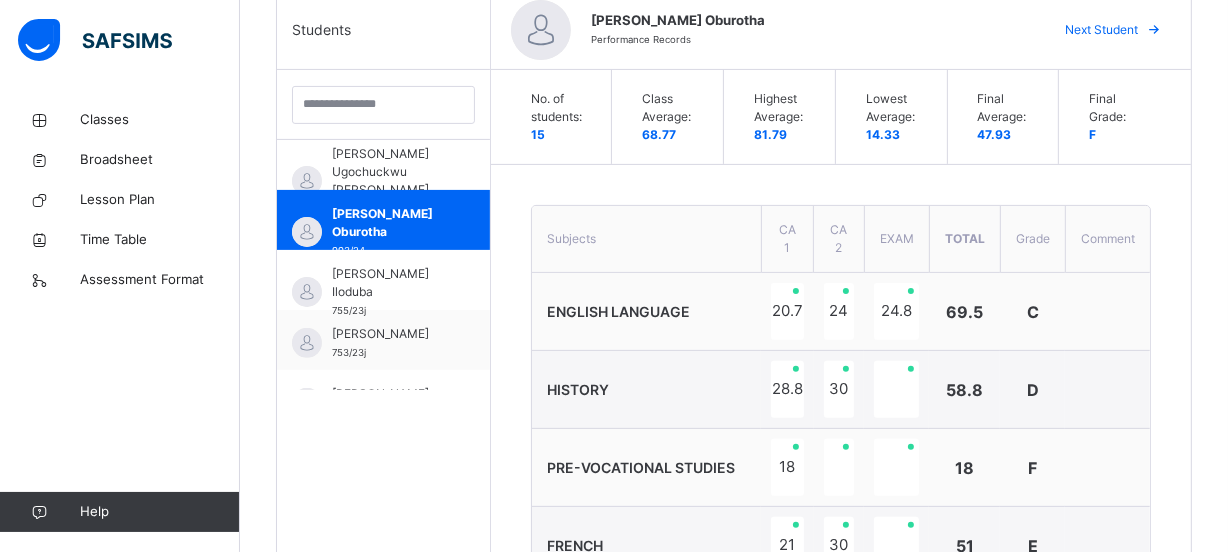 scroll, scrollTop: 522, scrollLeft: 0, axis: vertical 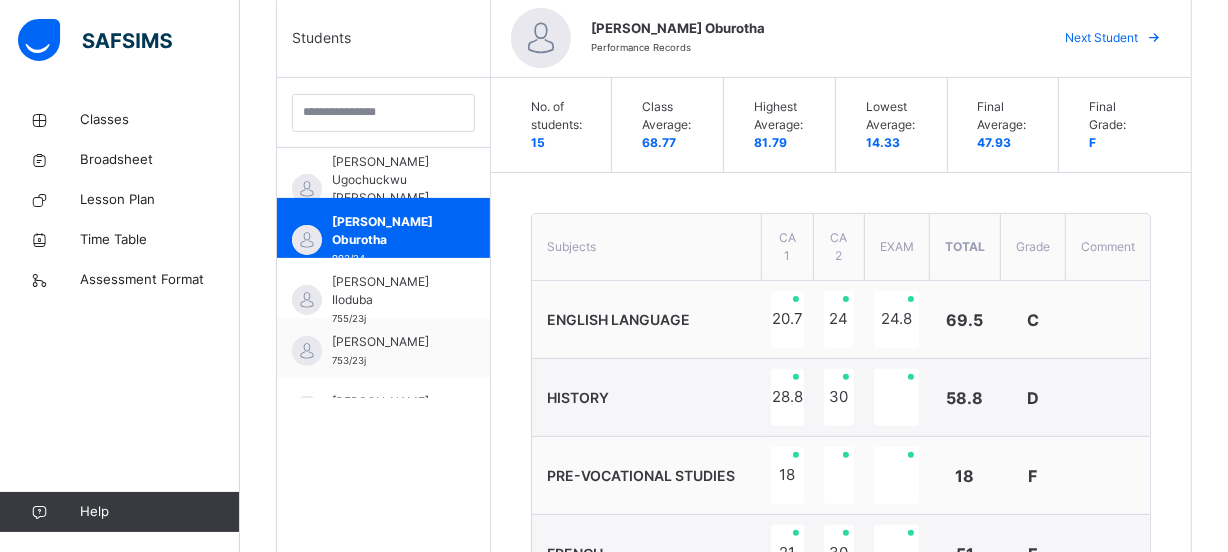 click at bounding box center (1154, 38) 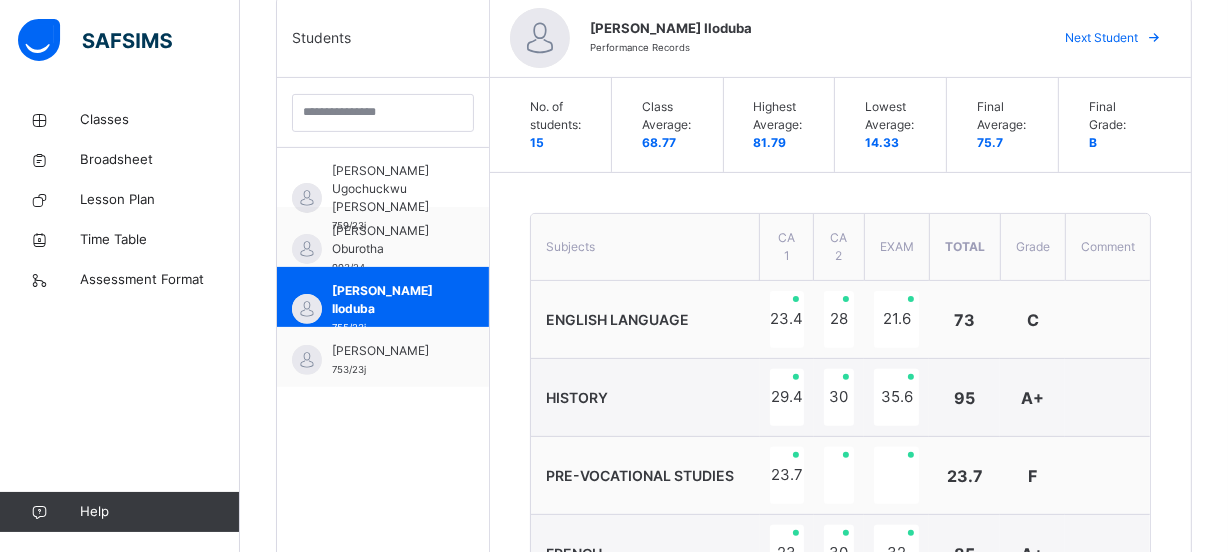 scroll, scrollTop: 250, scrollLeft: 0, axis: vertical 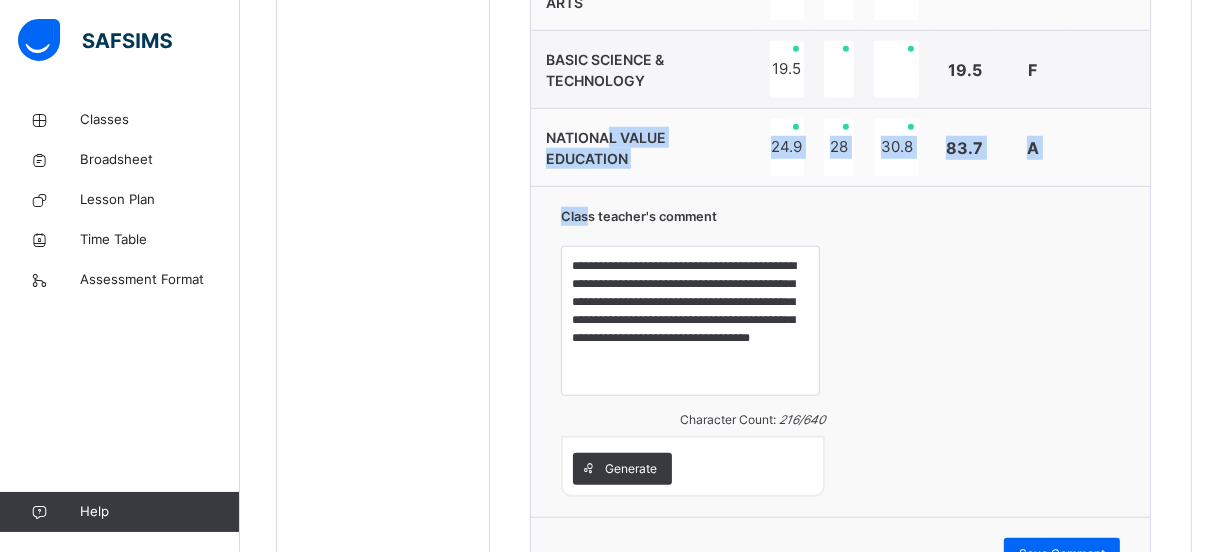 drag, startPoint x: 631, startPoint y: 140, endPoint x: 612, endPoint y: 185, distance: 48.8467 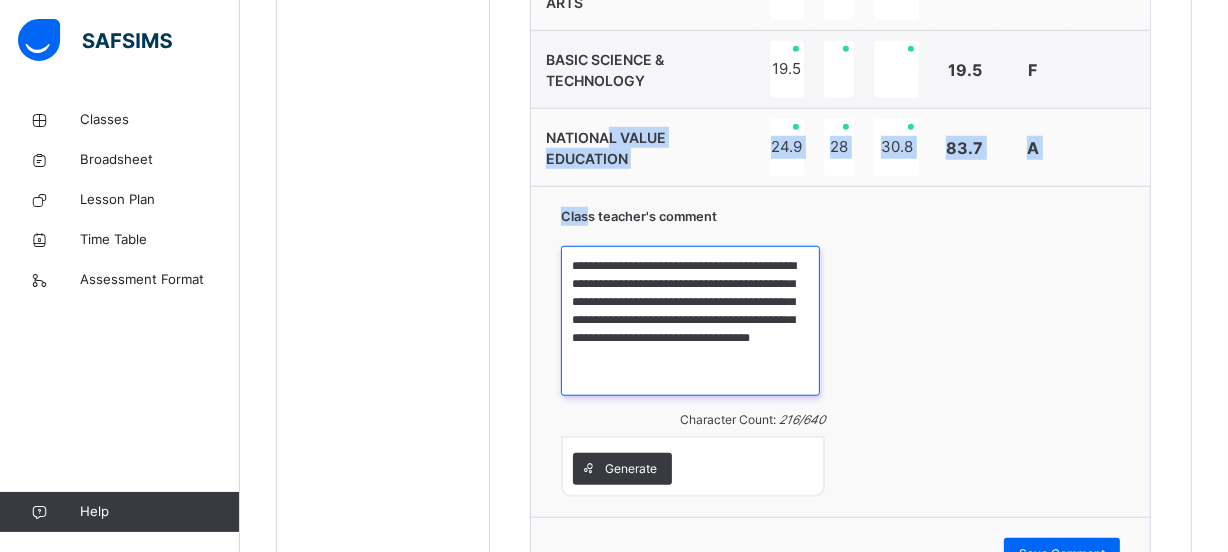 click on "**********" at bounding box center (691, 321) 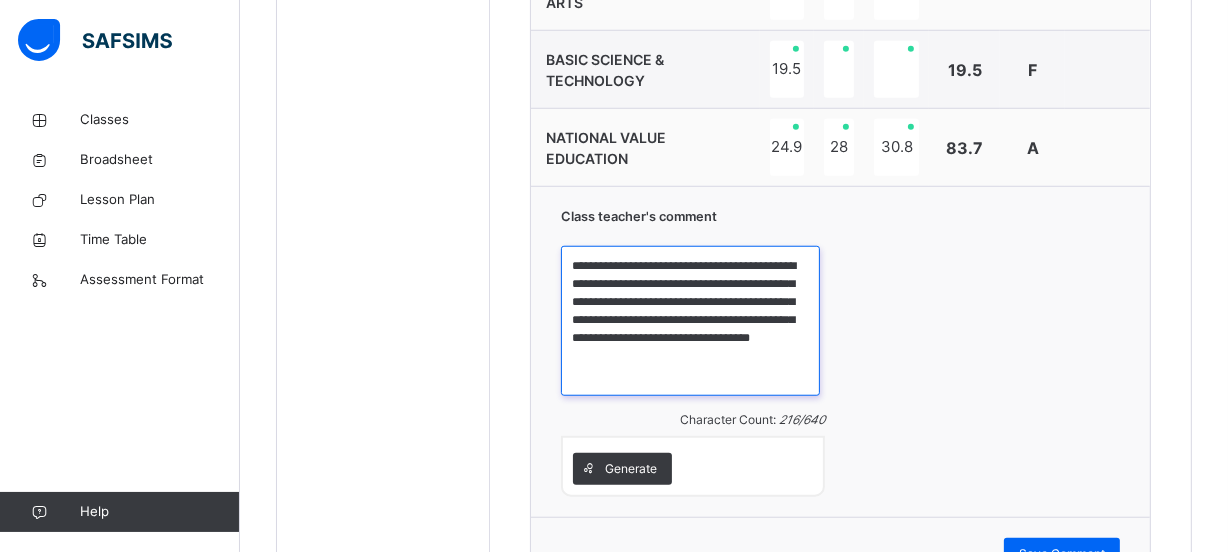 drag, startPoint x: 592, startPoint y: 266, endPoint x: 660, endPoint y: 376, distance: 129.3213 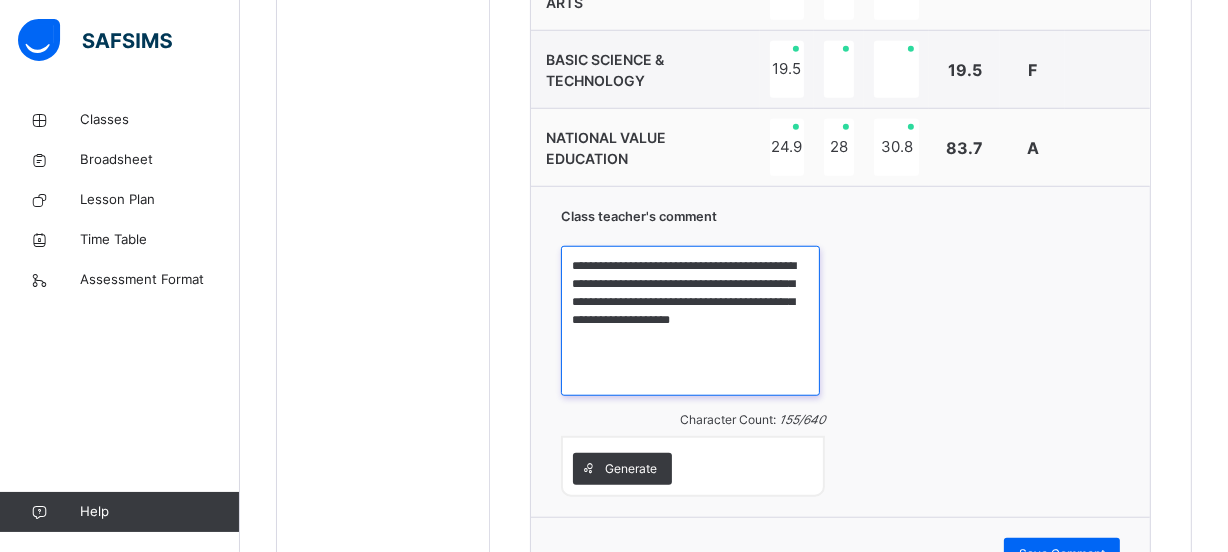 click on "**********" at bounding box center [691, 321] 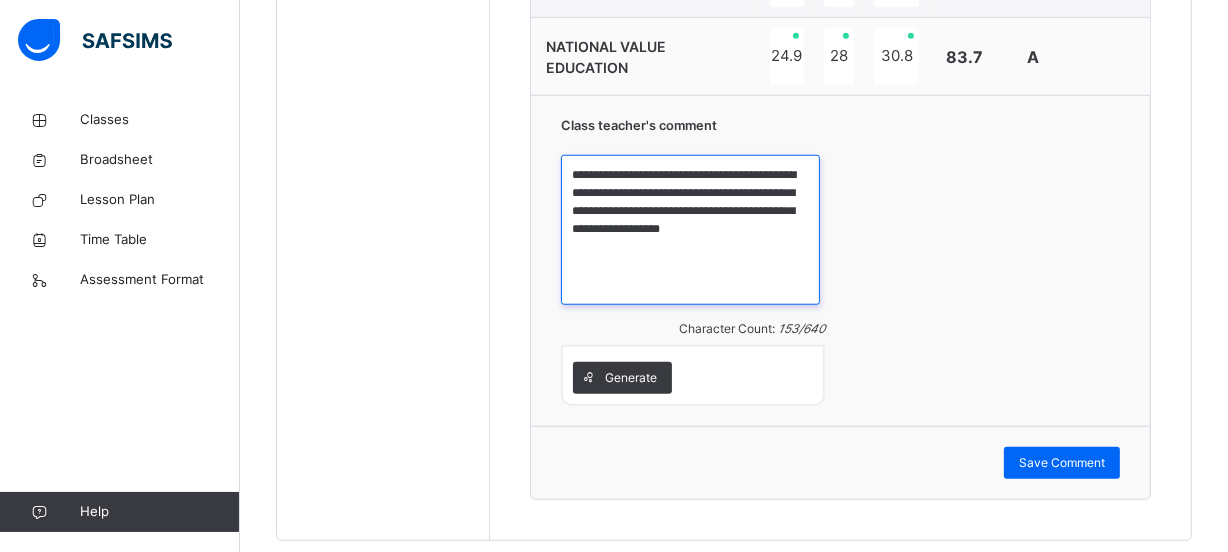 scroll, scrollTop: 1611, scrollLeft: 0, axis: vertical 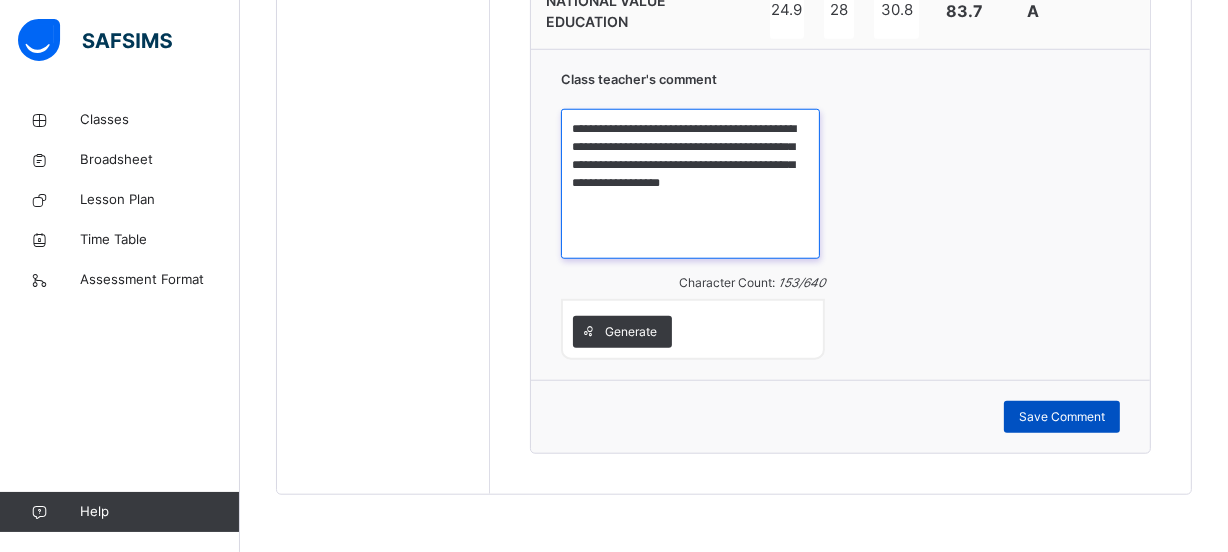 type on "**********" 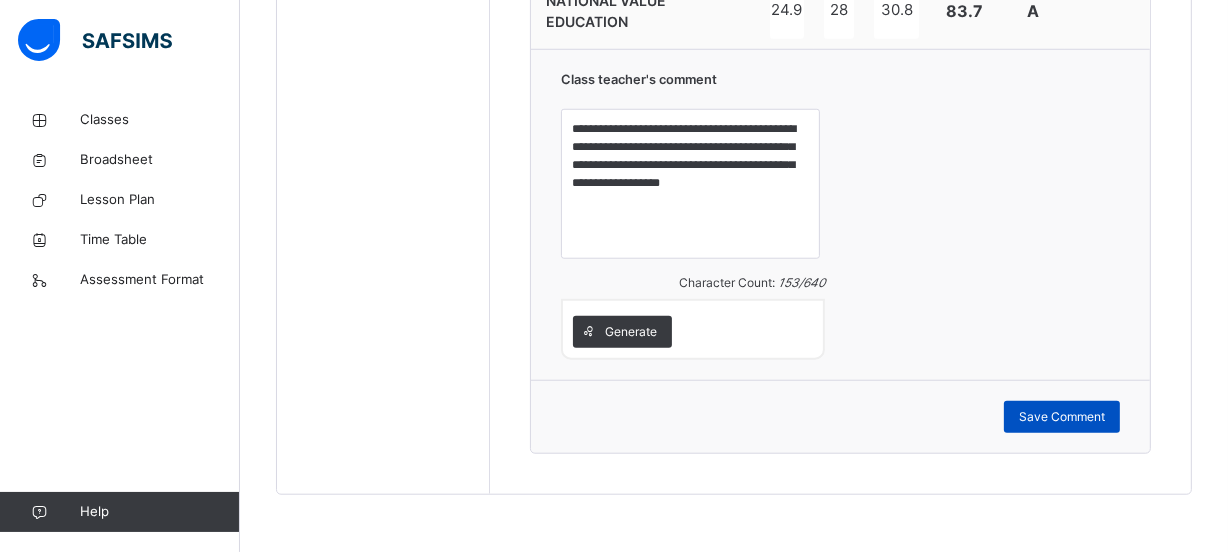 click on "Save Comment" at bounding box center [1062, 417] 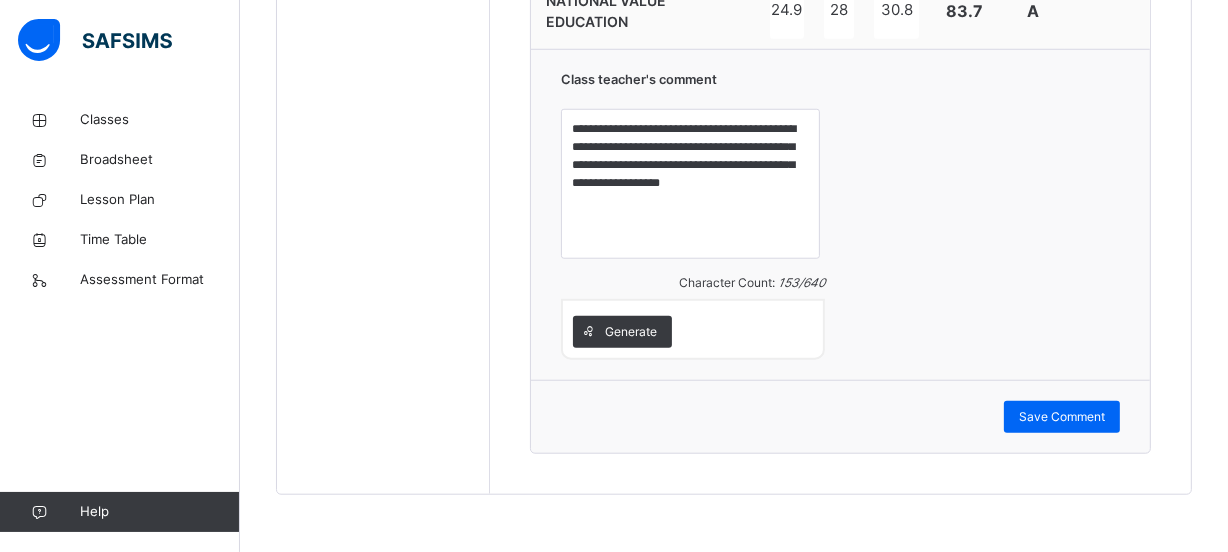 scroll, scrollTop: 1201, scrollLeft: 0, axis: vertical 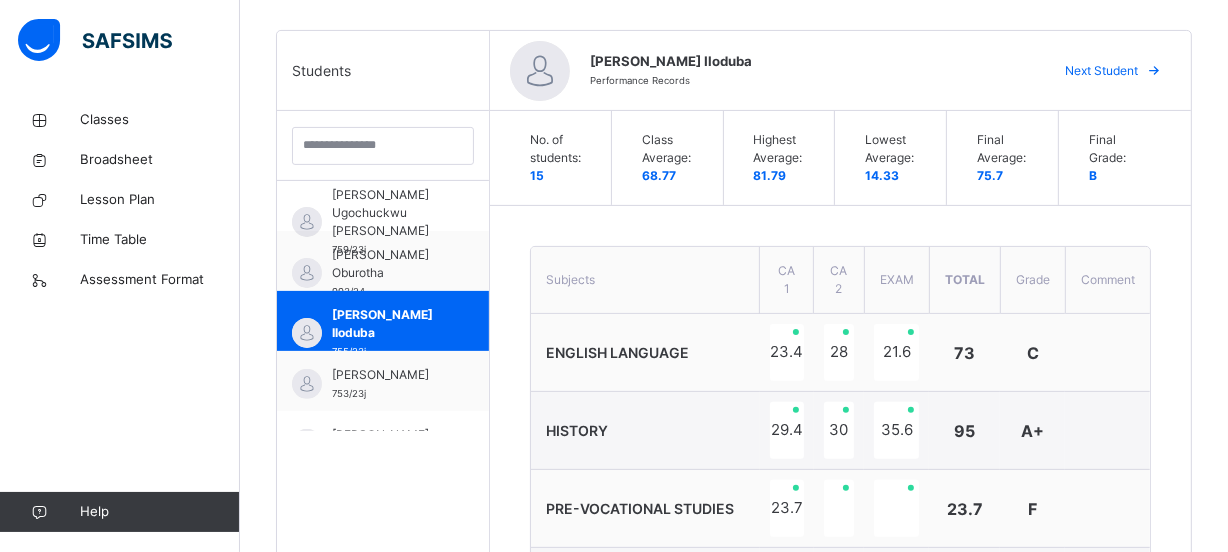 click at bounding box center (1154, 71) 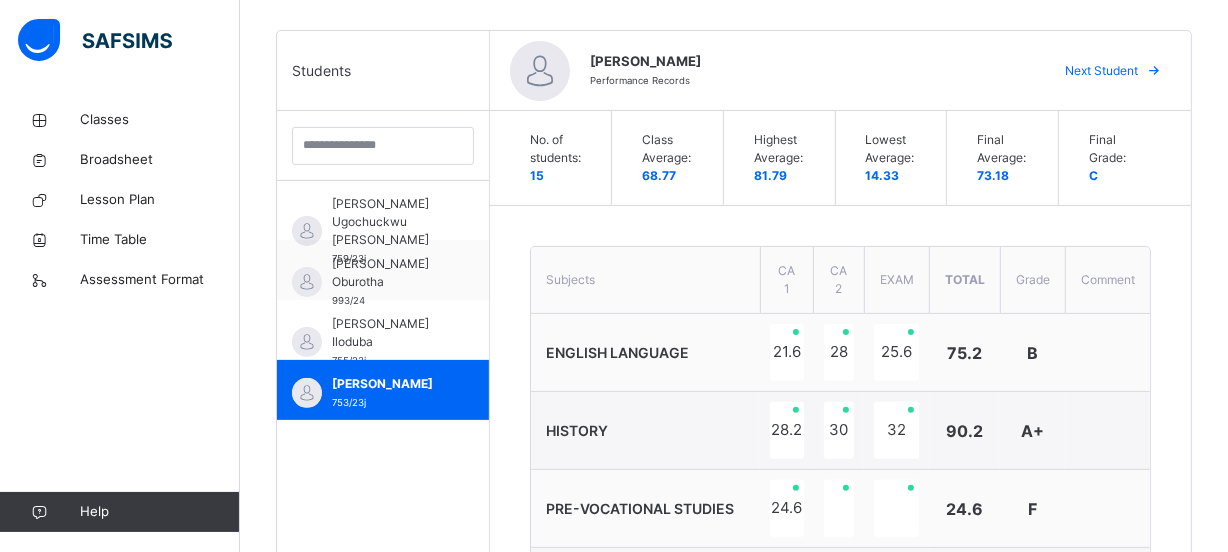 scroll, scrollTop: 250, scrollLeft: 0, axis: vertical 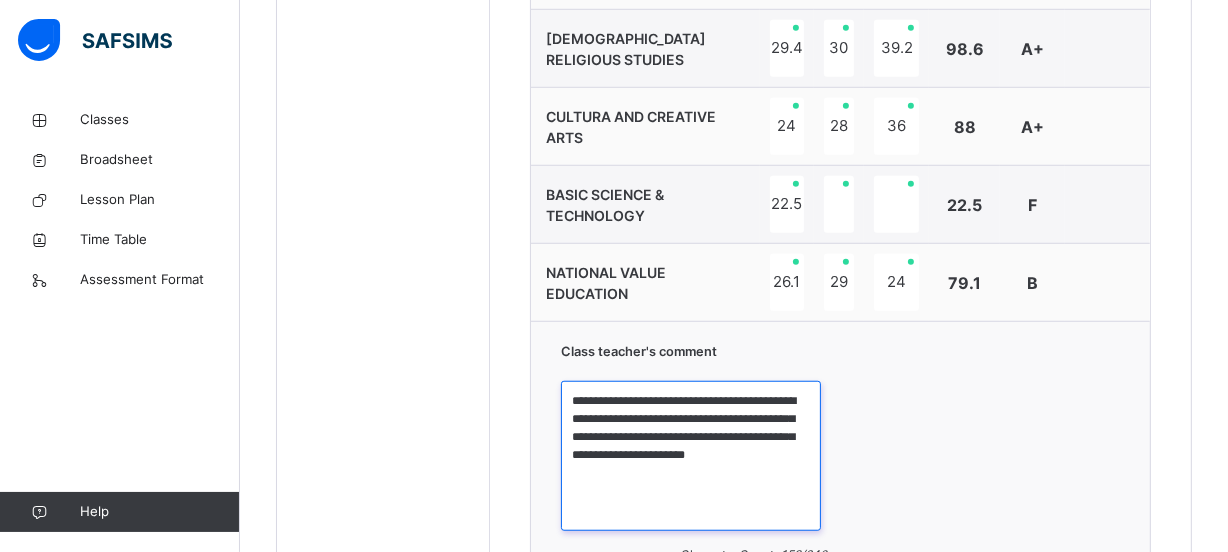 drag, startPoint x: 600, startPoint y: 400, endPoint x: 665, endPoint y: 472, distance: 97 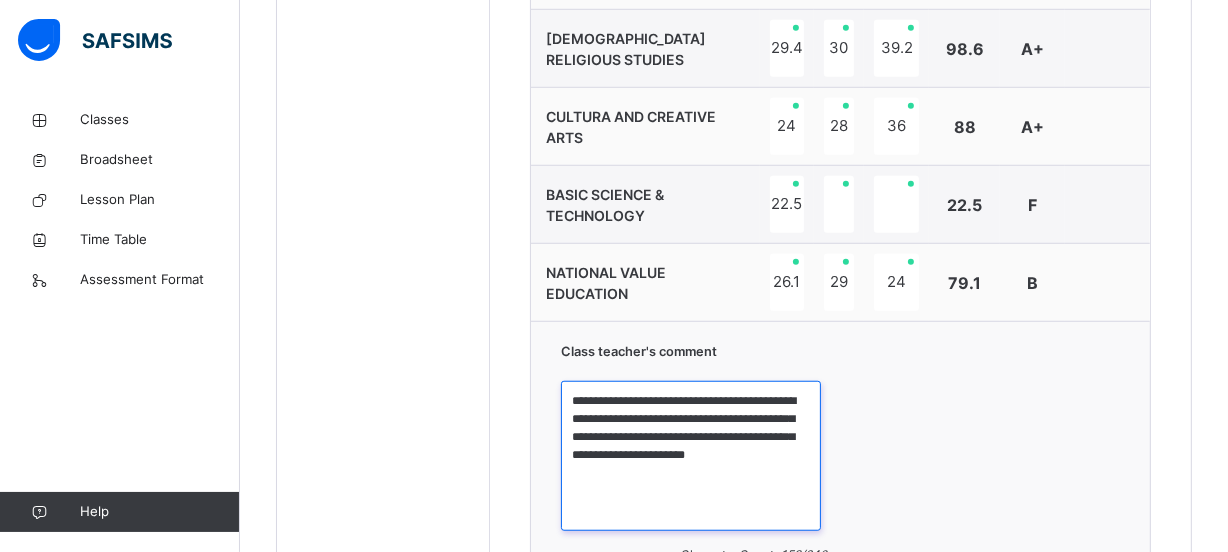 paste on "*******" 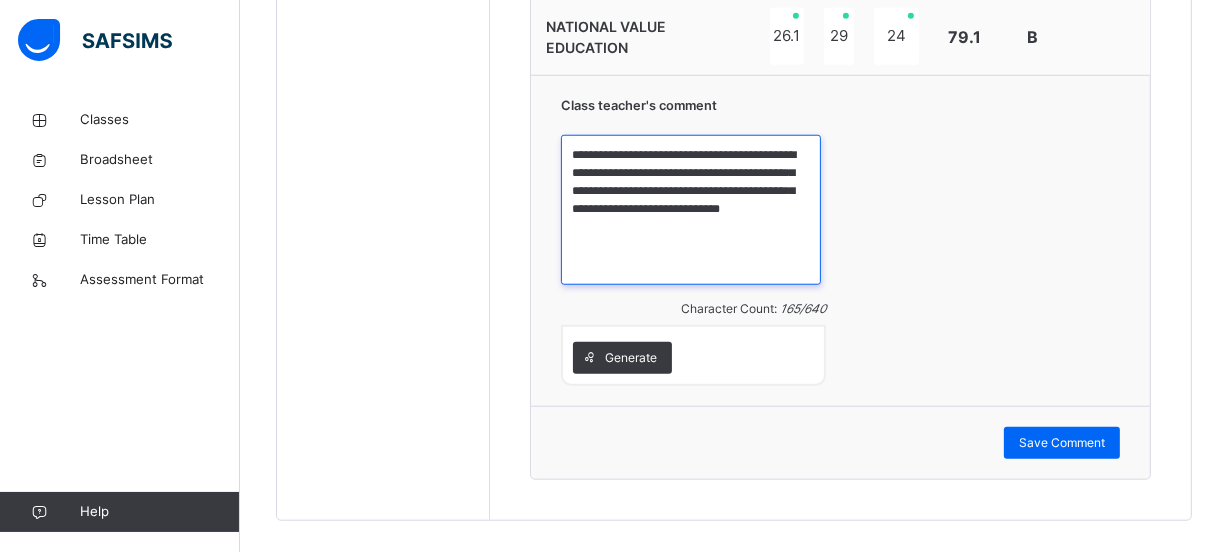 scroll, scrollTop: 1611, scrollLeft: 0, axis: vertical 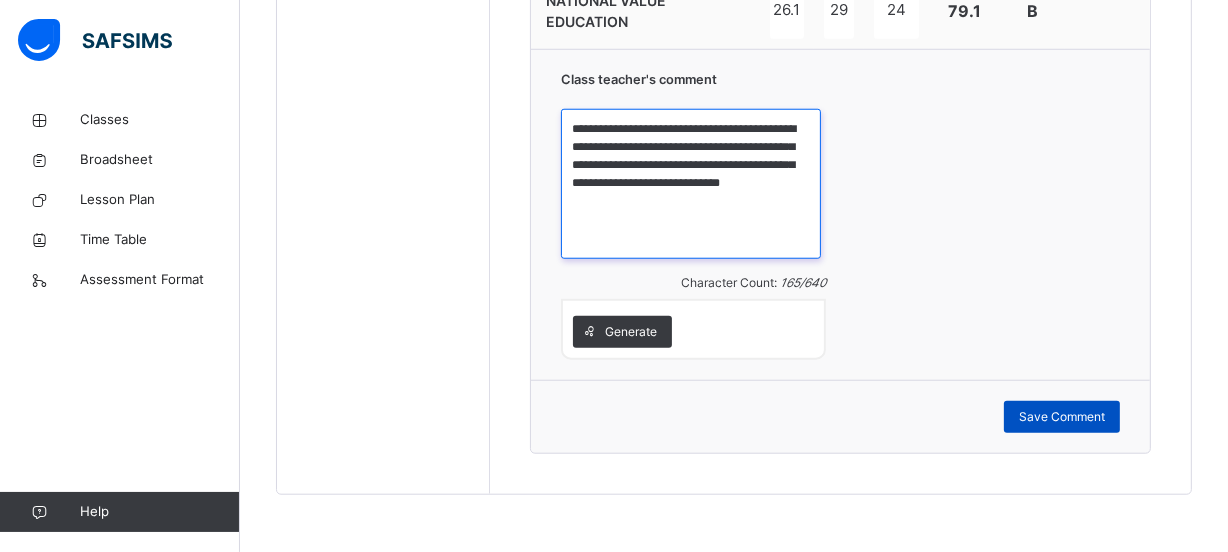 type on "**********" 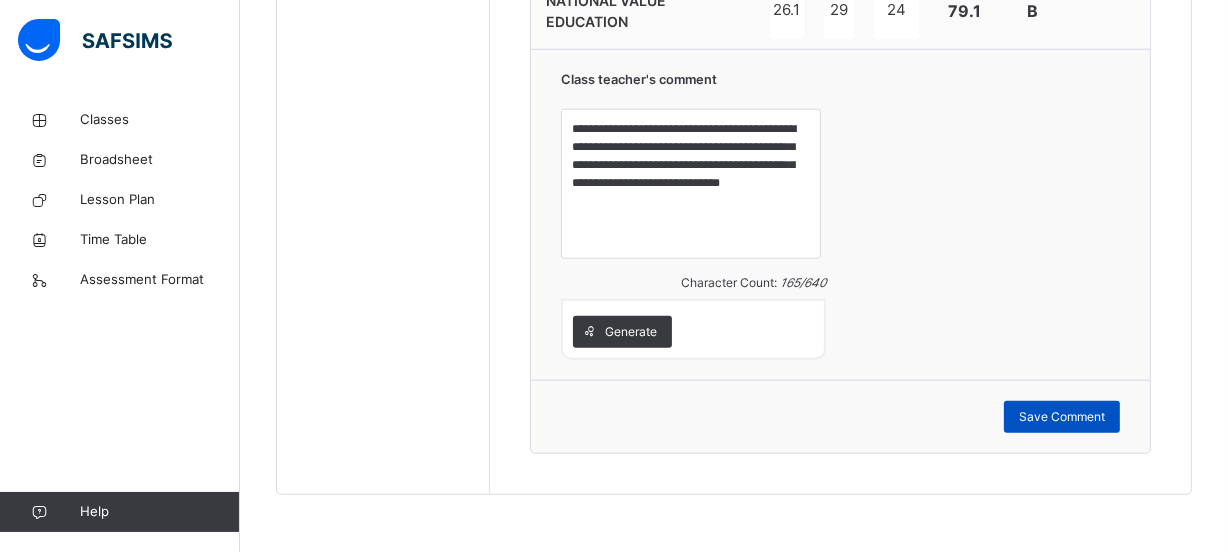 click on "Save Comment" at bounding box center (1062, 417) 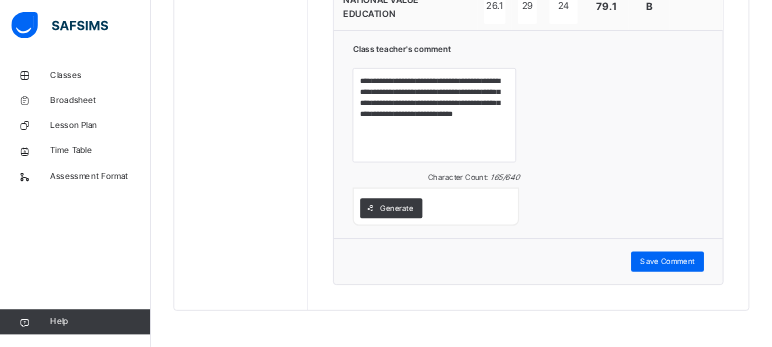 scroll, scrollTop: 1456, scrollLeft: 0, axis: vertical 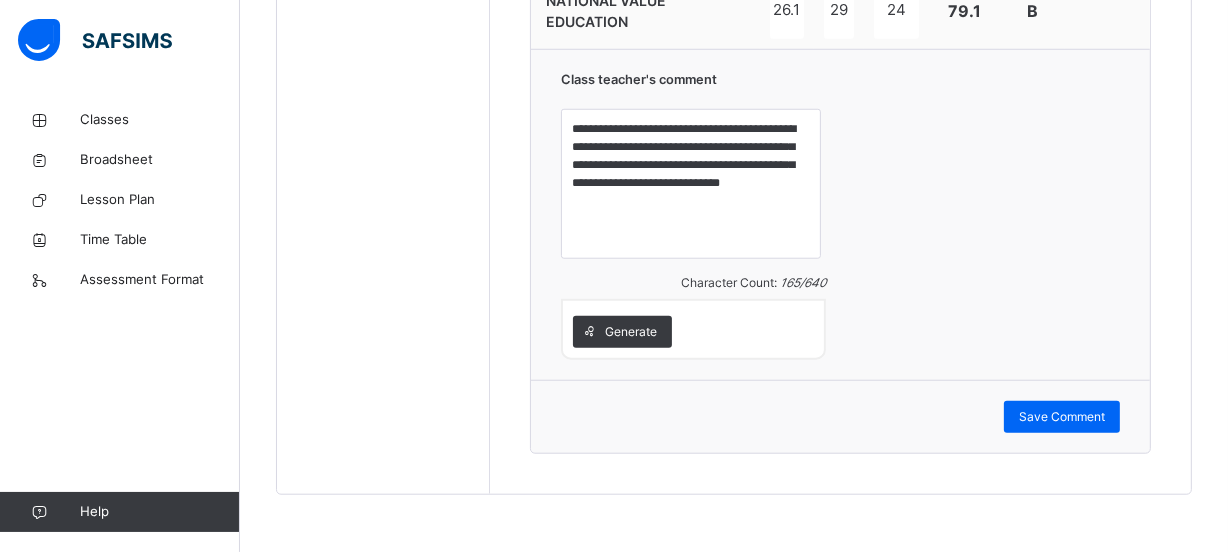click on "Back  / JSS 2 I JSS 2 I JSS 2 Third Term [DATE]-[DATE] Class Members Subjects Results Skills Attendance Timetable Form Teacher Results More Options   15  Students in class Download Pdf Report Excel Report View subject profile Edidot Schools Awoyaya Date: [DATE] 11:50:24 am Class Members Class:  JSS 2 I Total no. of Students:  15 Term:  Third Term Session:  [DATE]-[DATE] S/NO Admission No. Last Name First Name Other Name 1 972/24j [PERSON_NAME] 2 761/23j [PERSON_NAME] 3 758/23j Osifowora Aderinsola 4 642/21 [PERSON_NAME] 5 759/23j [PERSON_NAME] 6 993/24 Oburotha [PERSON_NAME] 7 755/23j [PERSON_NAME] 8 753/23j [PERSON_NAME] [PERSON_NAME] 9 746/23j Ekwe Munachimso 10 1016/24 [PERSON_NAME] Divine 11 968/24 [PERSON_NAME] 12 733/23j [PERSON_NAME] [PERSON_NAME] 13 747/23j Osikhena [PERSON_NAME] 14 604/21 [PERSON_NAME] 15 729/23j Evborokhai [PERSON_NAME] Students Actions [PERSON_NAME] [PERSON_NAME]  972/24j [PERSON_NAME] 761/23j 758/23j 642/21" at bounding box center [734, -478] 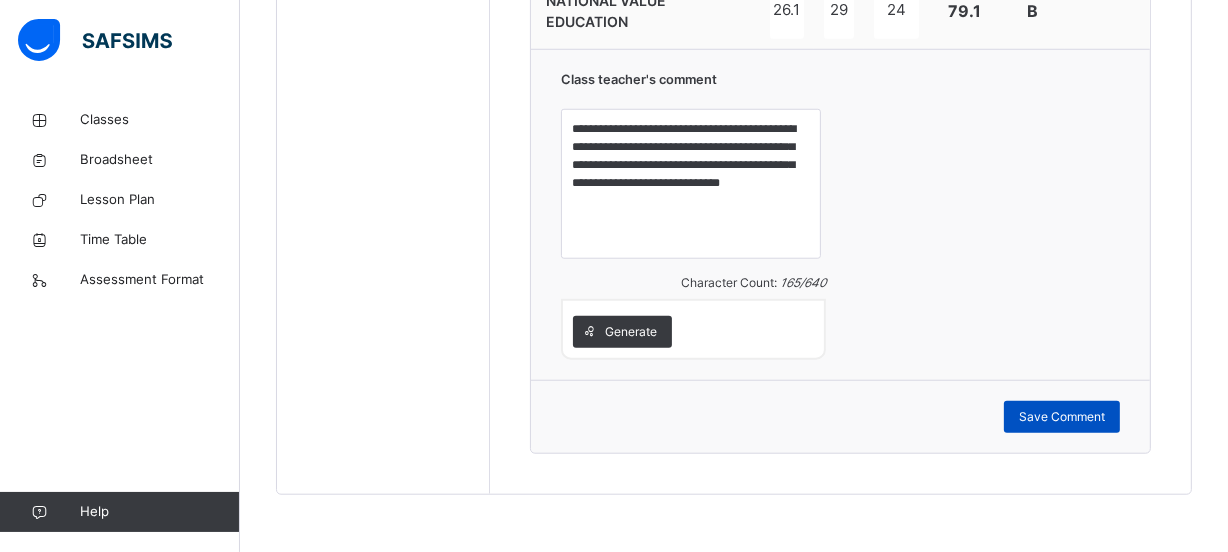 click on "Save Comment" at bounding box center [1062, 417] 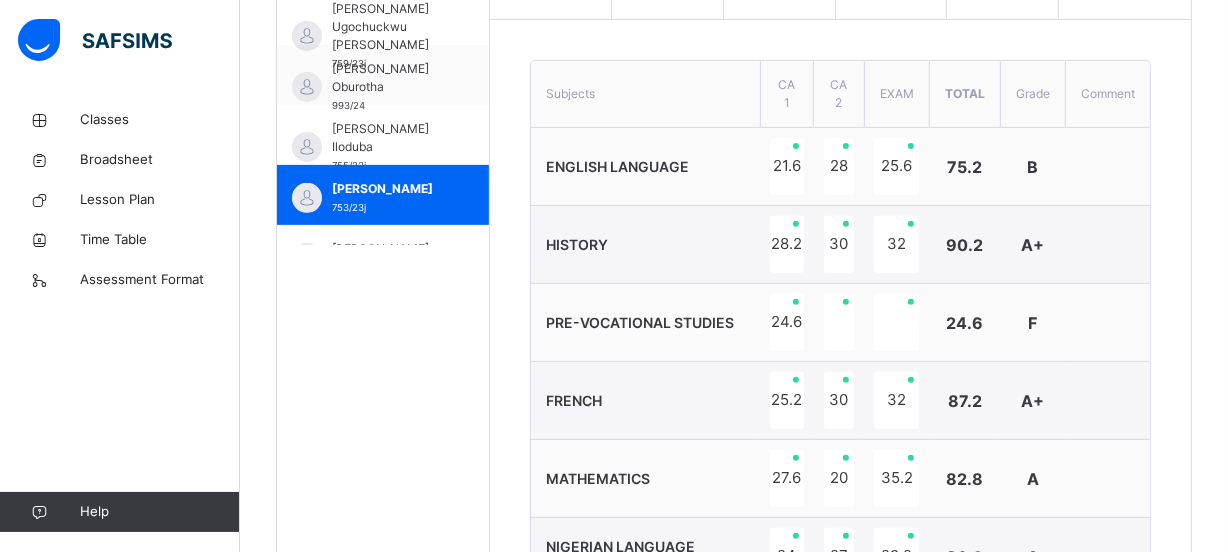 scroll, scrollTop: 663, scrollLeft: 0, axis: vertical 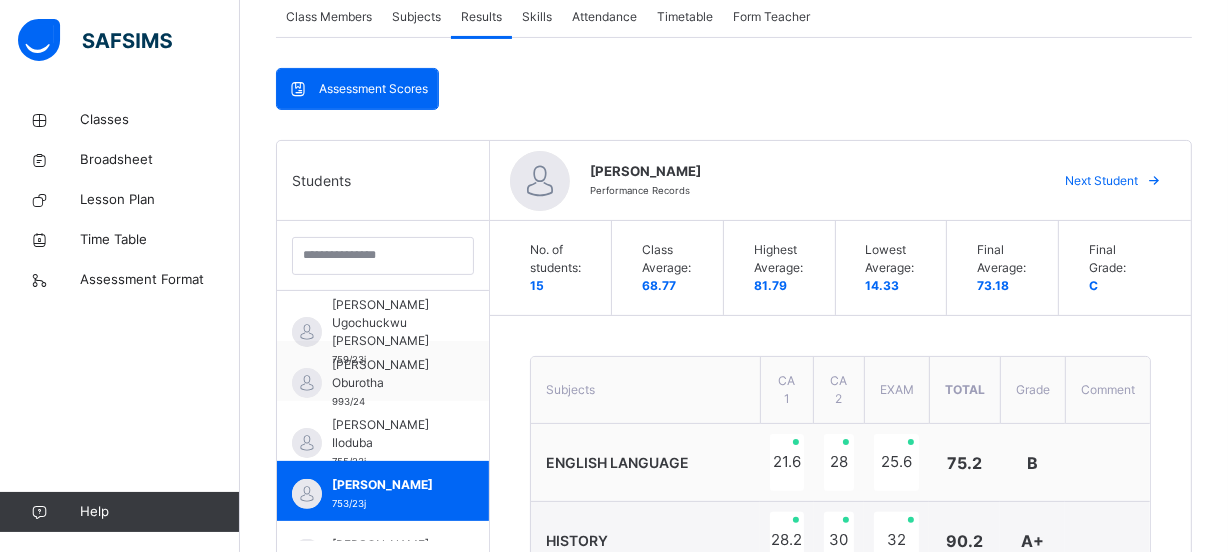 click on "Next Student" at bounding box center [1101, 181] 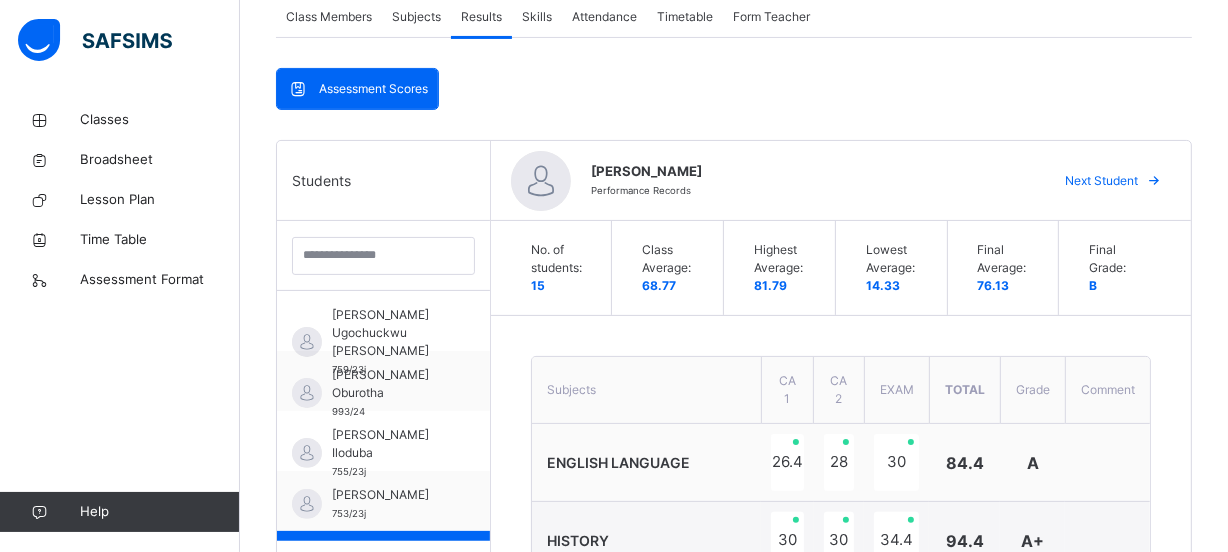 scroll, scrollTop: 250, scrollLeft: 0, axis: vertical 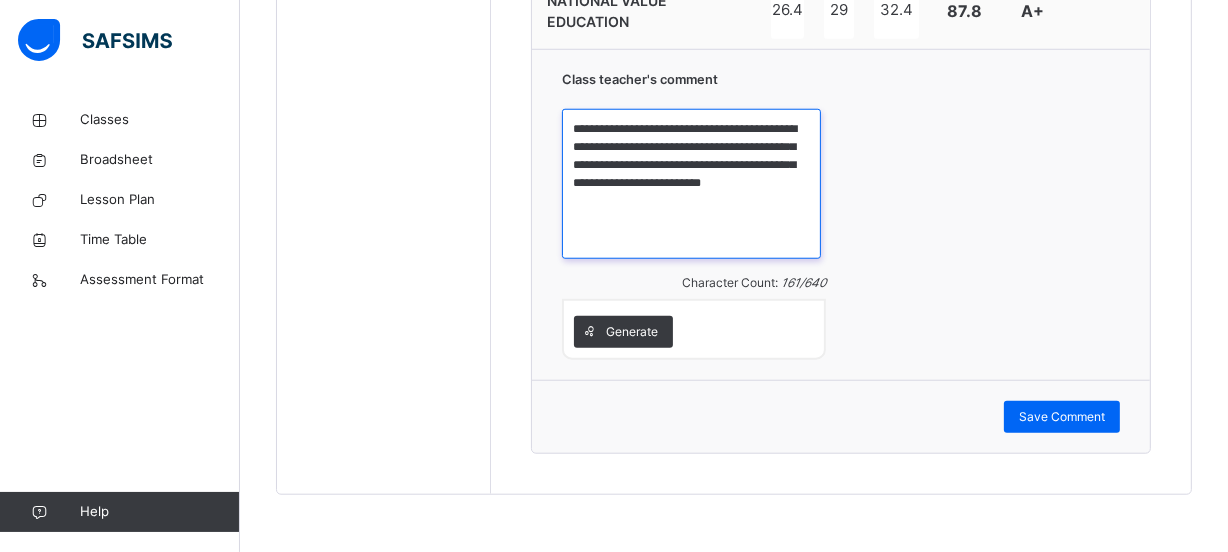 drag, startPoint x: 593, startPoint y: 119, endPoint x: 748, endPoint y: 206, distance: 177.74701 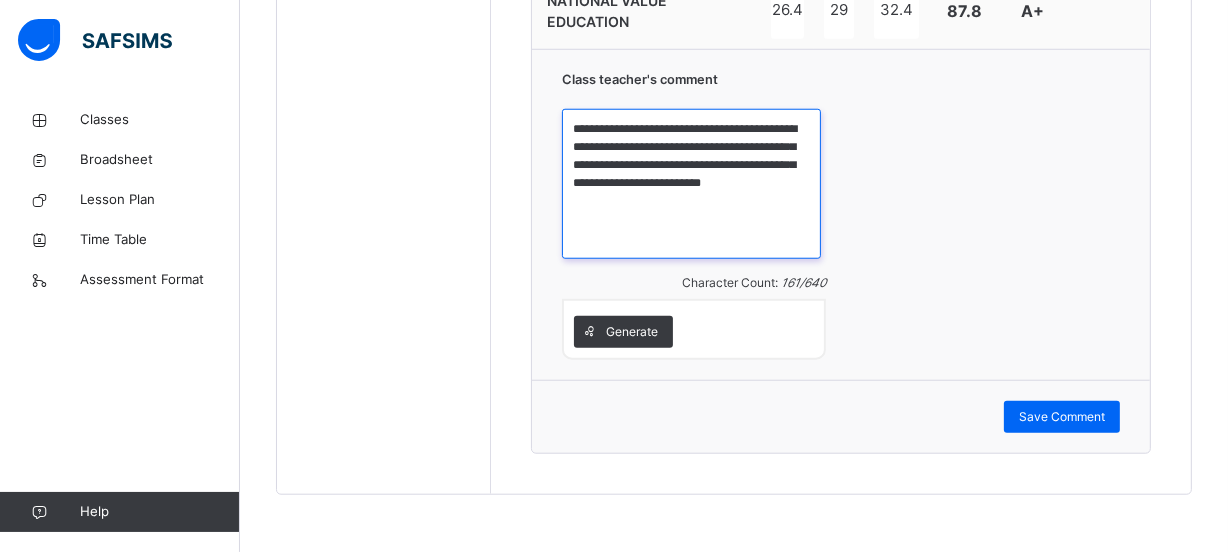 paste on "**********" 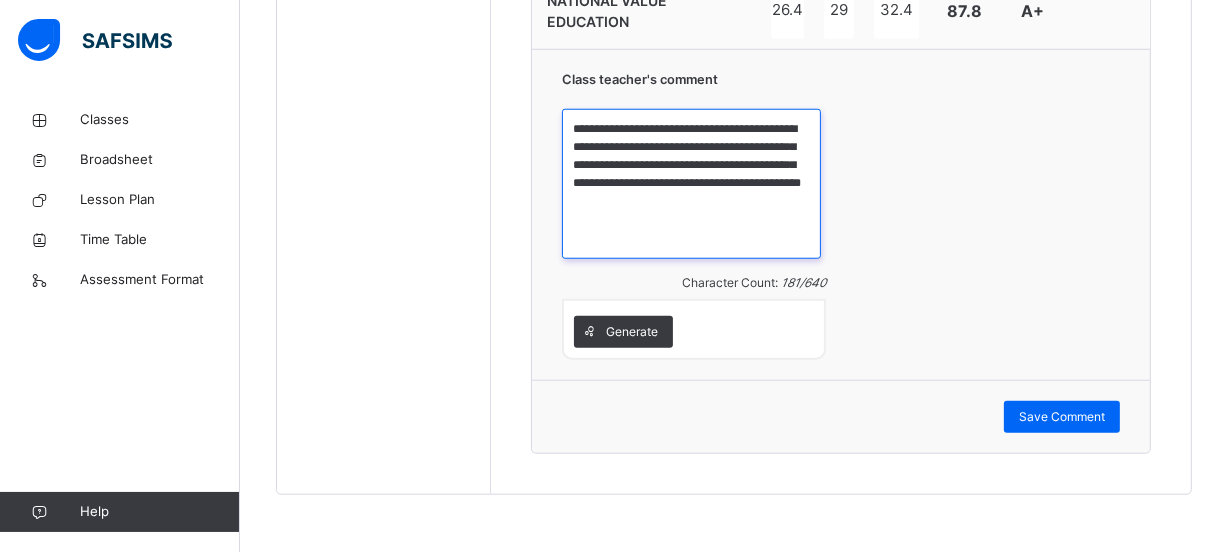 click on "**********" at bounding box center [692, 184] 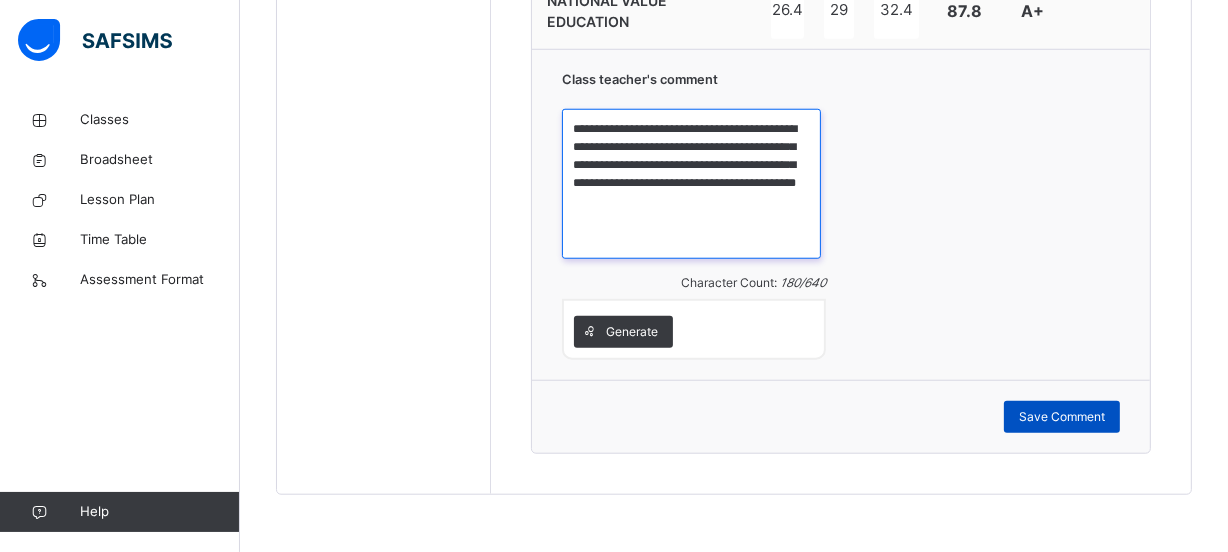 type on "**********" 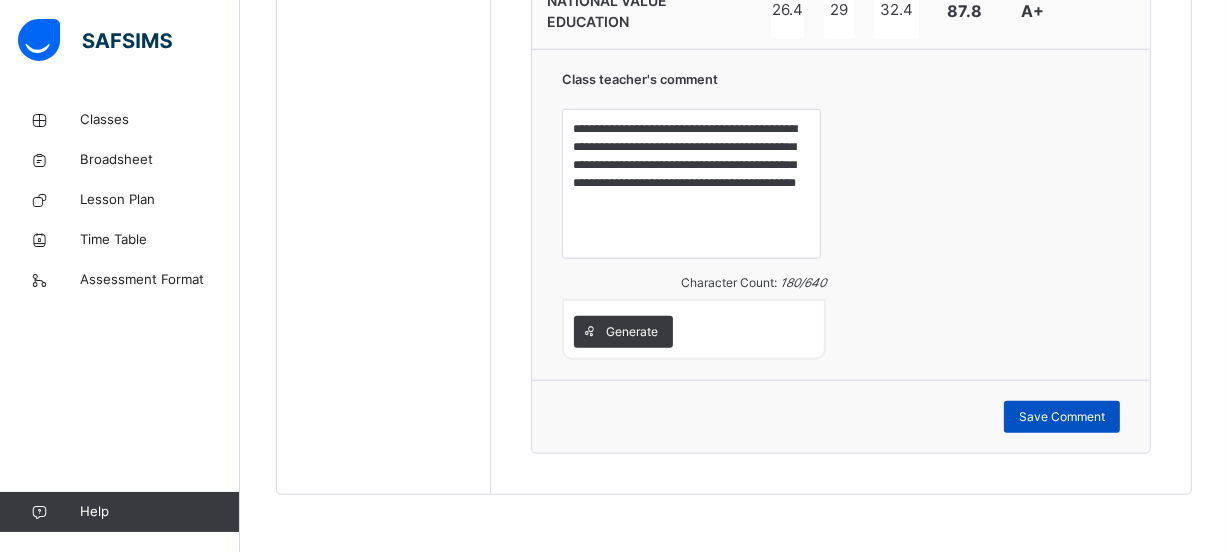 click on "Save Comment" at bounding box center [1062, 417] 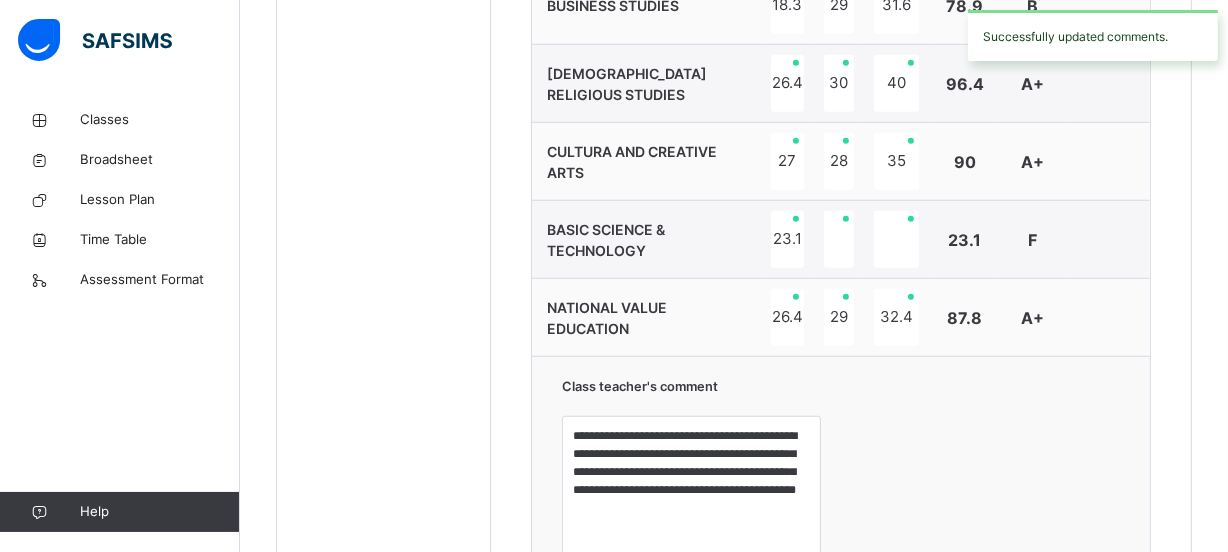 scroll, scrollTop: 1300, scrollLeft: 0, axis: vertical 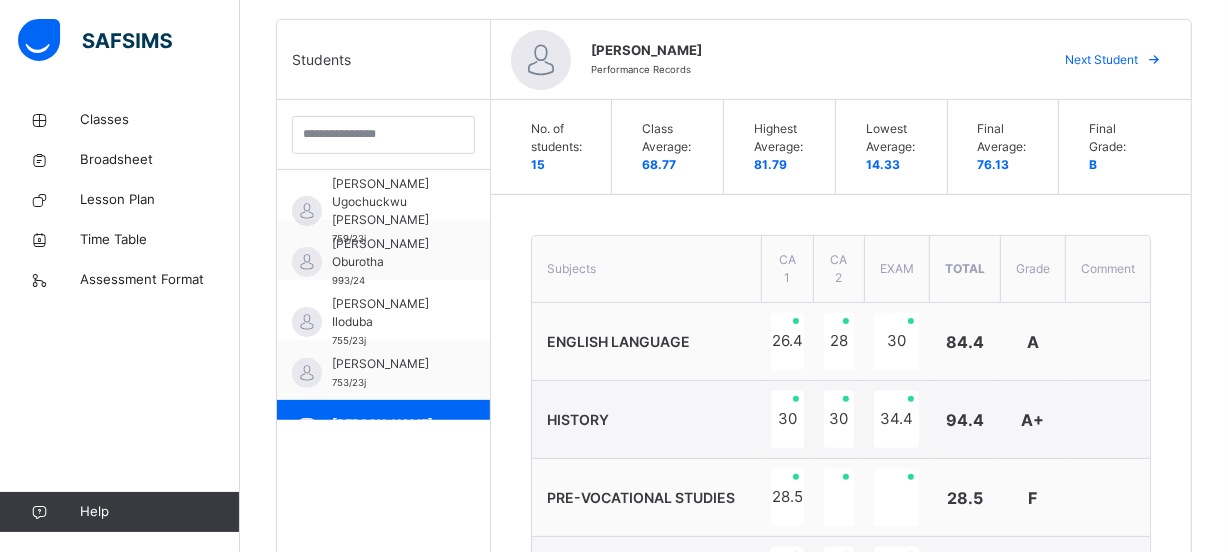 click on "Next Student" at bounding box center (1101, 60) 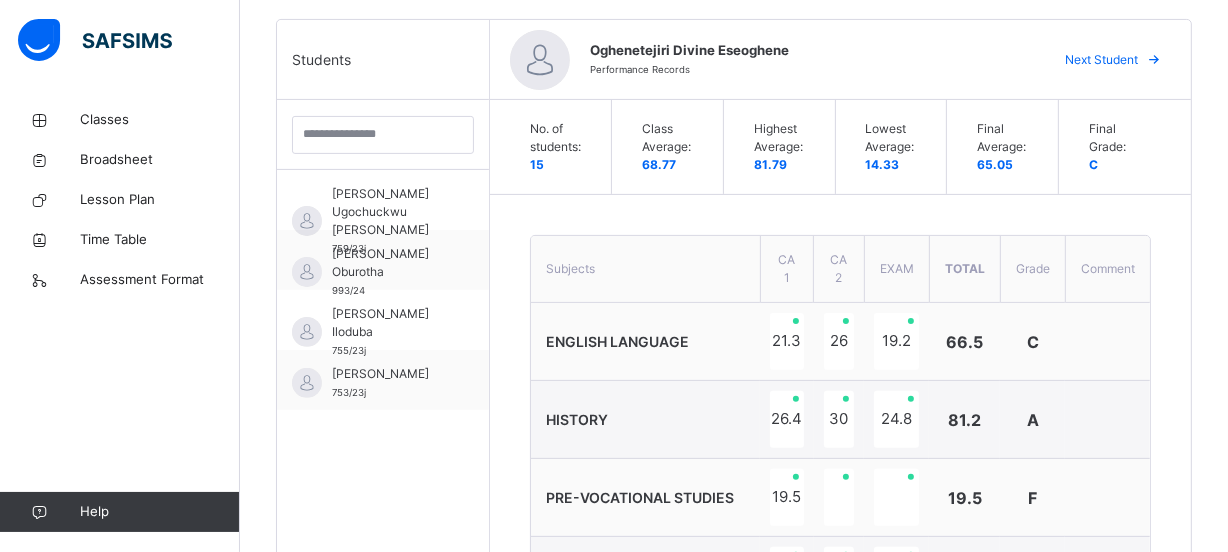 scroll, scrollTop: 250, scrollLeft: 0, axis: vertical 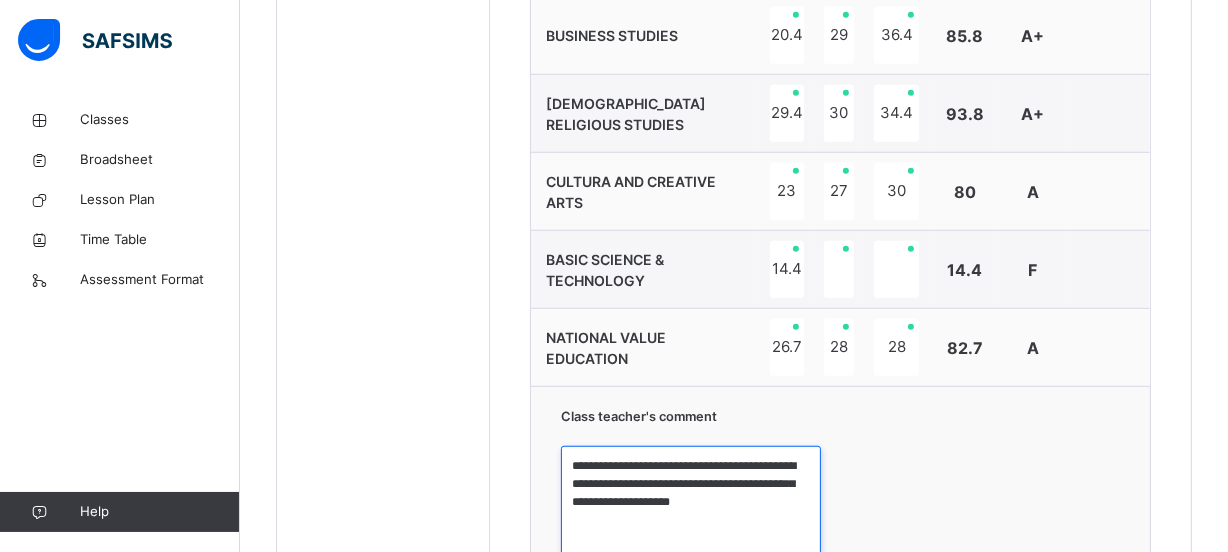 drag, startPoint x: 600, startPoint y: 469, endPoint x: 834, endPoint y: 513, distance: 238.10081 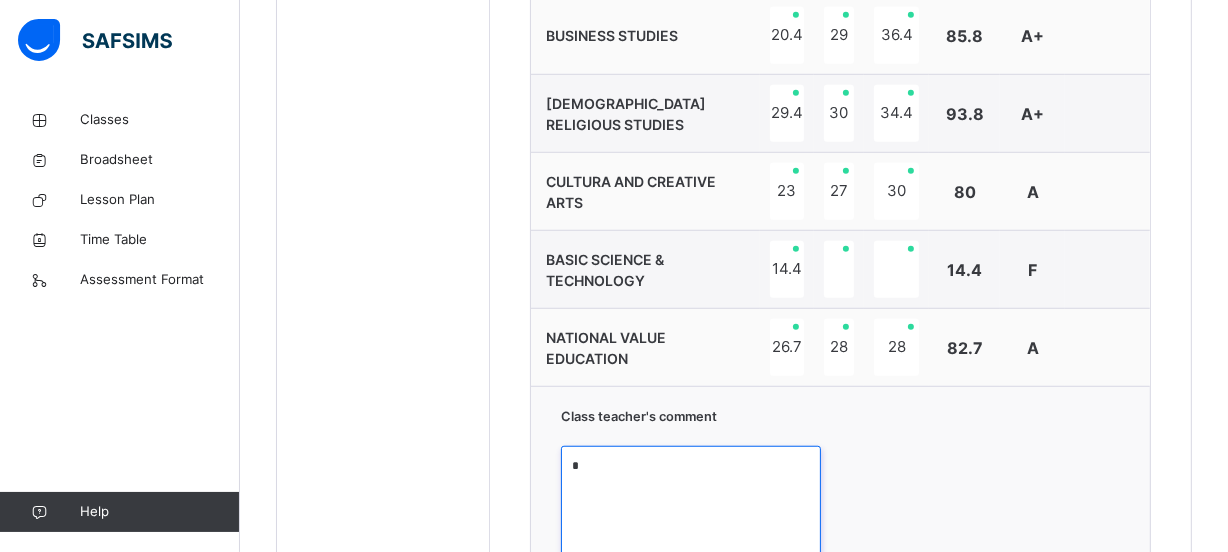 click on "*" at bounding box center (691, 521) 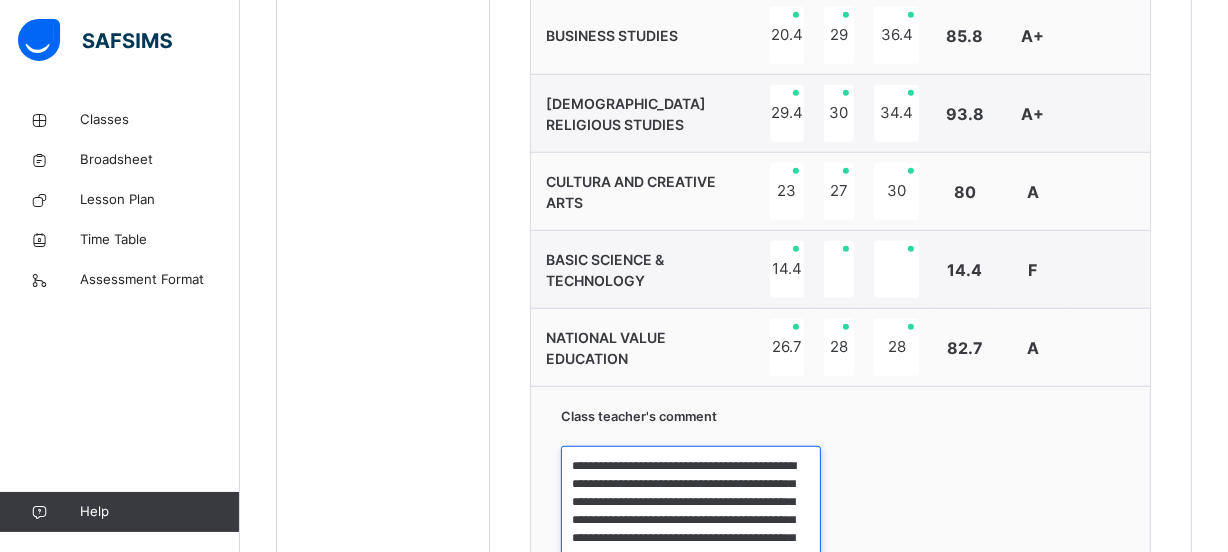 scroll, scrollTop: 1283, scrollLeft: 0, axis: vertical 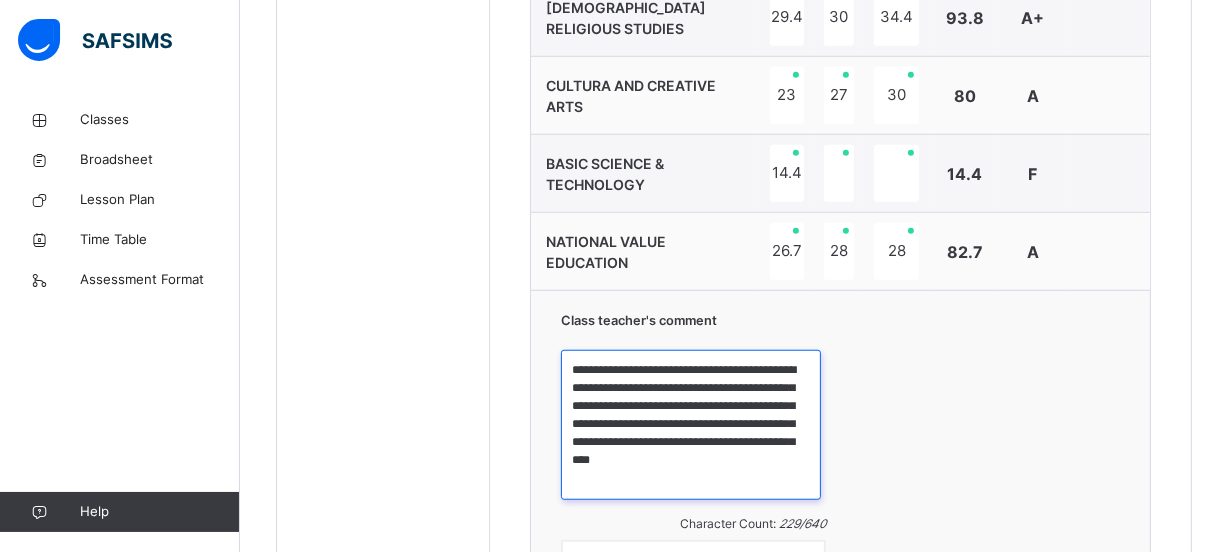 click on "**********" at bounding box center [691, 425] 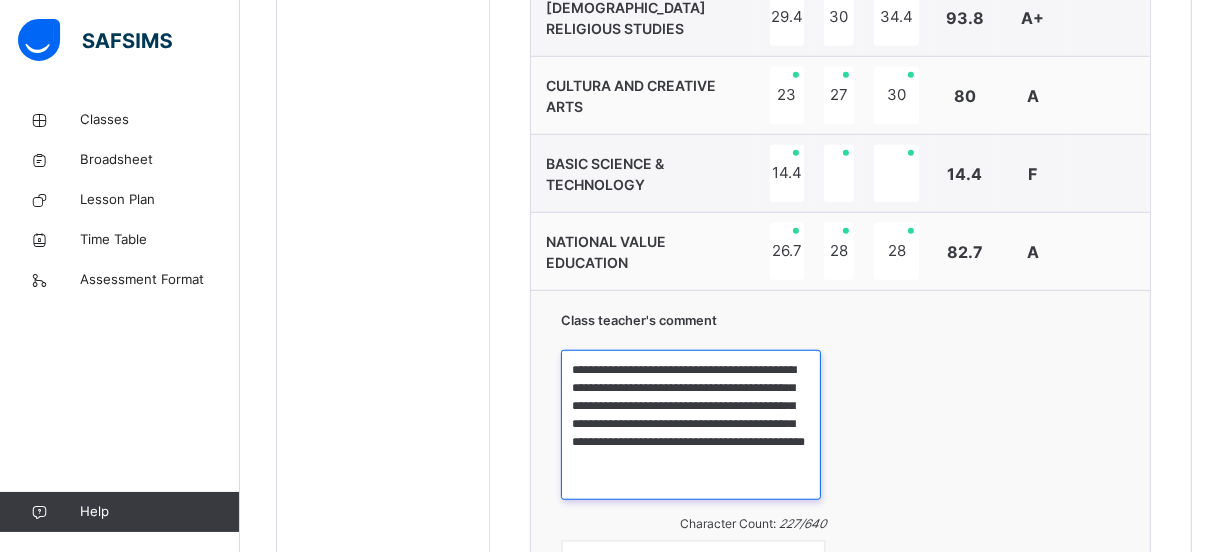 scroll, scrollTop: 1611, scrollLeft: 0, axis: vertical 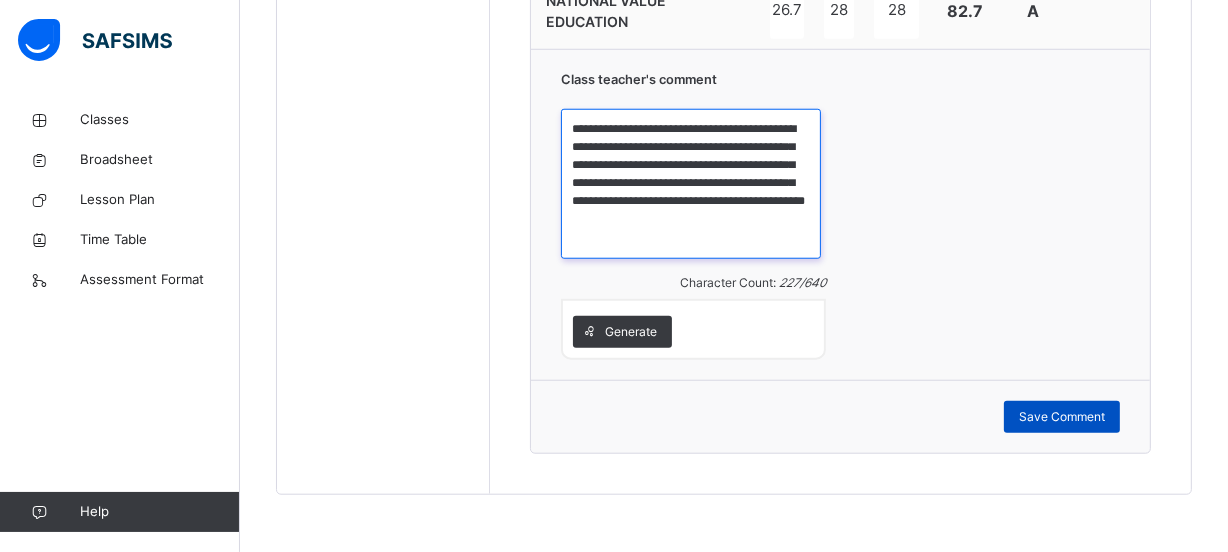 type on "**********" 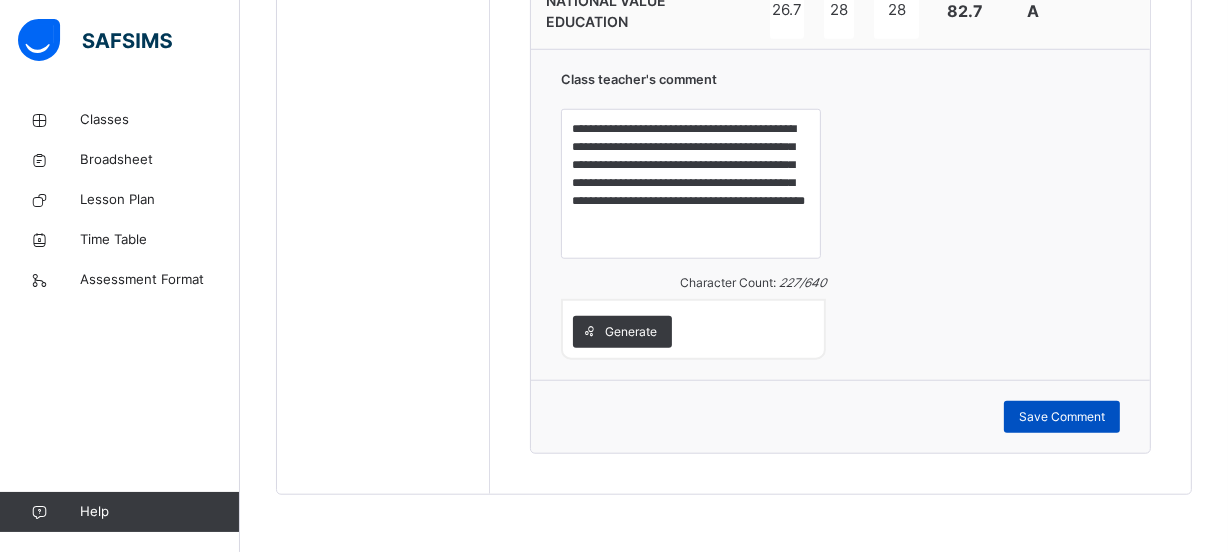 click on "Save Comment" at bounding box center [1062, 417] 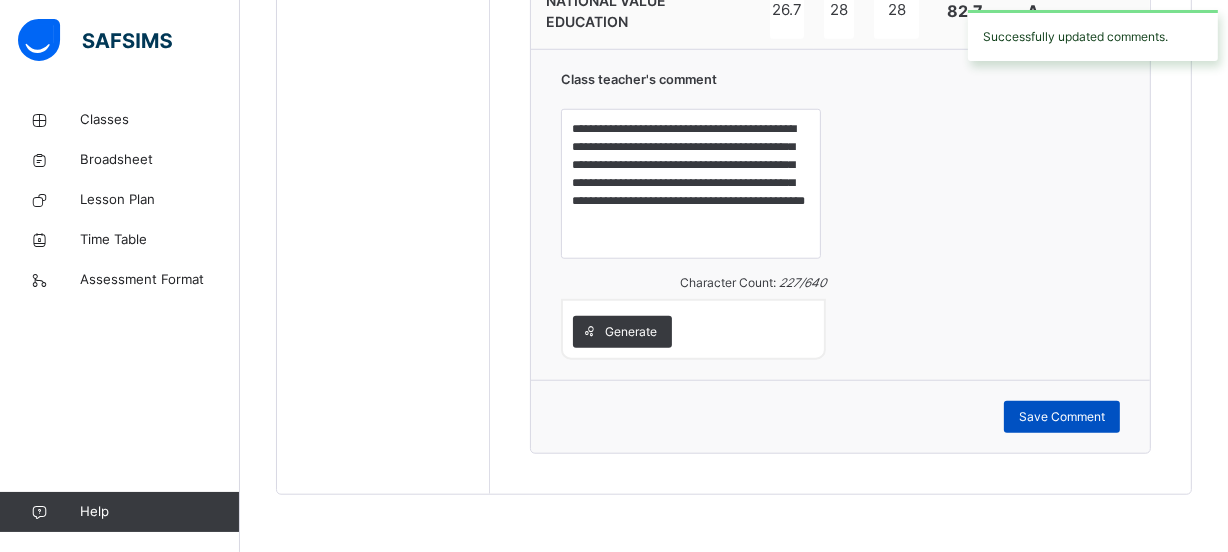 click on "Save Comment" at bounding box center [1062, 417] 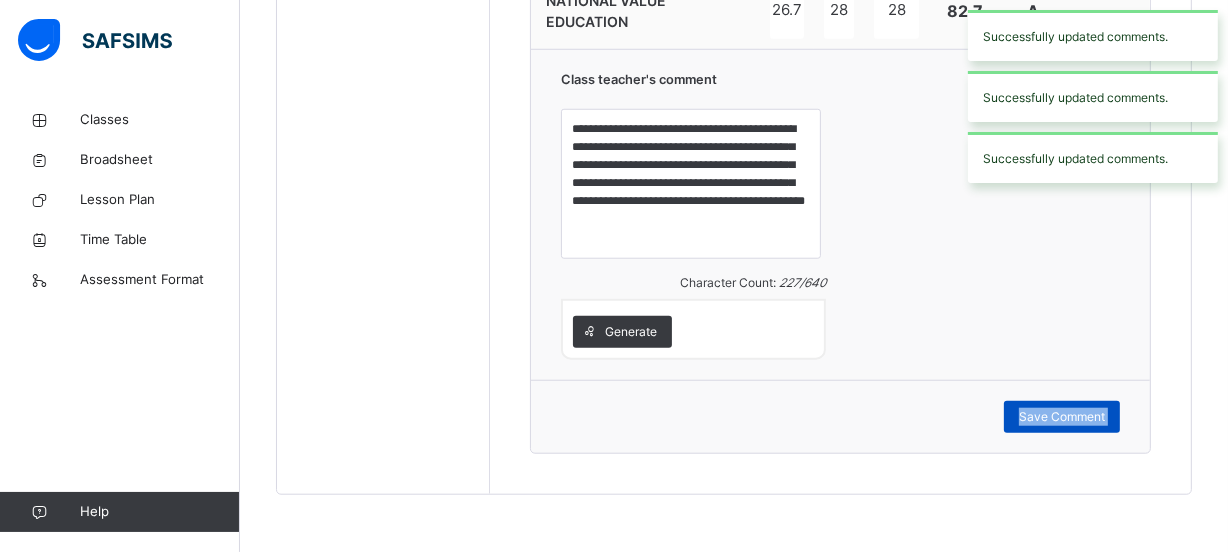 click on "Save Comment" at bounding box center (1062, 417) 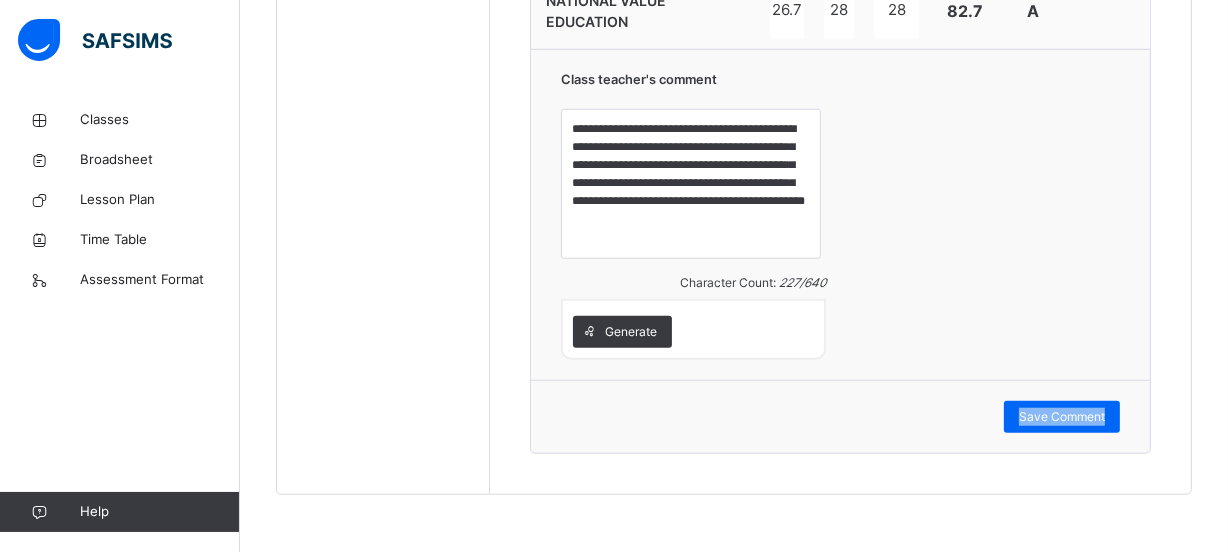 scroll, scrollTop: 1129, scrollLeft: 0, axis: vertical 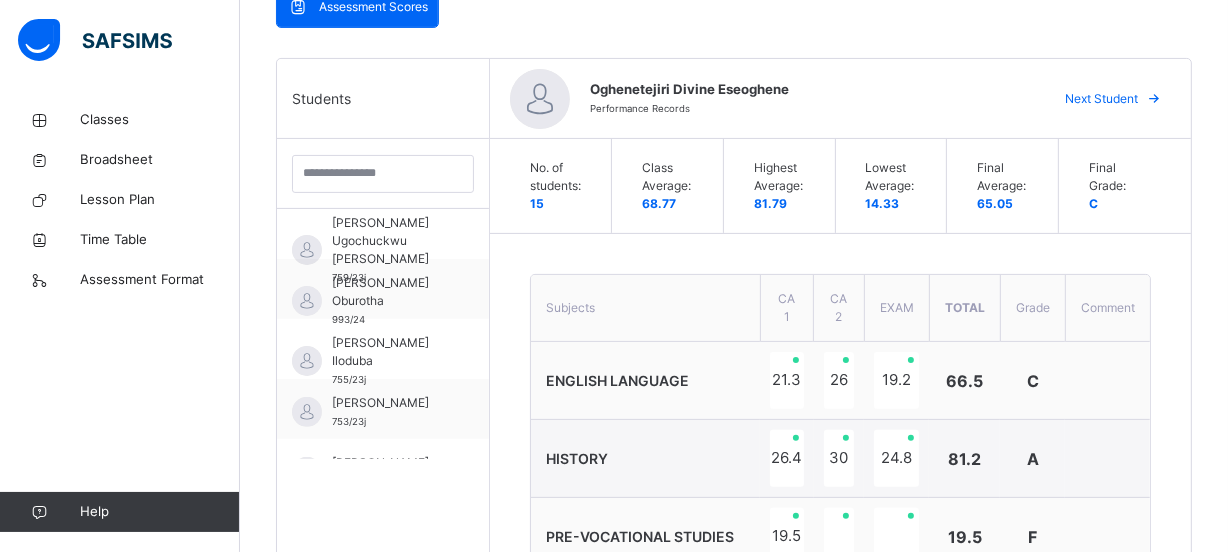 click at bounding box center [1154, 99] 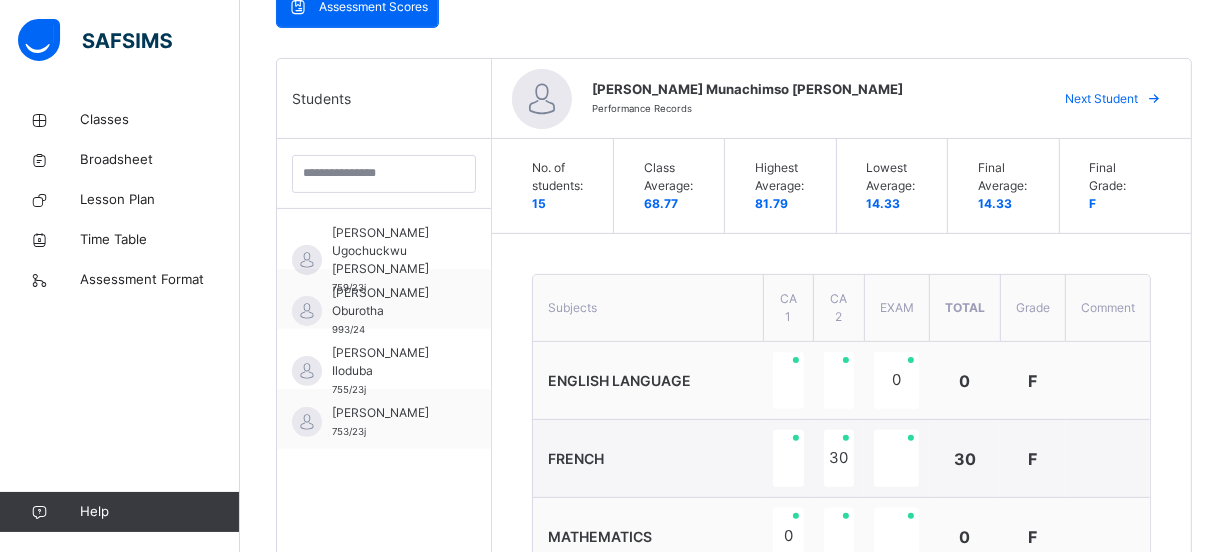 scroll, scrollTop: 250, scrollLeft: 0, axis: vertical 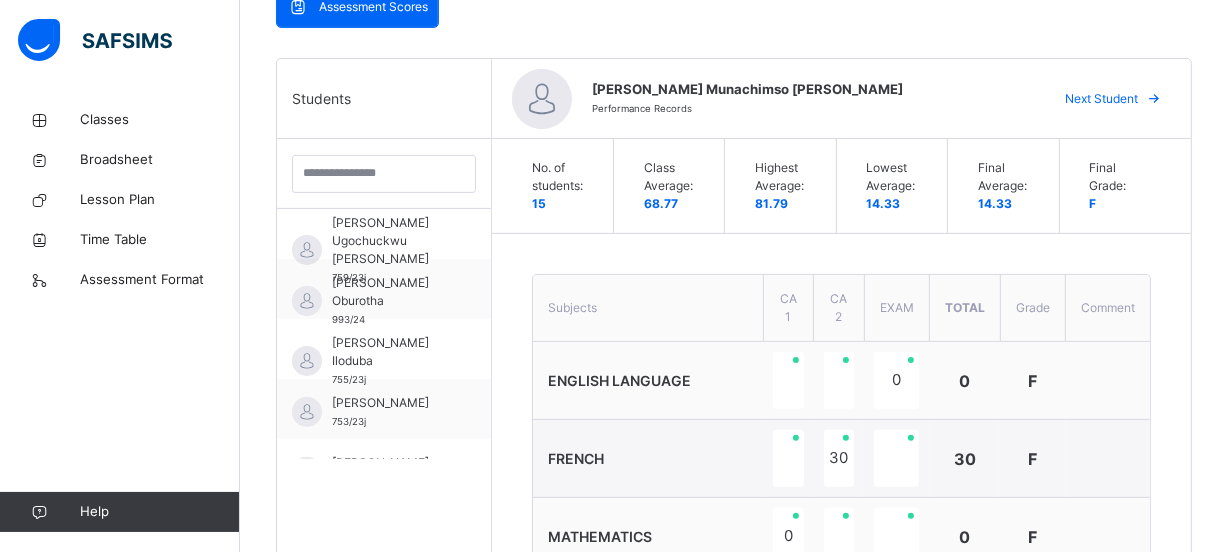 click at bounding box center [1154, 99] 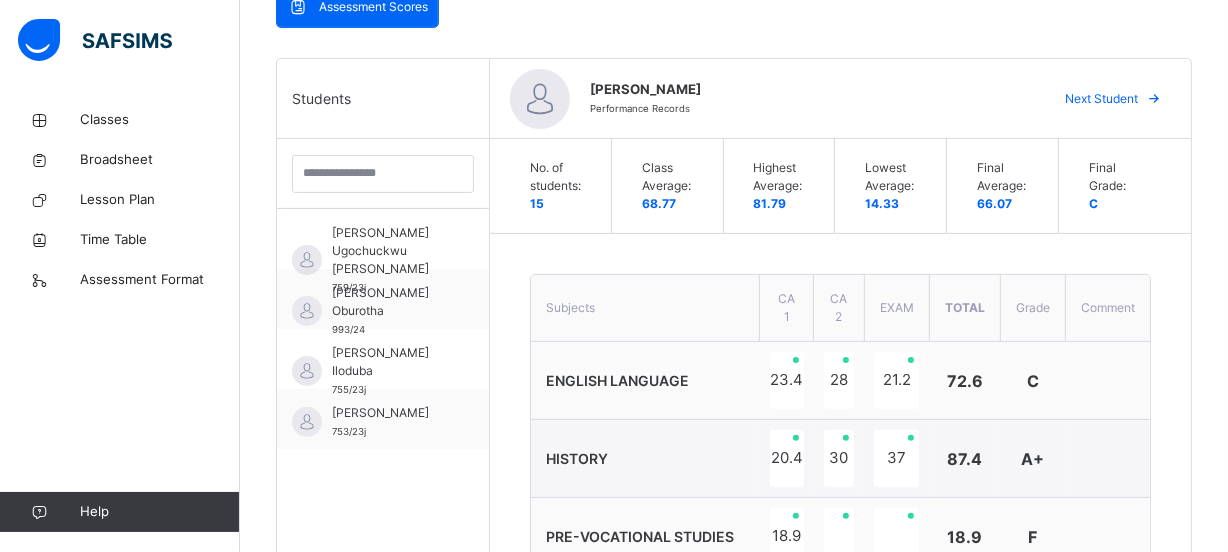 scroll, scrollTop: 250, scrollLeft: 0, axis: vertical 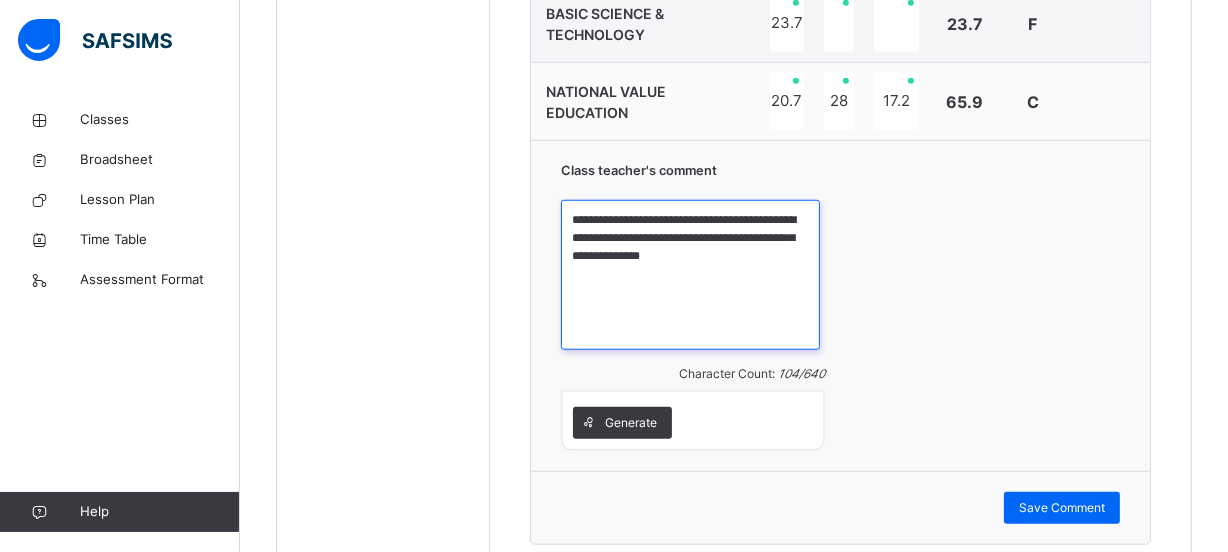 click on "**********" at bounding box center (691, 275) 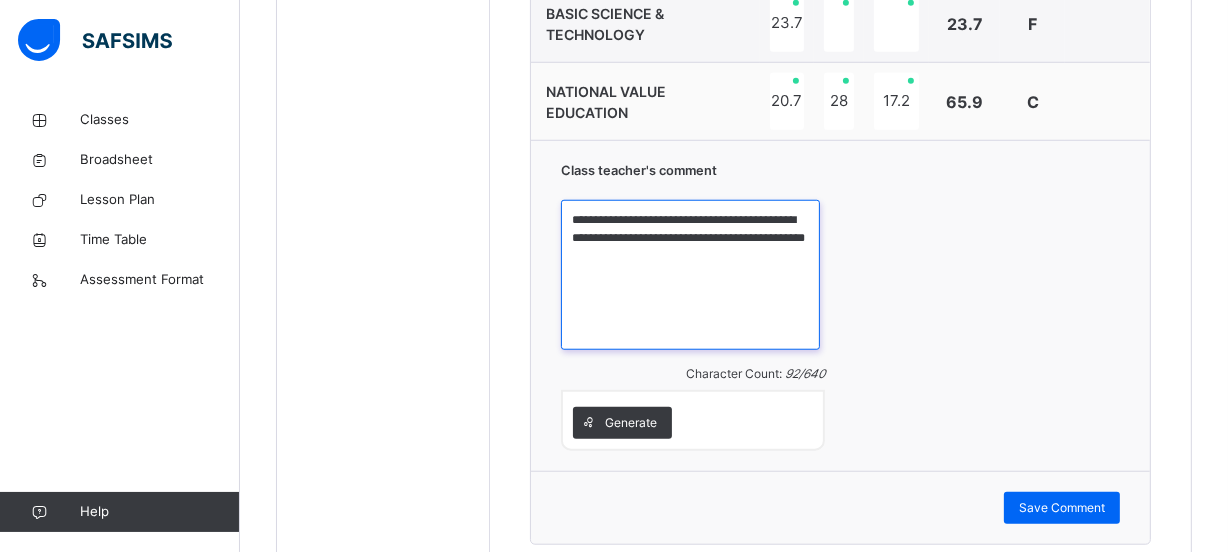 drag, startPoint x: 600, startPoint y: 215, endPoint x: 738, endPoint y: 261, distance: 145.46477 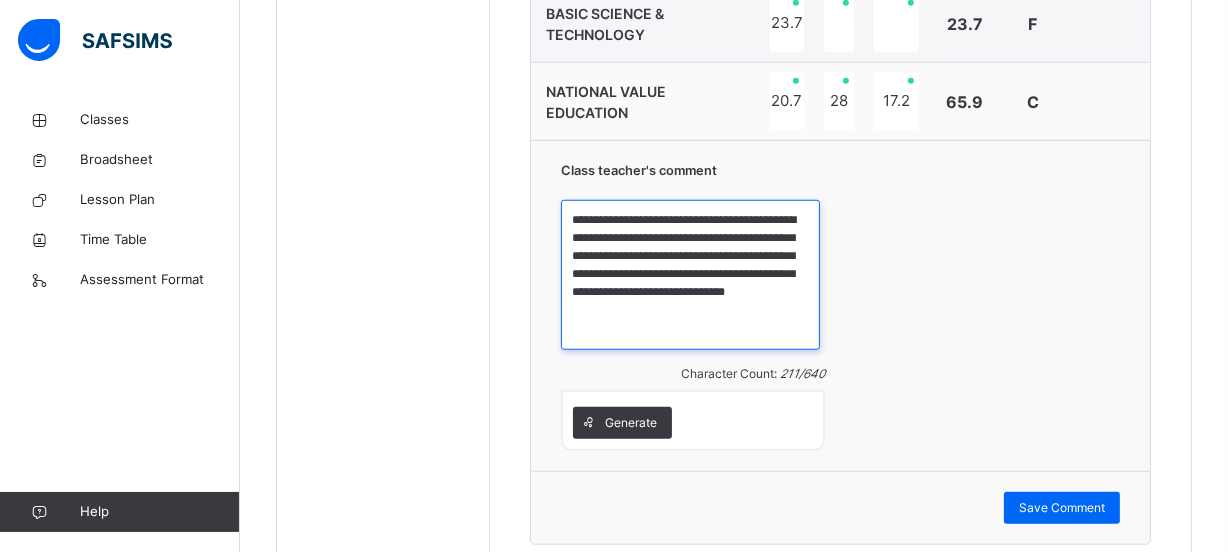 click on "**********" at bounding box center [691, 275] 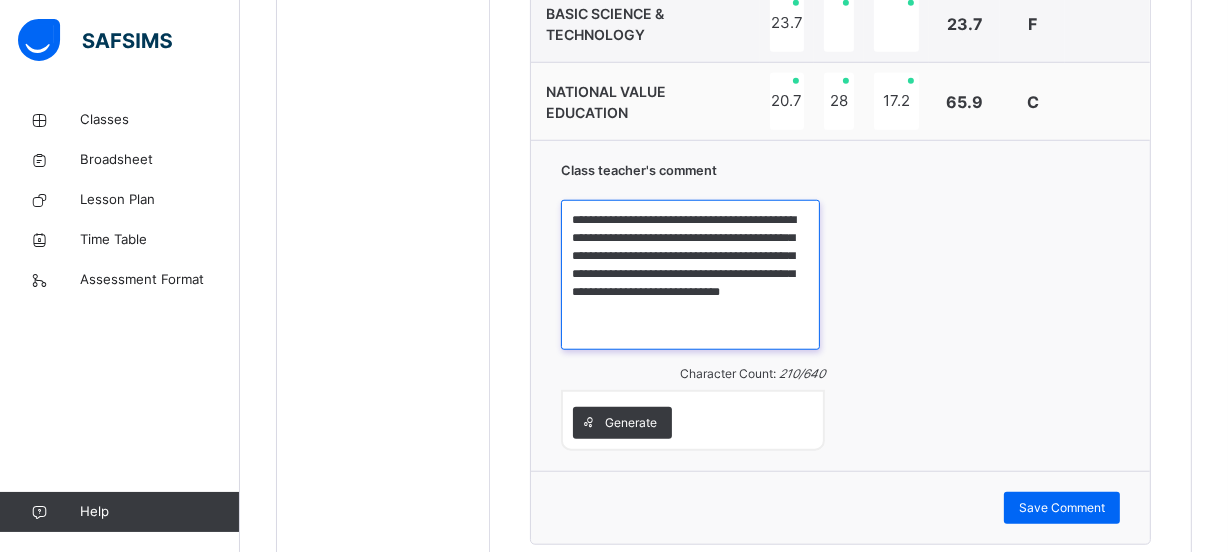 click on "**********" at bounding box center [691, 275] 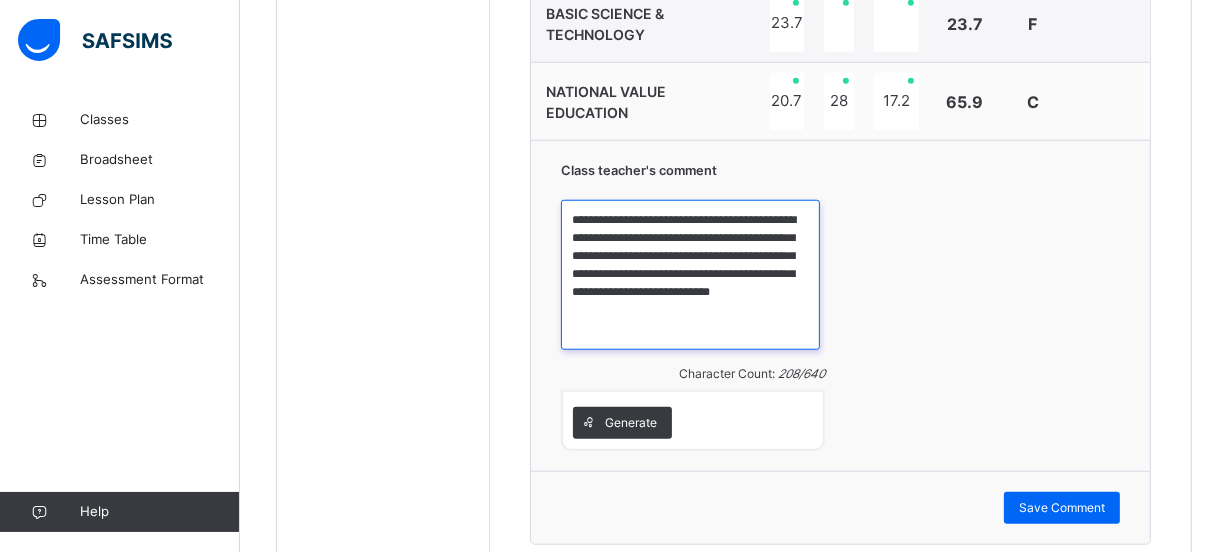 click on "**********" at bounding box center (691, 275) 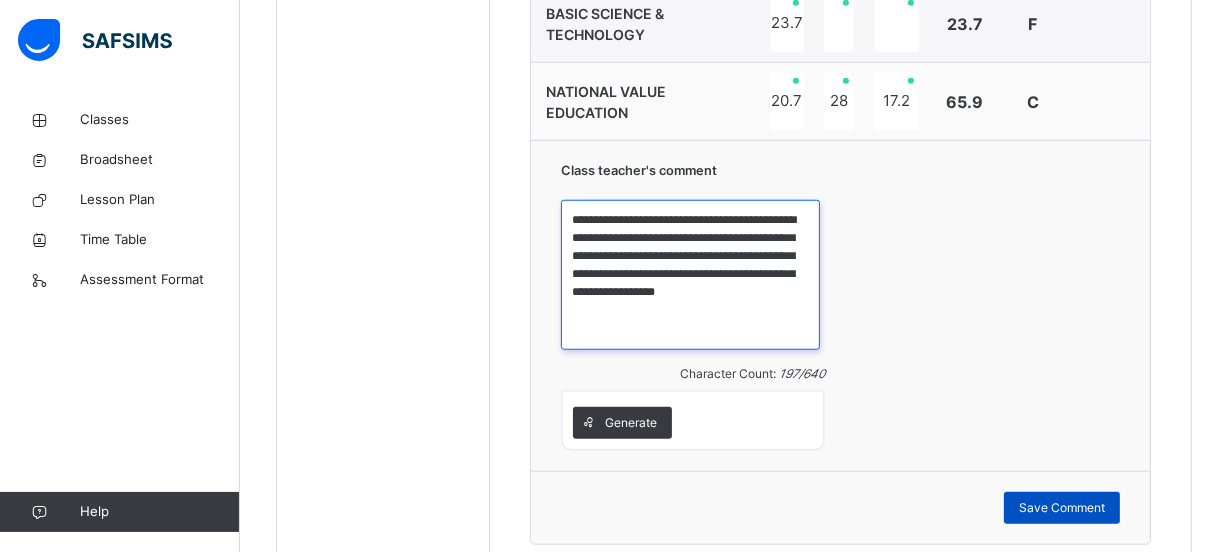 type on "**********" 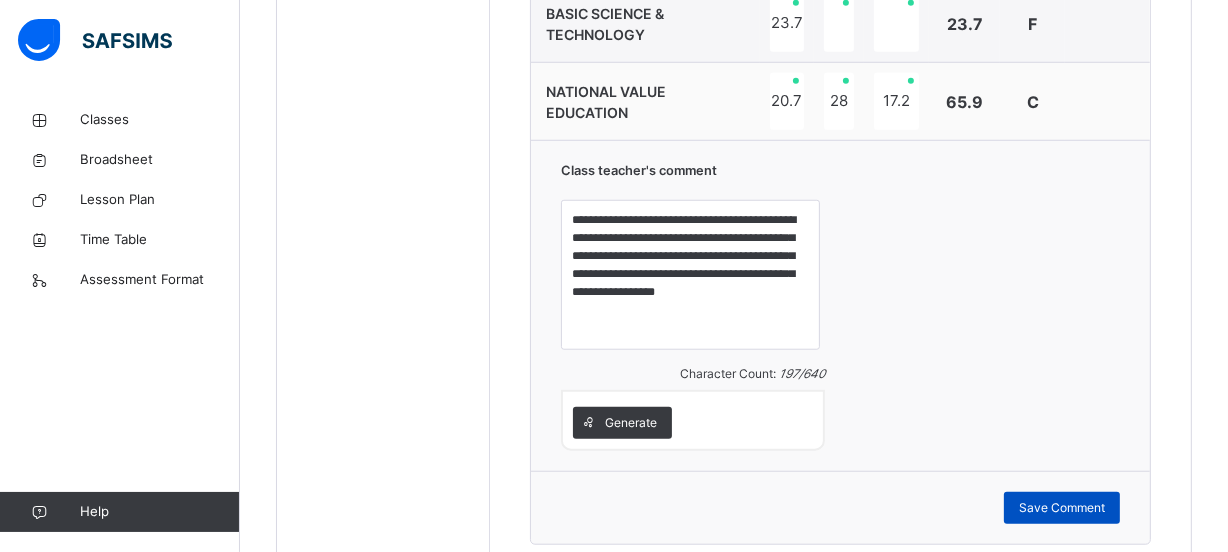 click on "Save Comment" at bounding box center [1062, 508] 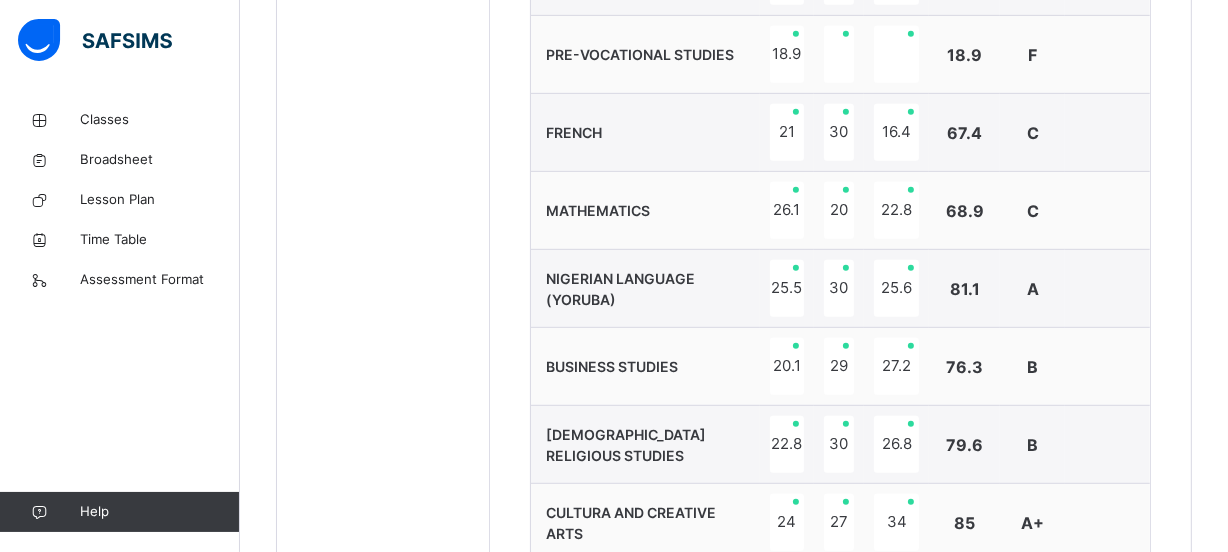 scroll, scrollTop: 947, scrollLeft: 0, axis: vertical 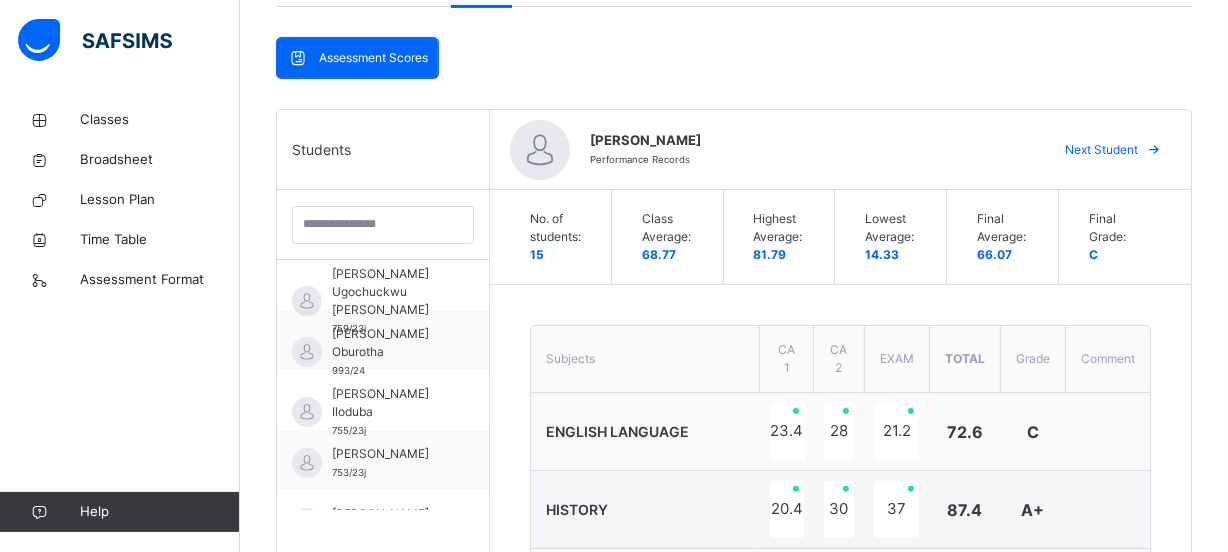 click on "Next Student" at bounding box center (1101, 150) 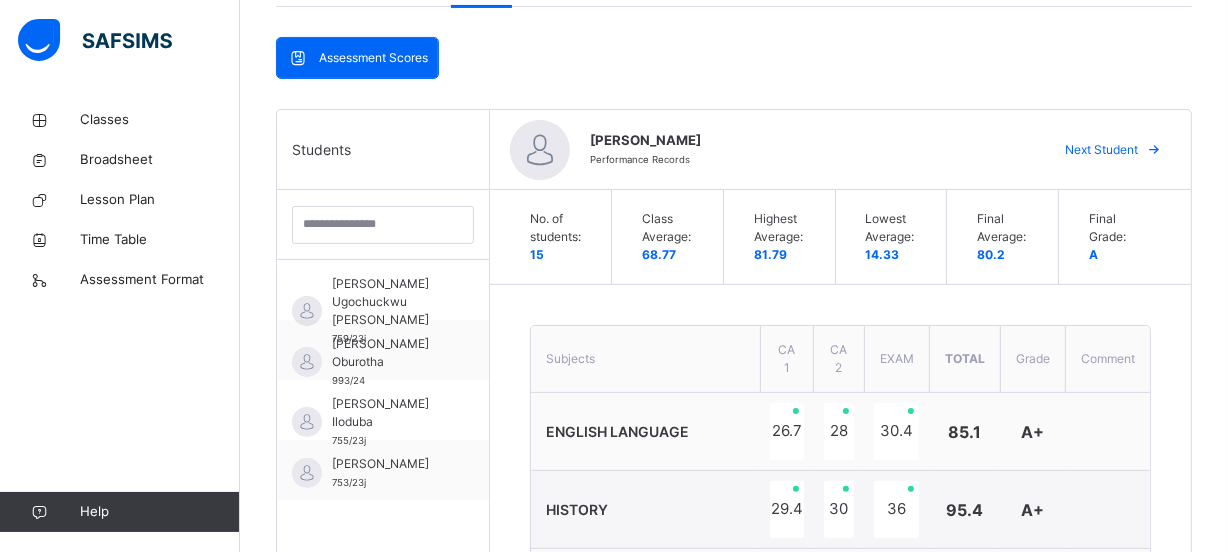 scroll, scrollTop: 250, scrollLeft: 0, axis: vertical 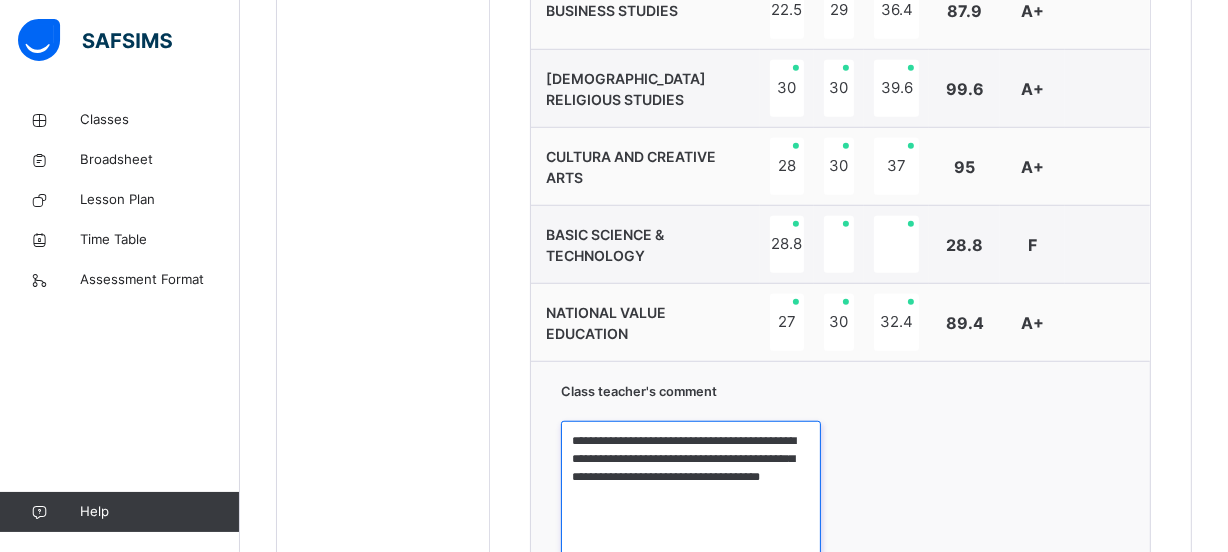 drag, startPoint x: 596, startPoint y: 432, endPoint x: 654, endPoint y: 515, distance: 101.257095 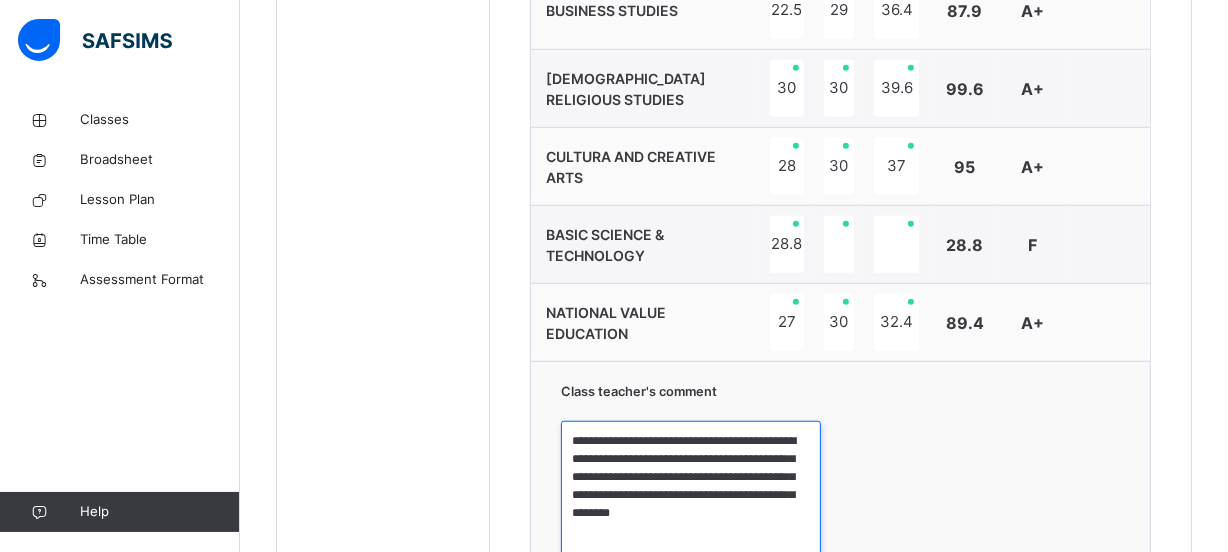 click on "**********" at bounding box center [691, 496] 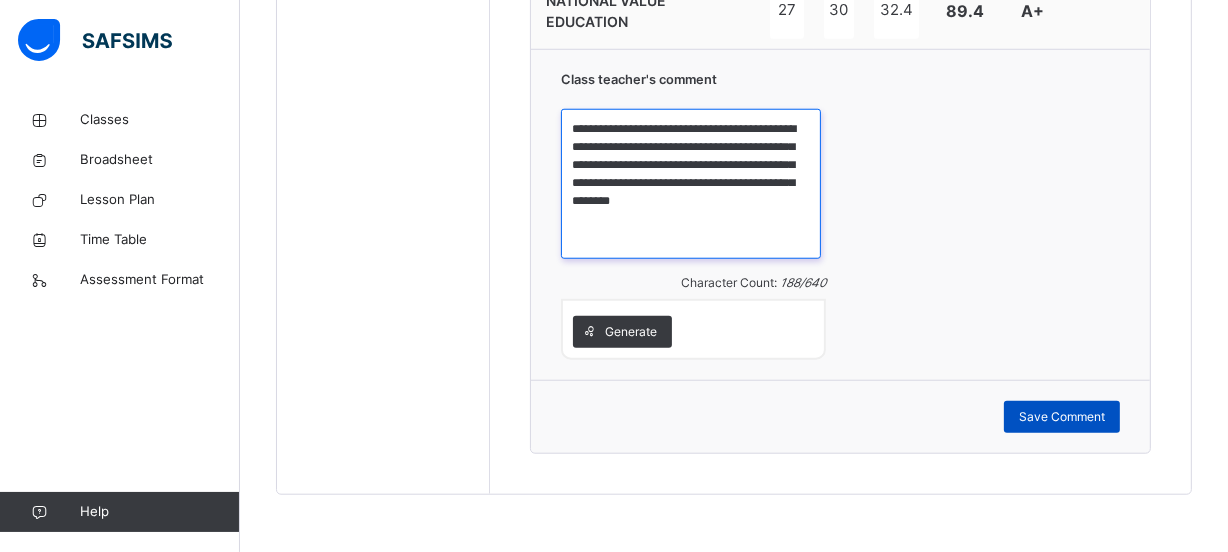 type on "**********" 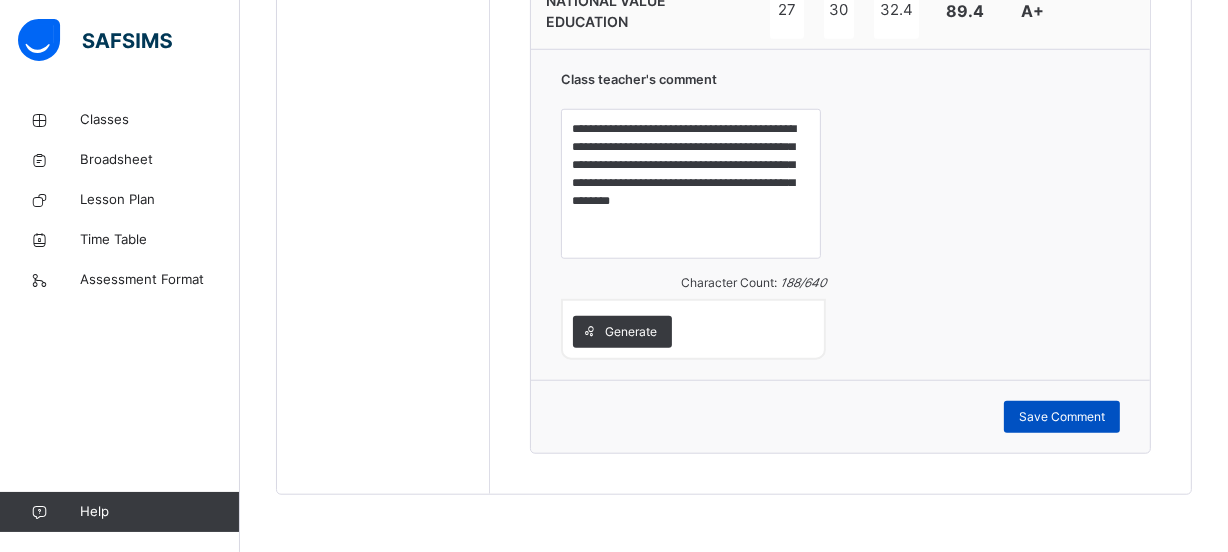 click on "Save Comment" at bounding box center [1062, 417] 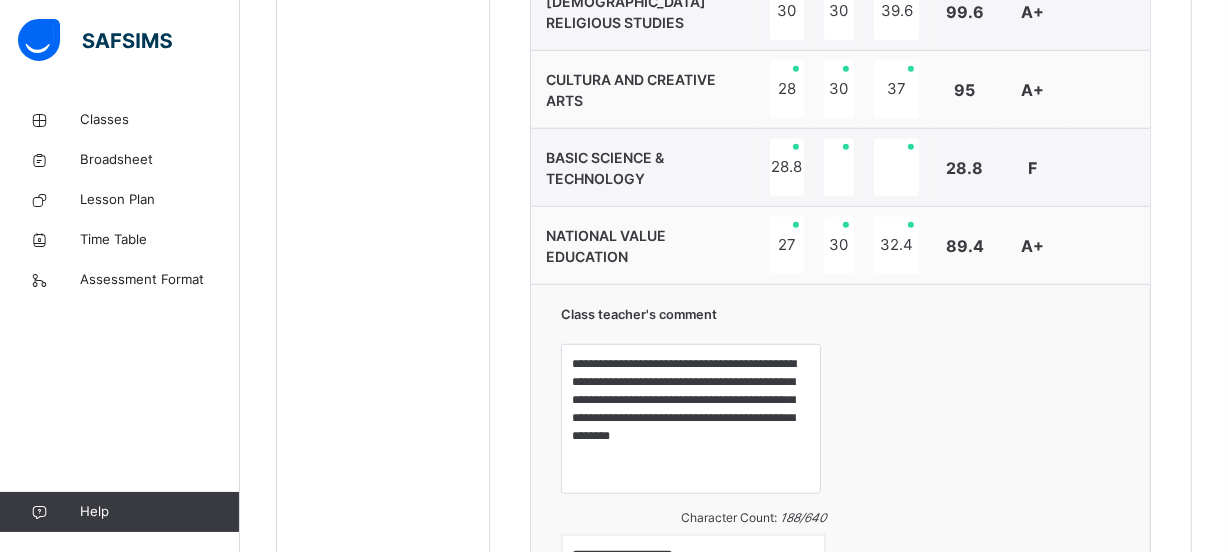 scroll, scrollTop: 1320, scrollLeft: 0, axis: vertical 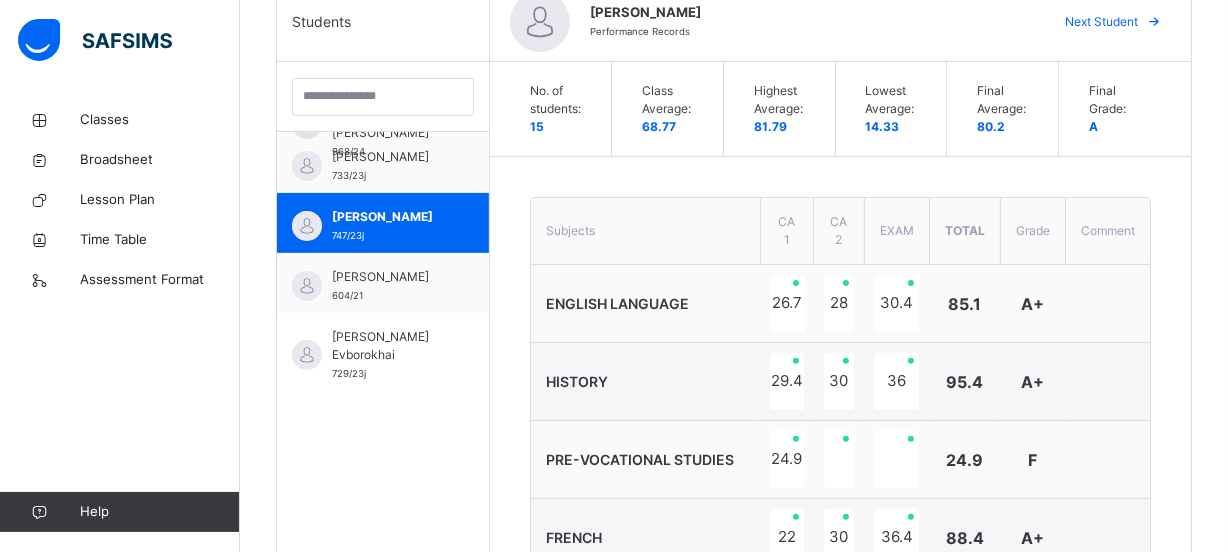 click on "Next Student" at bounding box center (1101, 22) 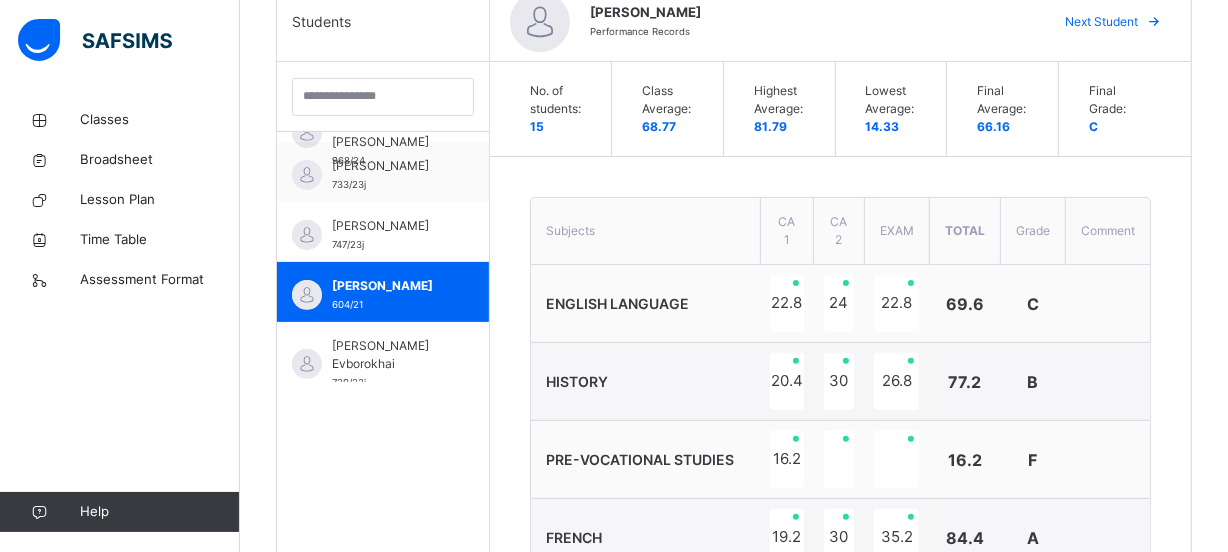 scroll, scrollTop: 659, scrollLeft: 0, axis: vertical 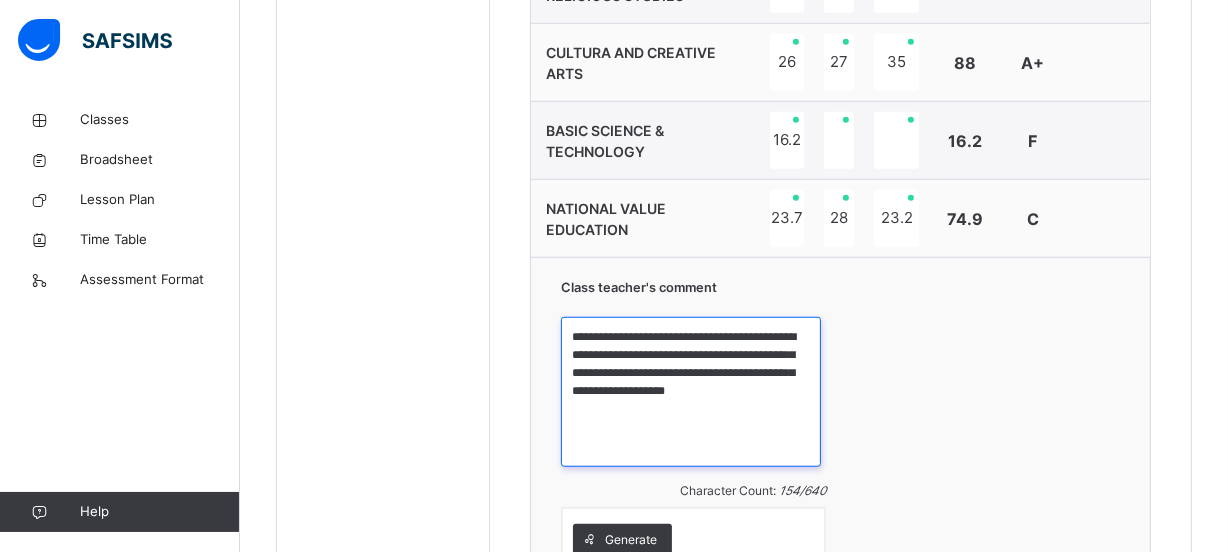 drag, startPoint x: 598, startPoint y: 340, endPoint x: 829, endPoint y: 415, distance: 242.87033 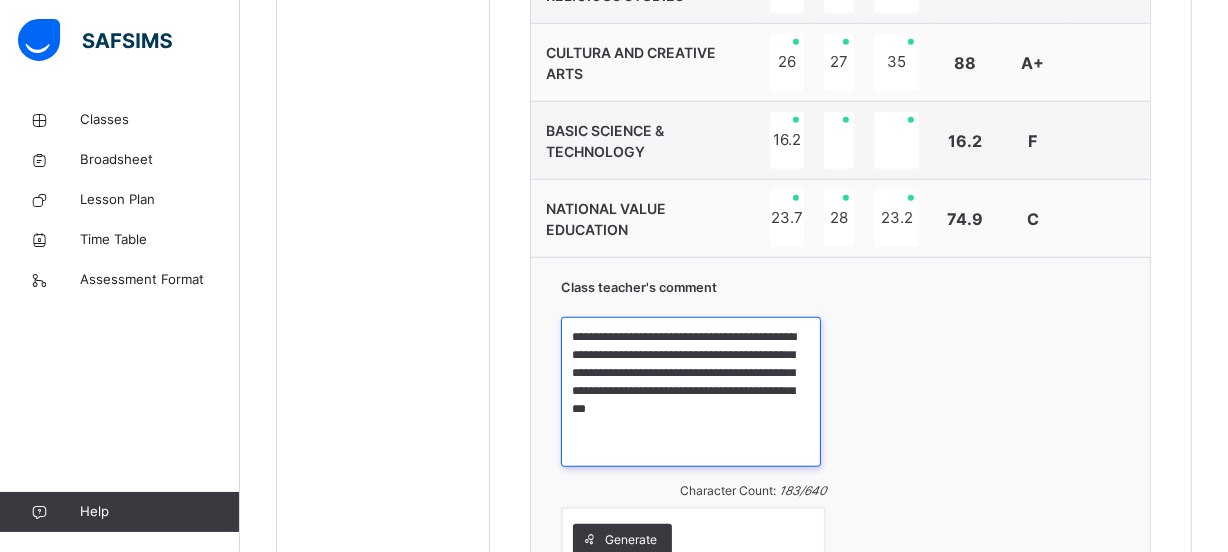 click on "**********" at bounding box center [691, 392] 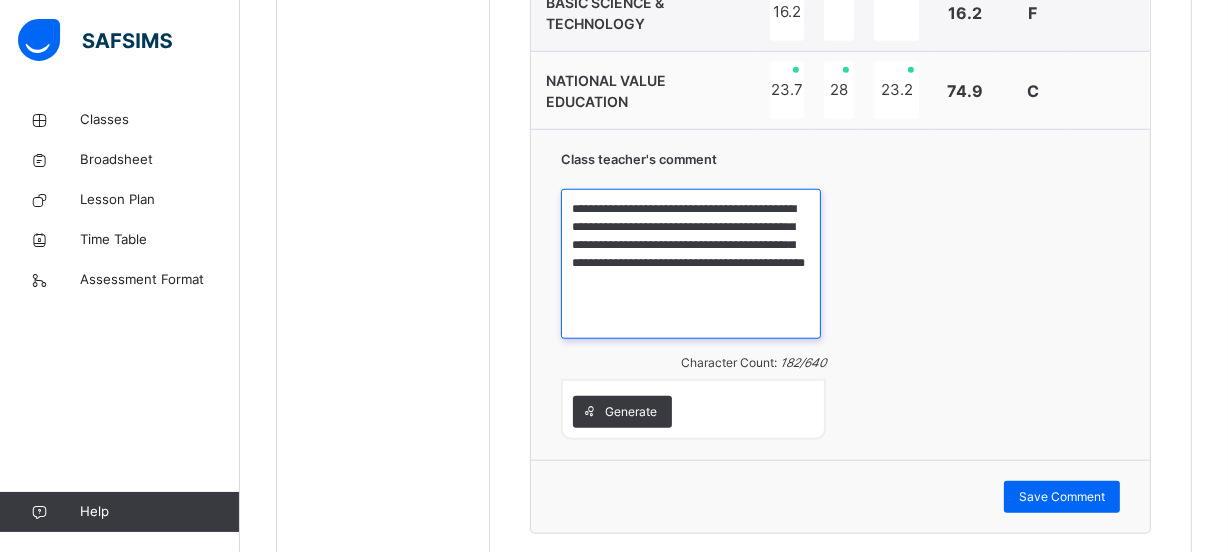 scroll, scrollTop: 1540, scrollLeft: 0, axis: vertical 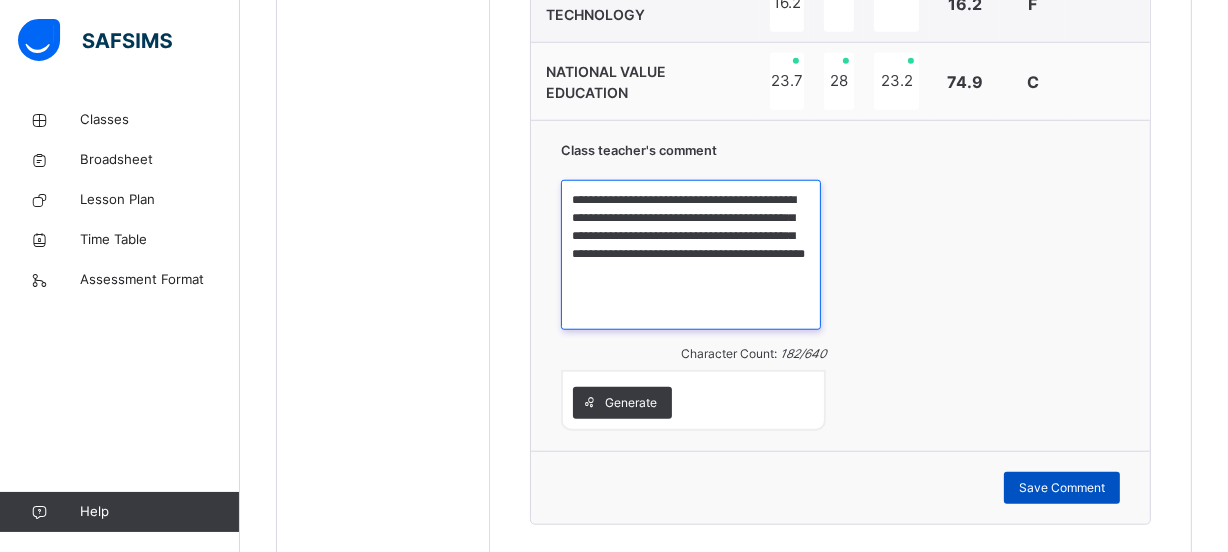 type on "**********" 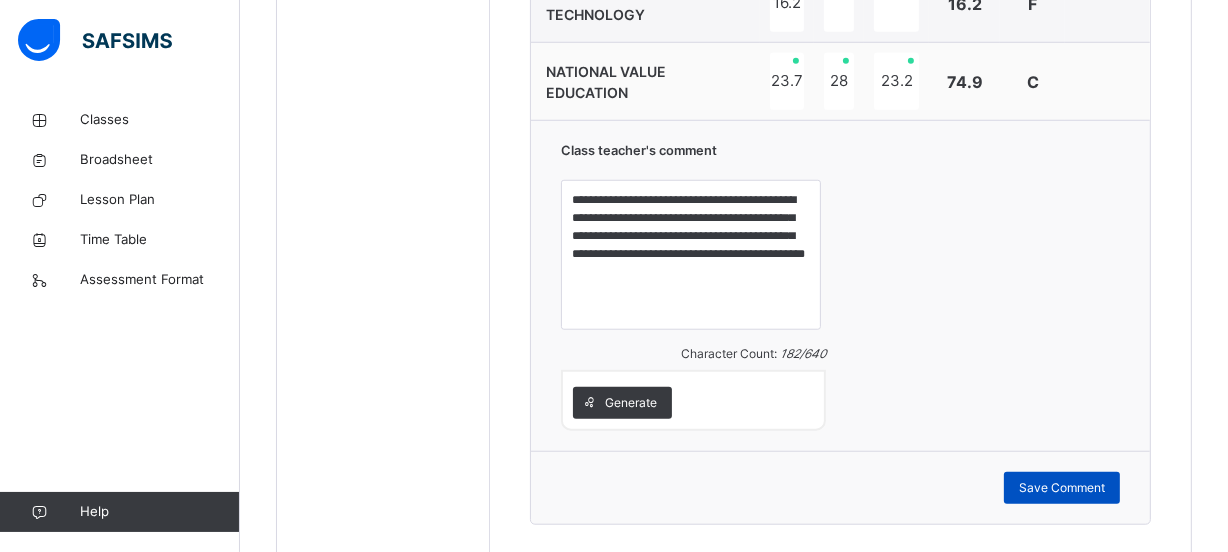 click on "Save Comment" at bounding box center [1062, 488] 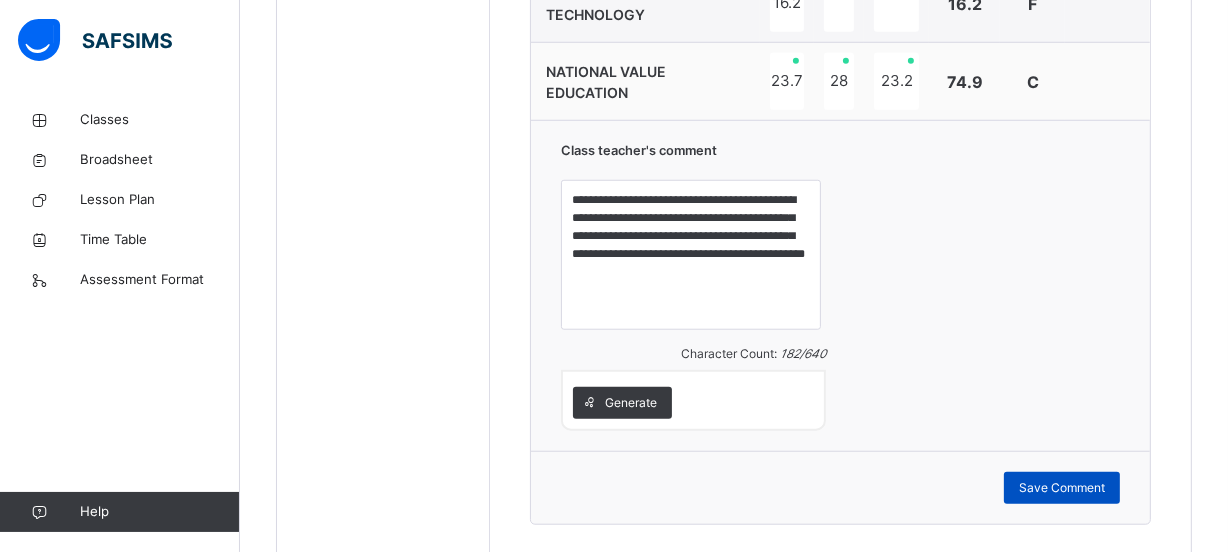 click on "Save Comment" at bounding box center [1062, 488] 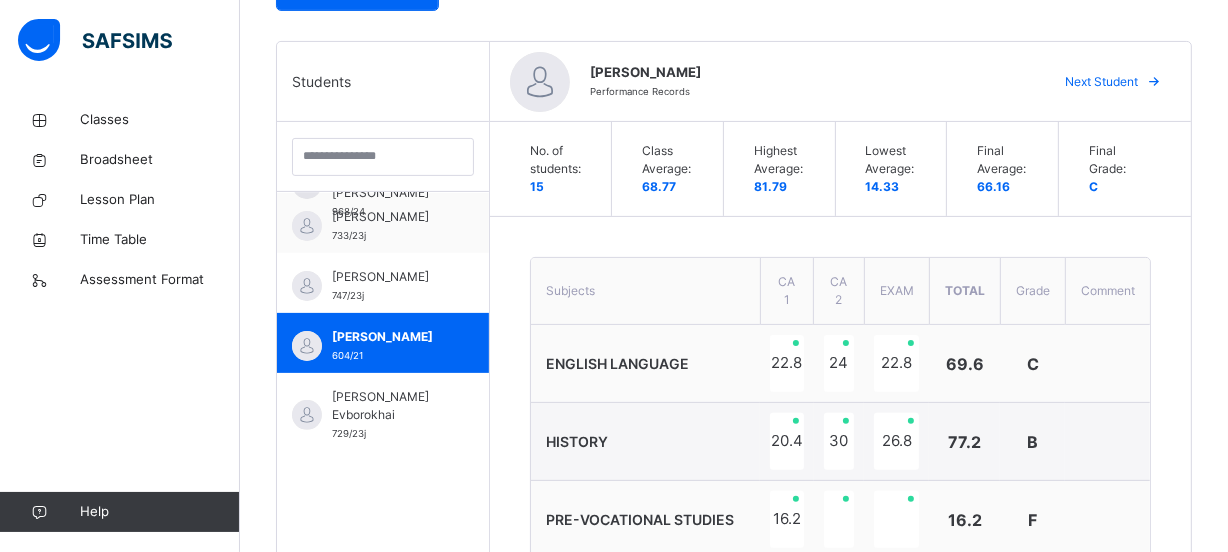 scroll, scrollTop: 473, scrollLeft: 0, axis: vertical 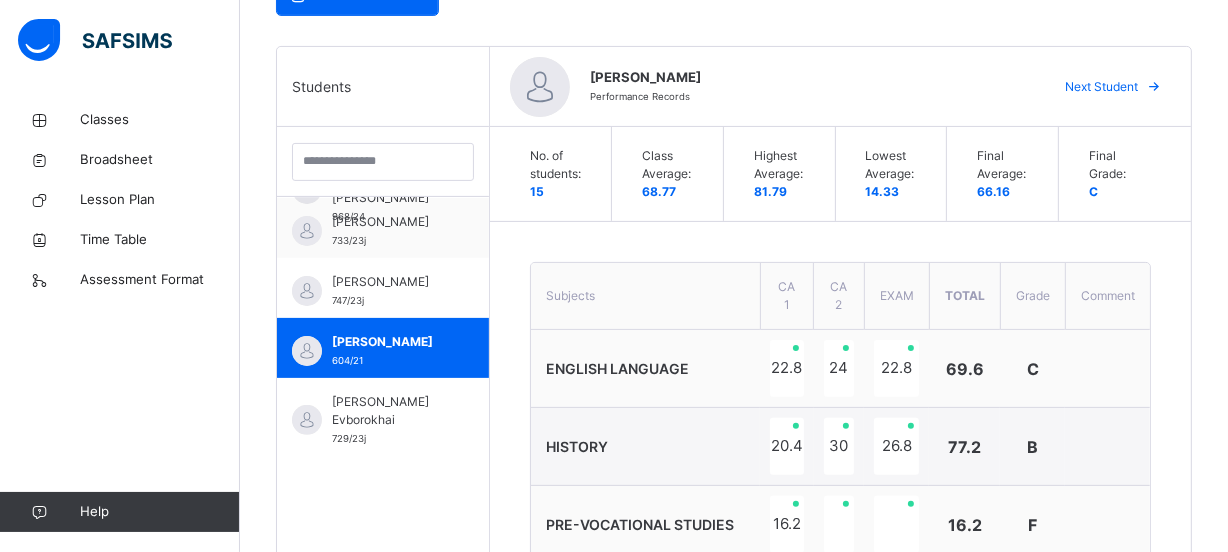 click on "Next Student" at bounding box center (1101, 87) 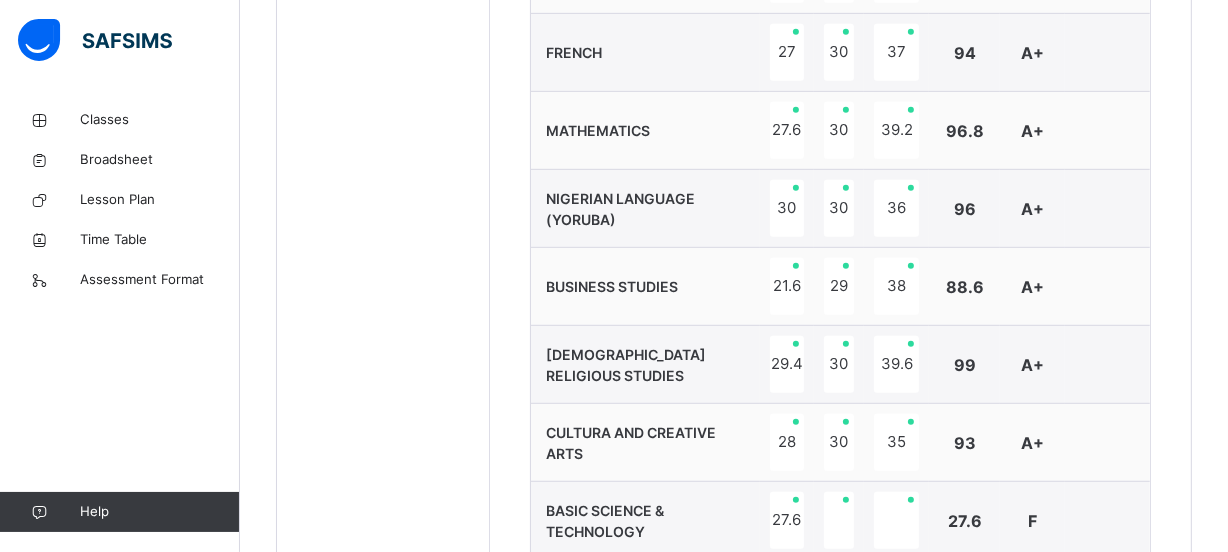 scroll, scrollTop: 1028, scrollLeft: 0, axis: vertical 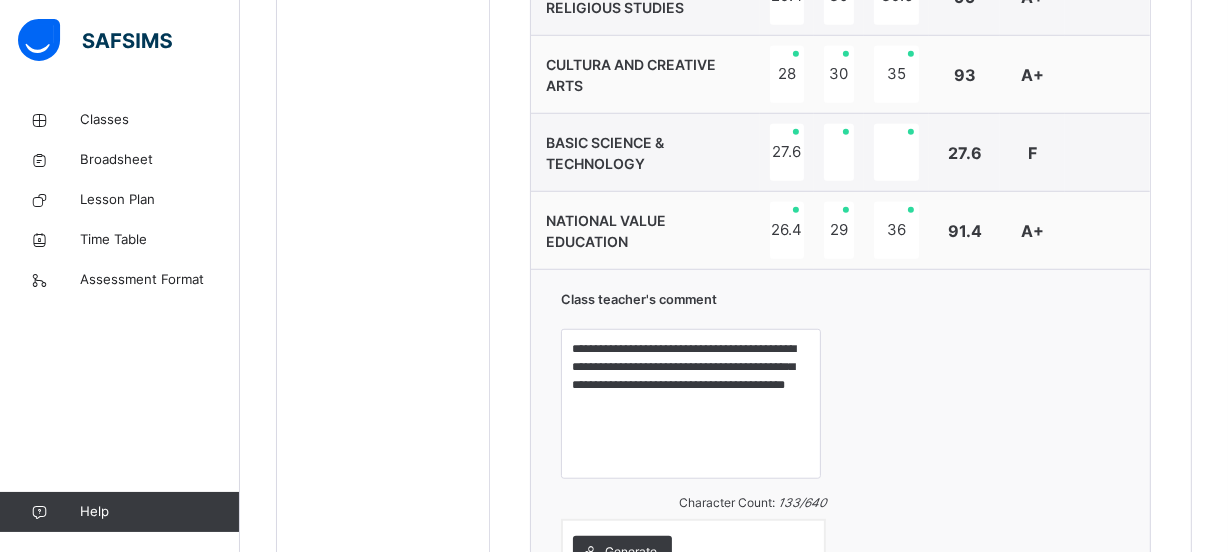 click on "99" at bounding box center [964, -3] 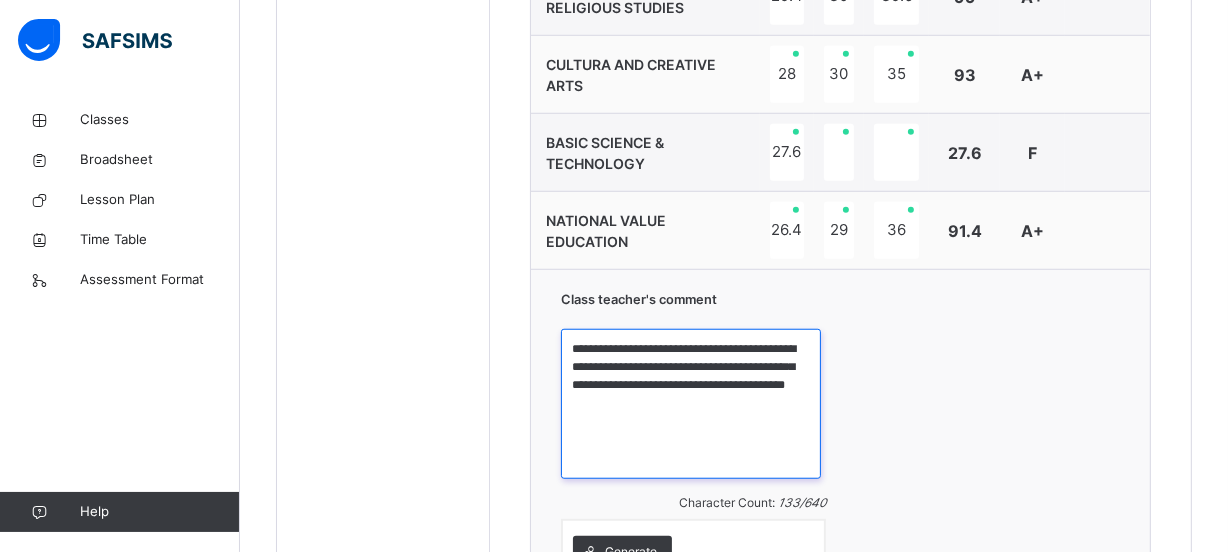 drag, startPoint x: 595, startPoint y: 350, endPoint x: 709, endPoint y: 409, distance: 128.36276 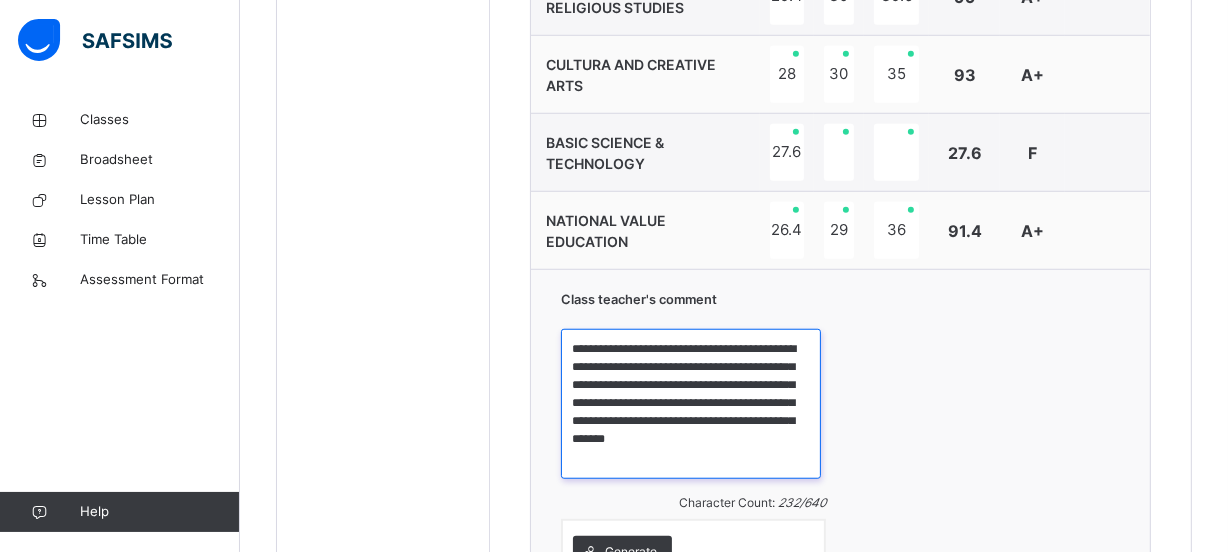 click on "**********" at bounding box center (691, 404) 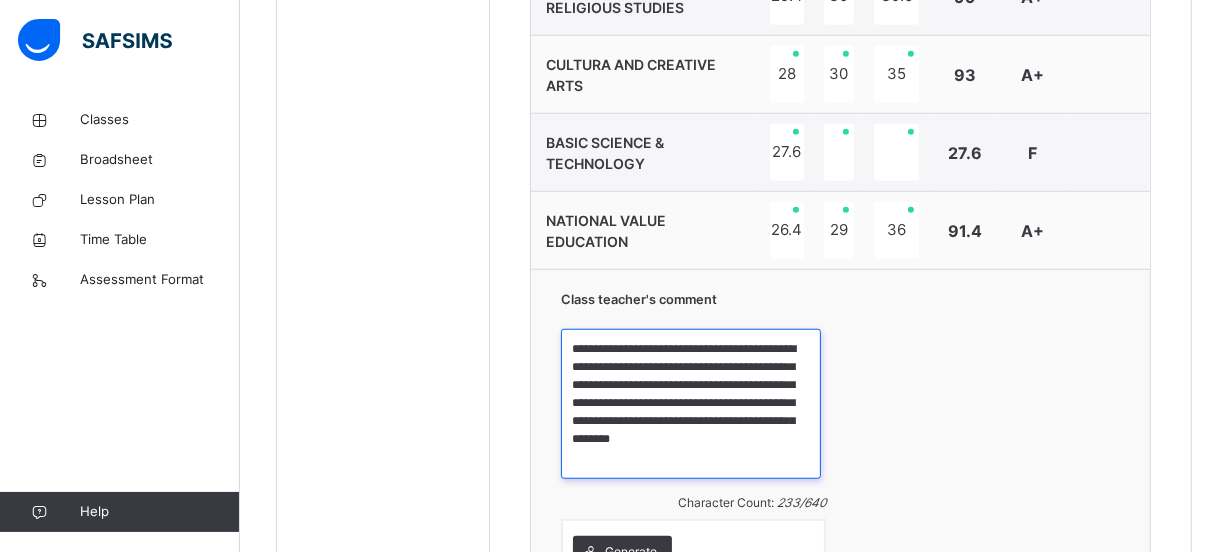 click on "**********" at bounding box center [691, 404] 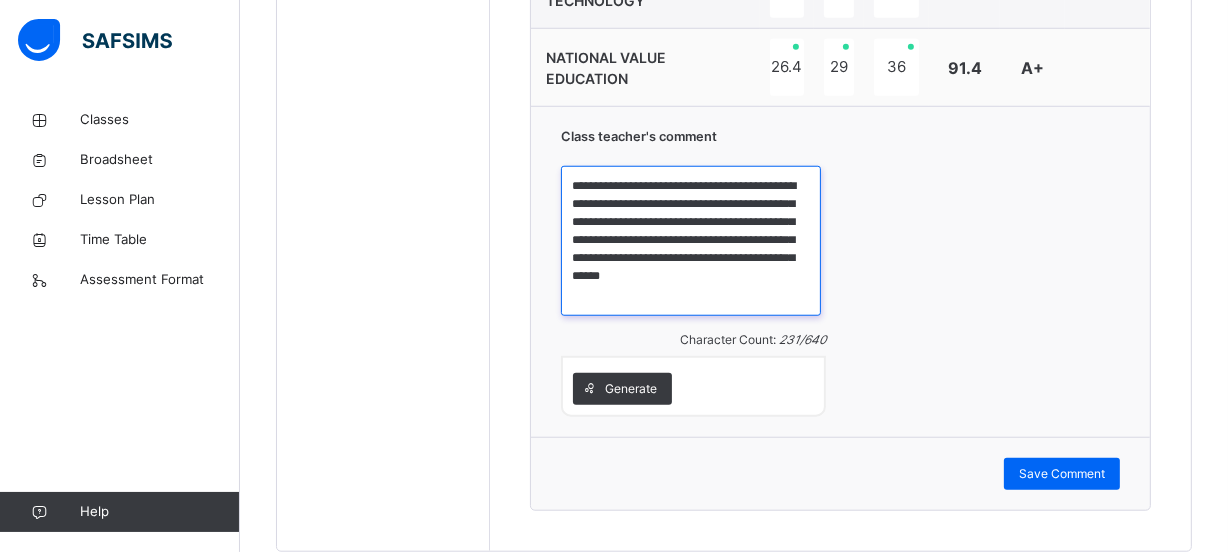 scroll, scrollTop: 1562, scrollLeft: 0, axis: vertical 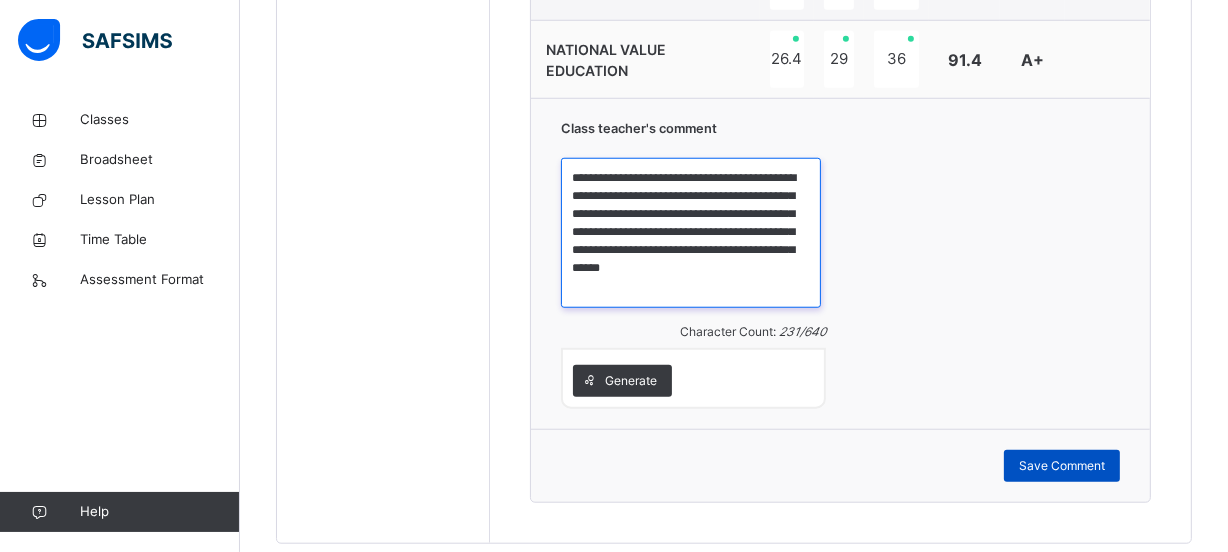 type on "**********" 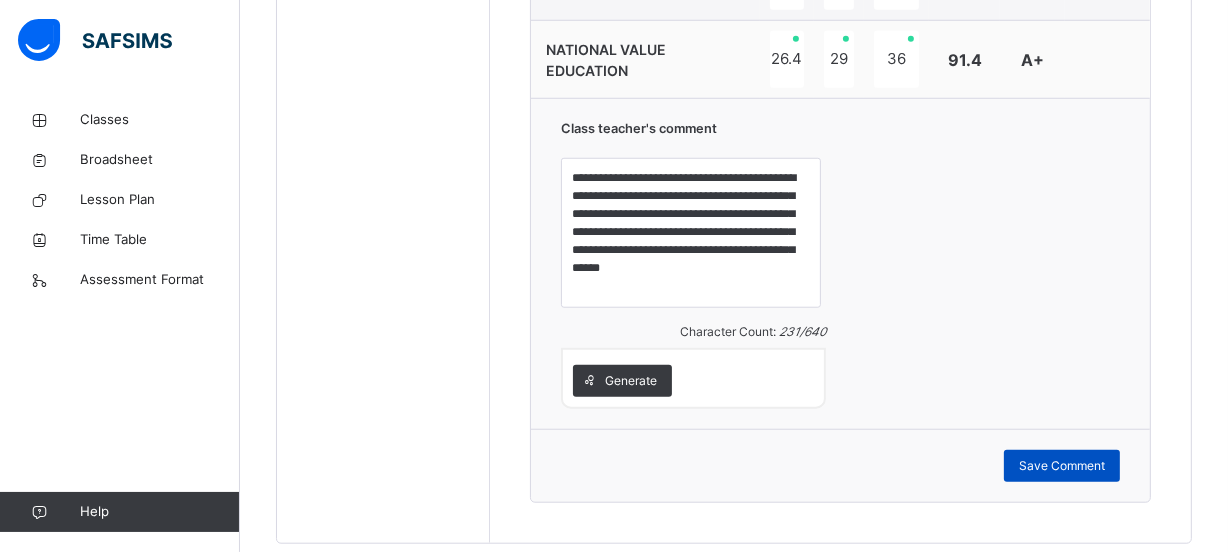 click on "Save Comment" at bounding box center (1062, 466) 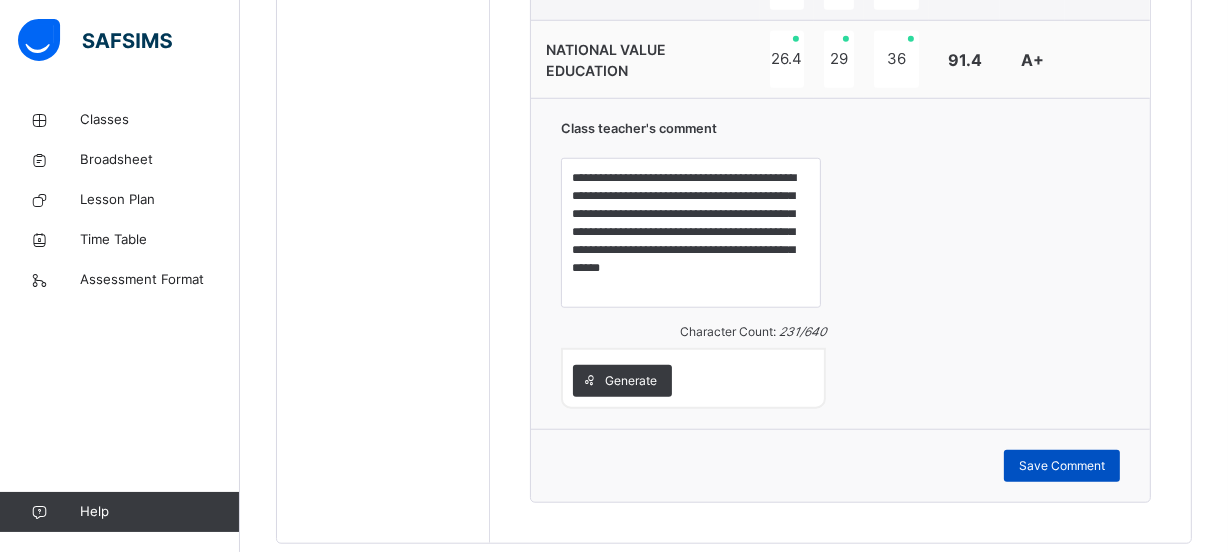 click on "Save Comment" at bounding box center (1062, 466) 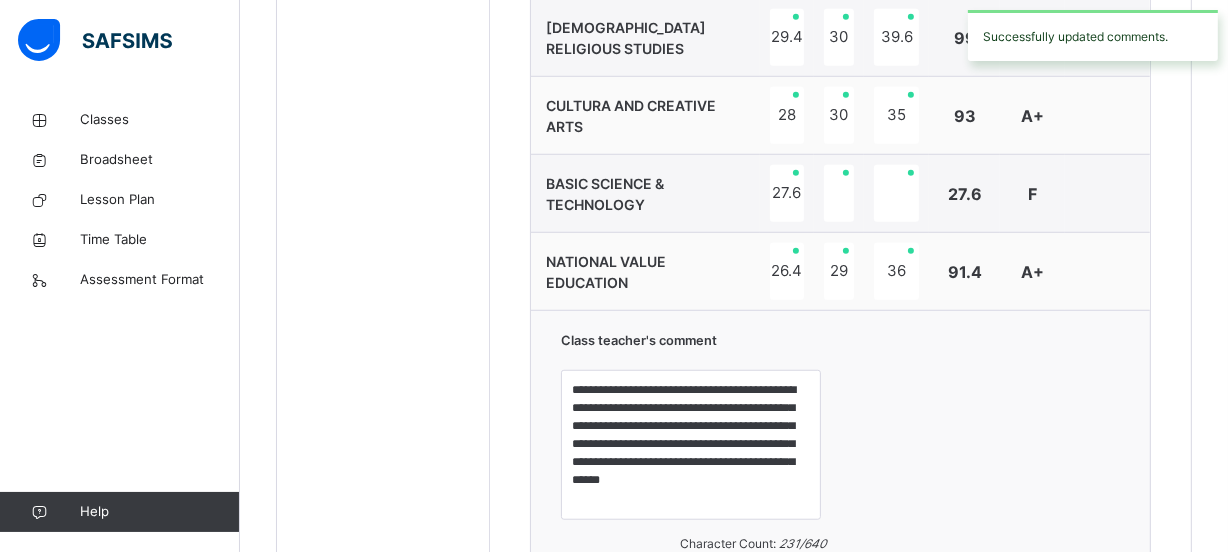 scroll, scrollTop: 1304, scrollLeft: 0, axis: vertical 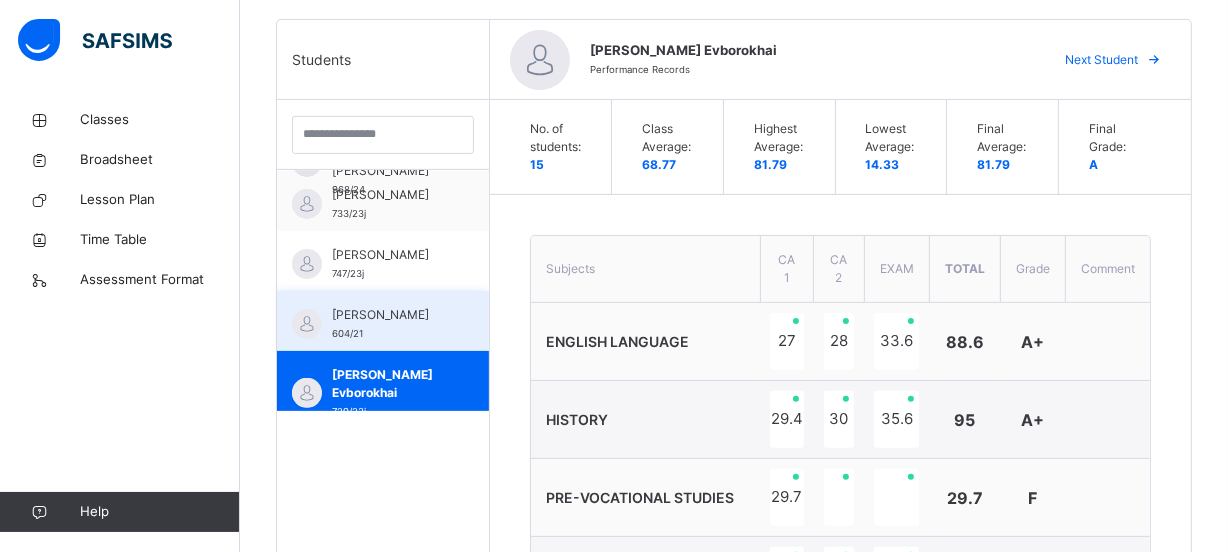 click on "[PERSON_NAME]" at bounding box center [388, 315] 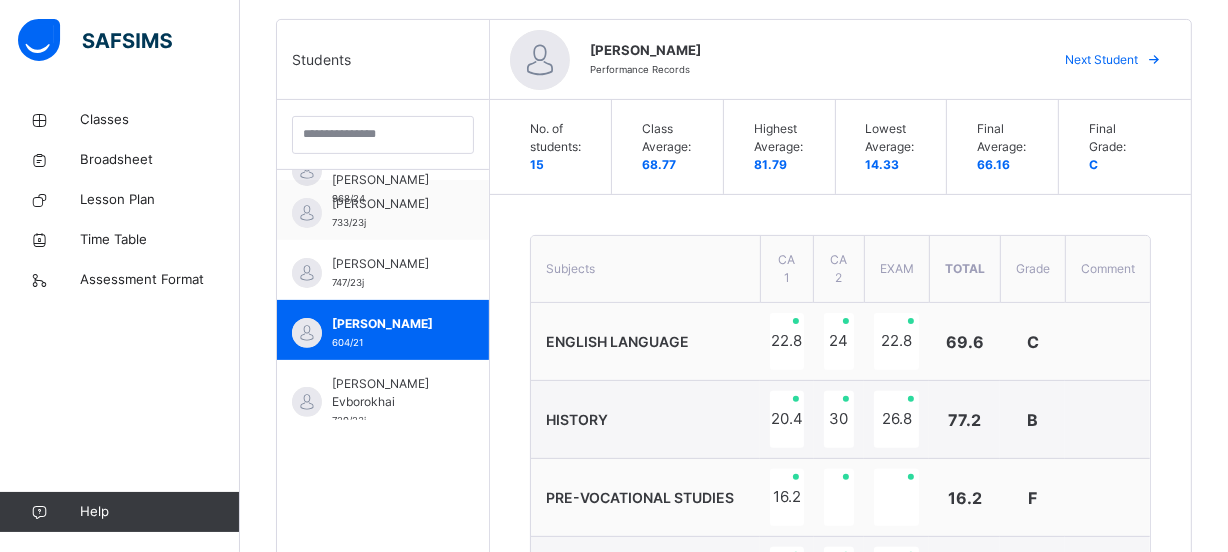 scroll, scrollTop: 659, scrollLeft: 0, axis: vertical 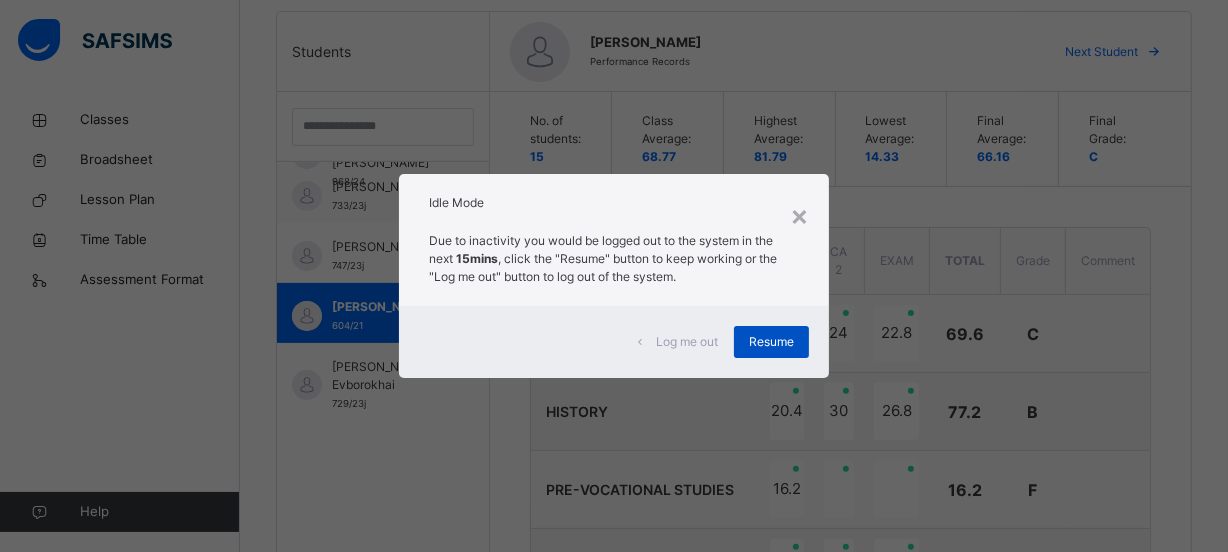 click on "Resume" at bounding box center [771, 342] 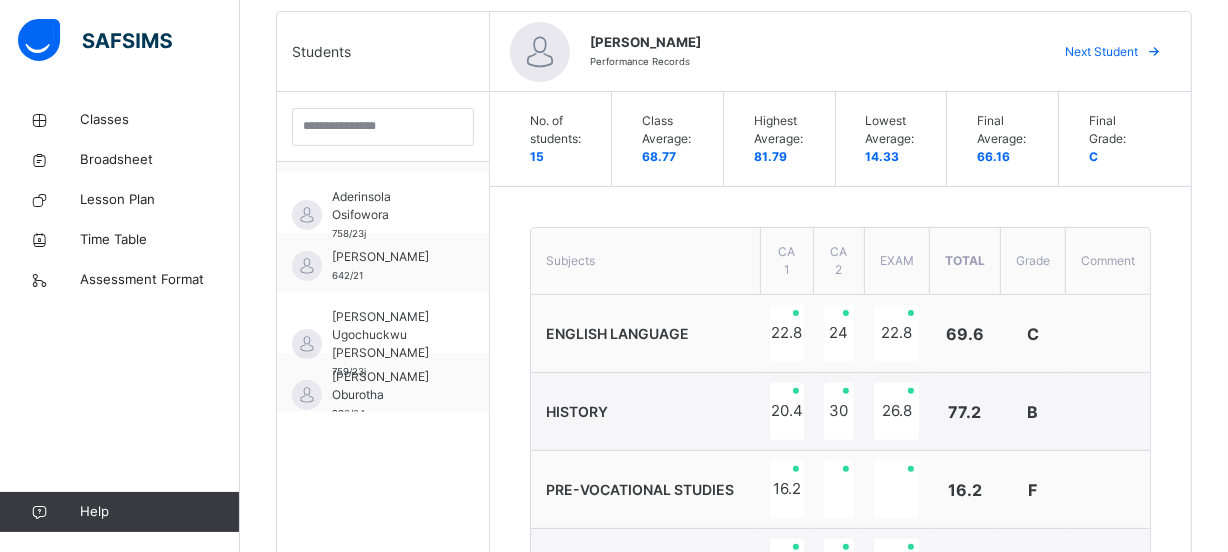 scroll, scrollTop: 0, scrollLeft: 0, axis: both 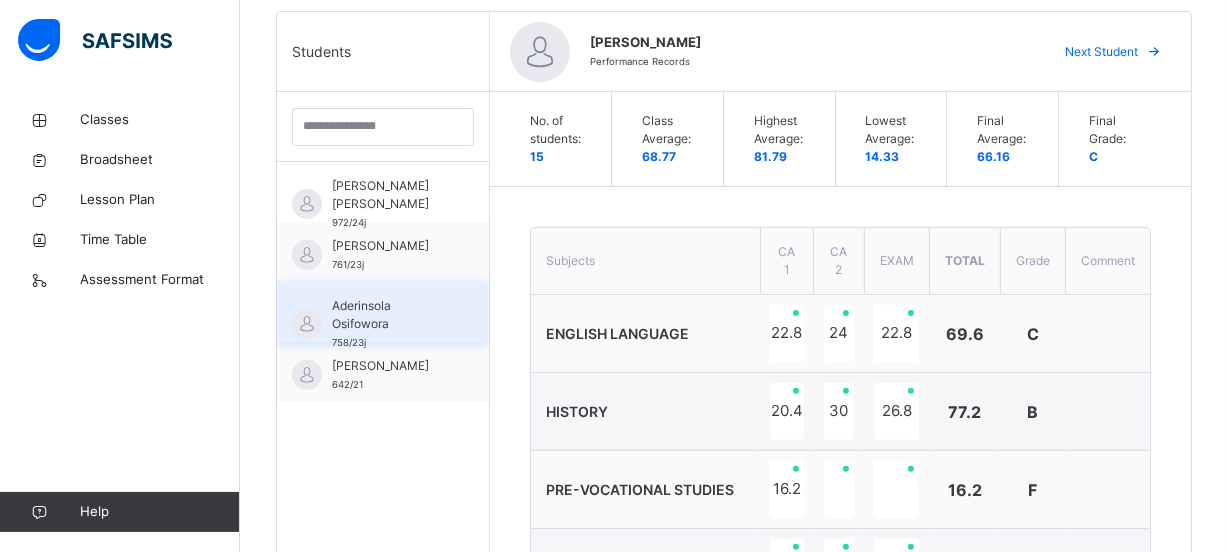 click on "Aderinsola  Osifowora" at bounding box center [388, 315] 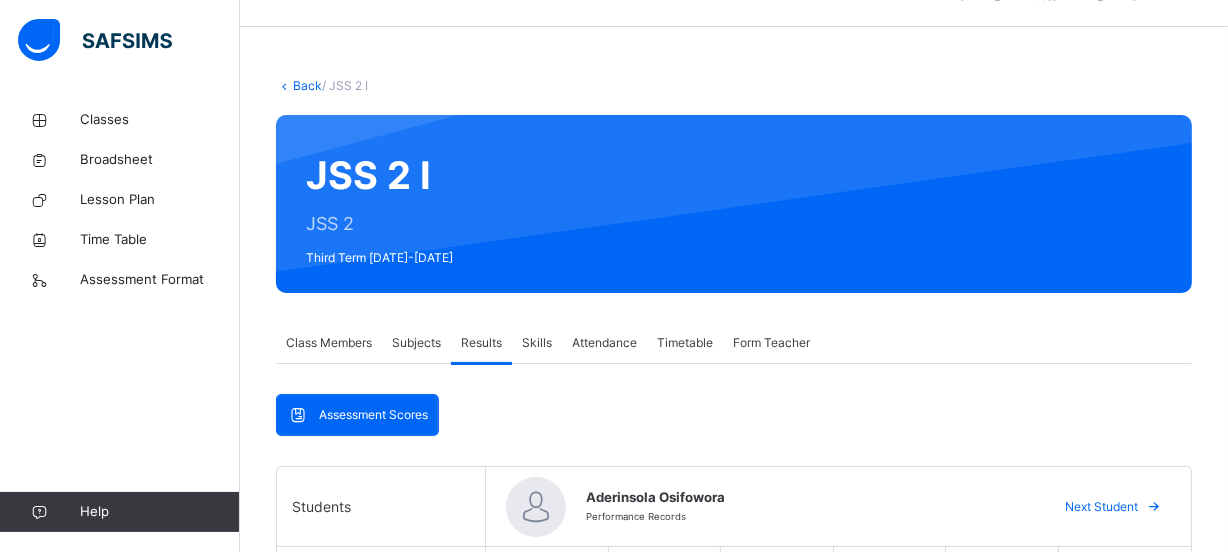 scroll, scrollTop: 0, scrollLeft: 0, axis: both 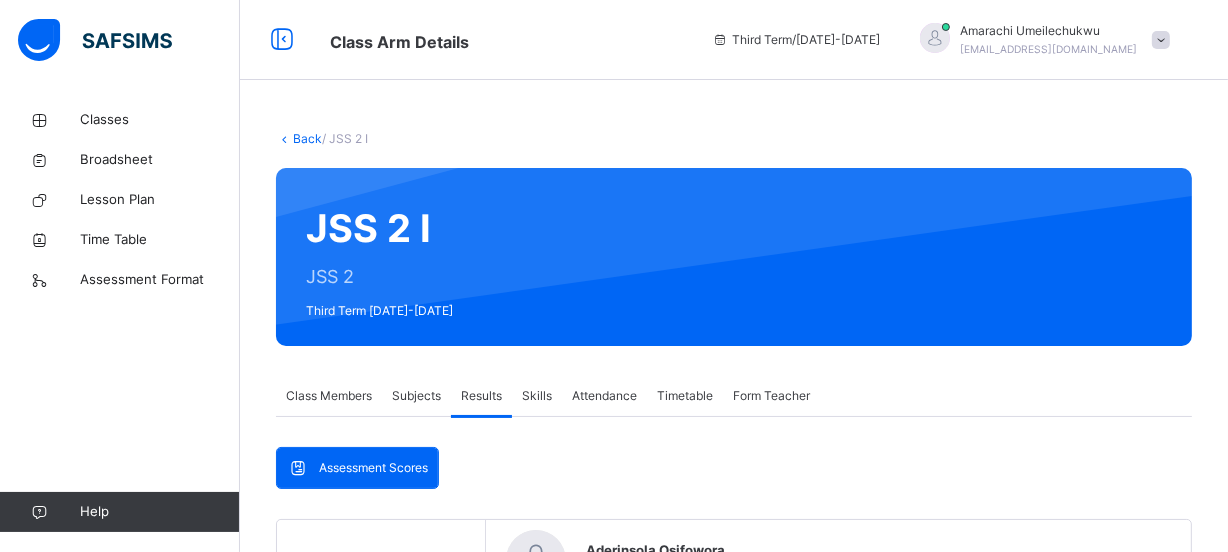 click at bounding box center [1161, 40] 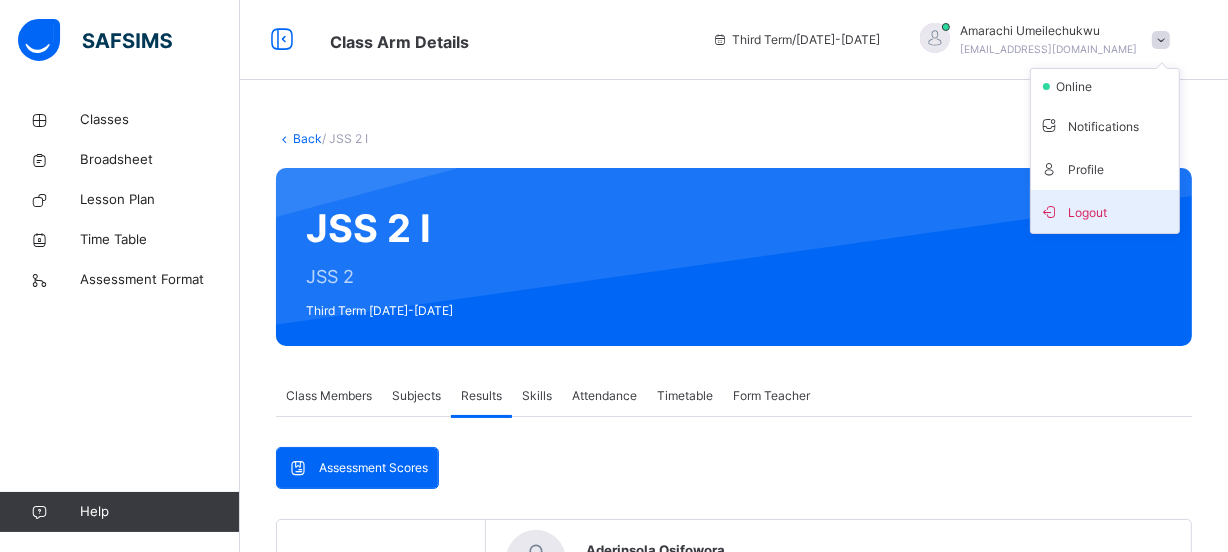 click on "Logout" at bounding box center [1105, 211] 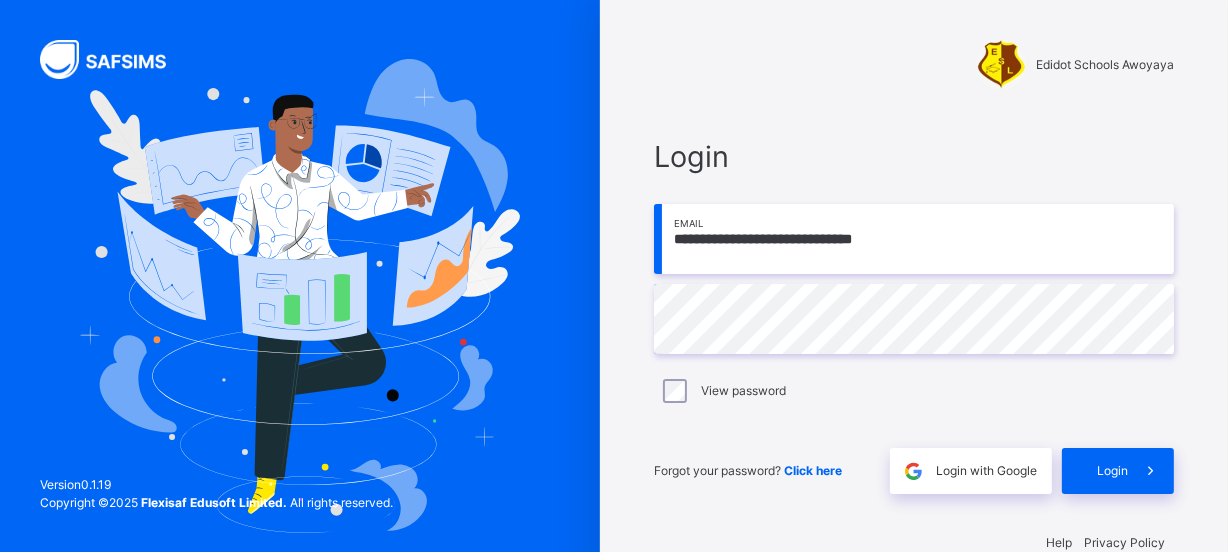 click on "**********" at bounding box center [914, 239] 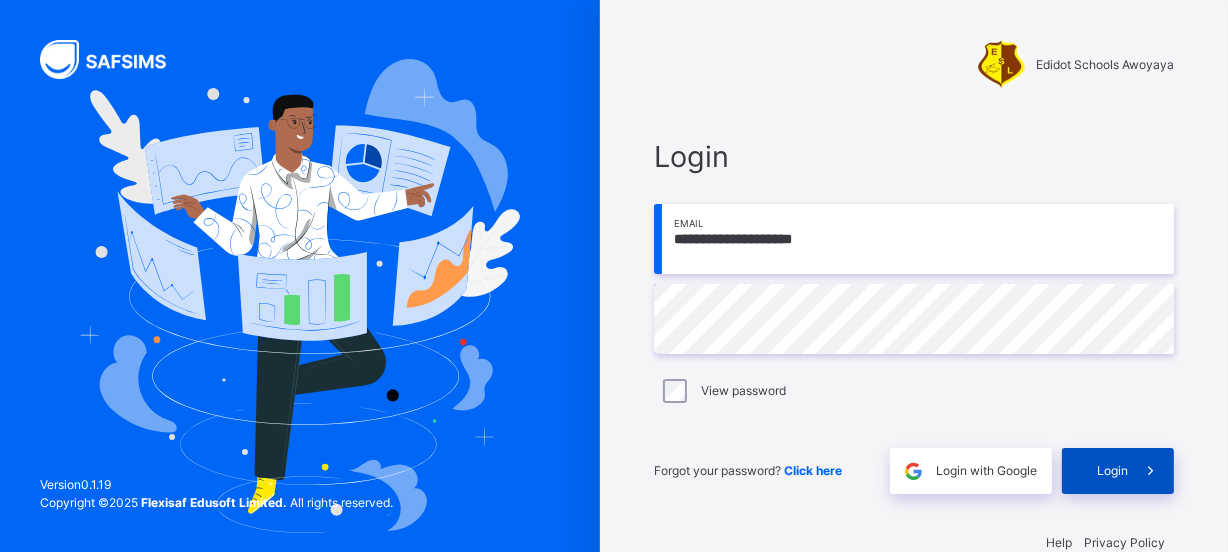 click on "Login" at bounding box center [1112, 471] 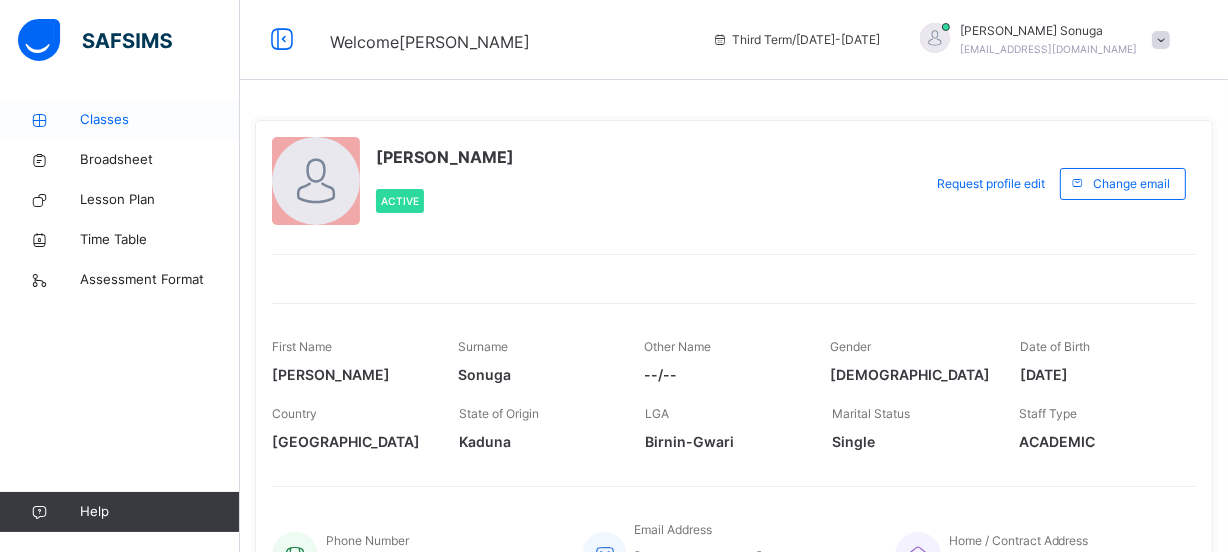 click on "Classes" at bounding box center [160, 120] 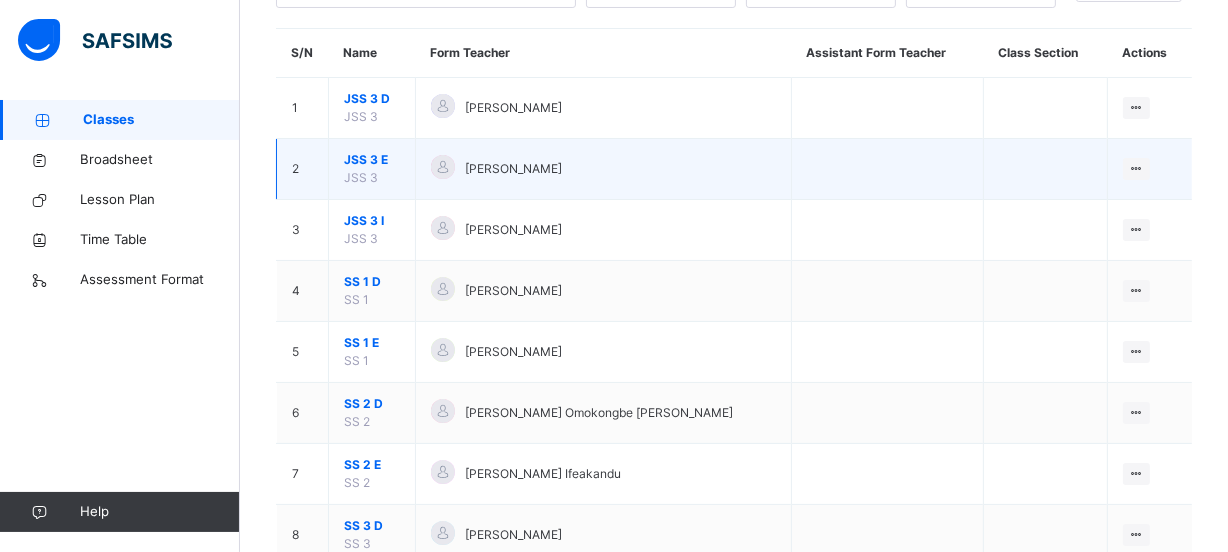 scroll, scrollTop: 162, scrollLeft: 0, axis: vertical 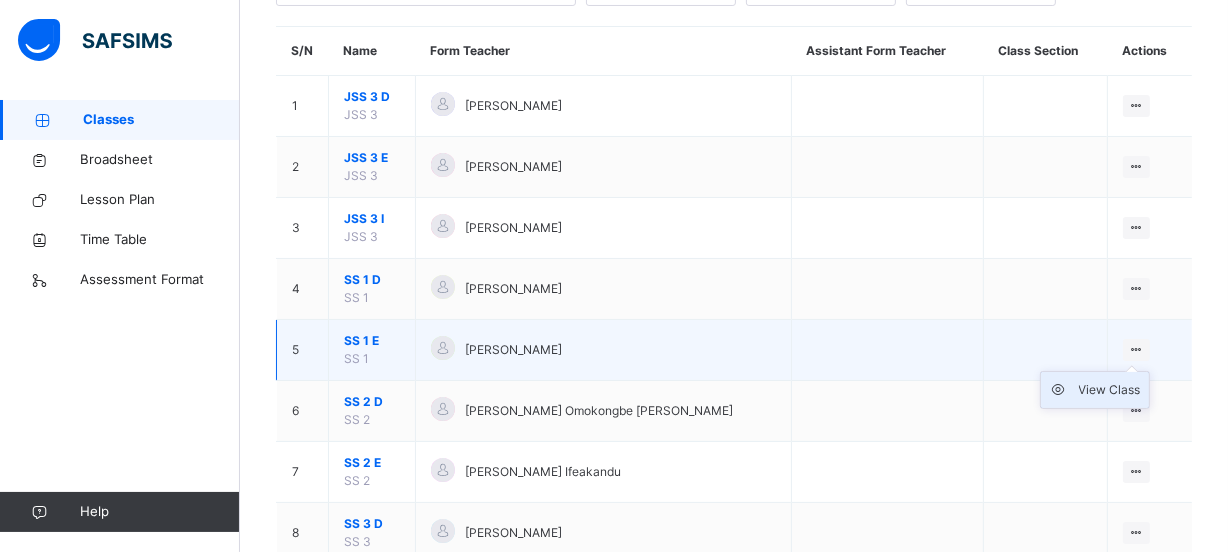 click on "View Class" at bounding box center [1110, 390] 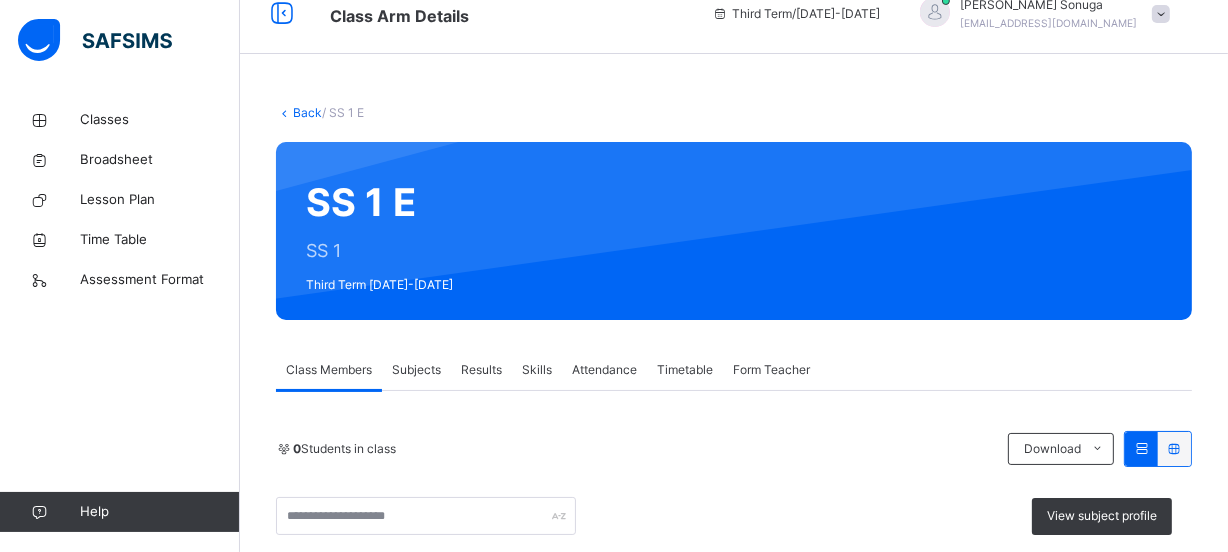 scroll, scrollTop: 162, scrollLeft: 0, axis: vertical 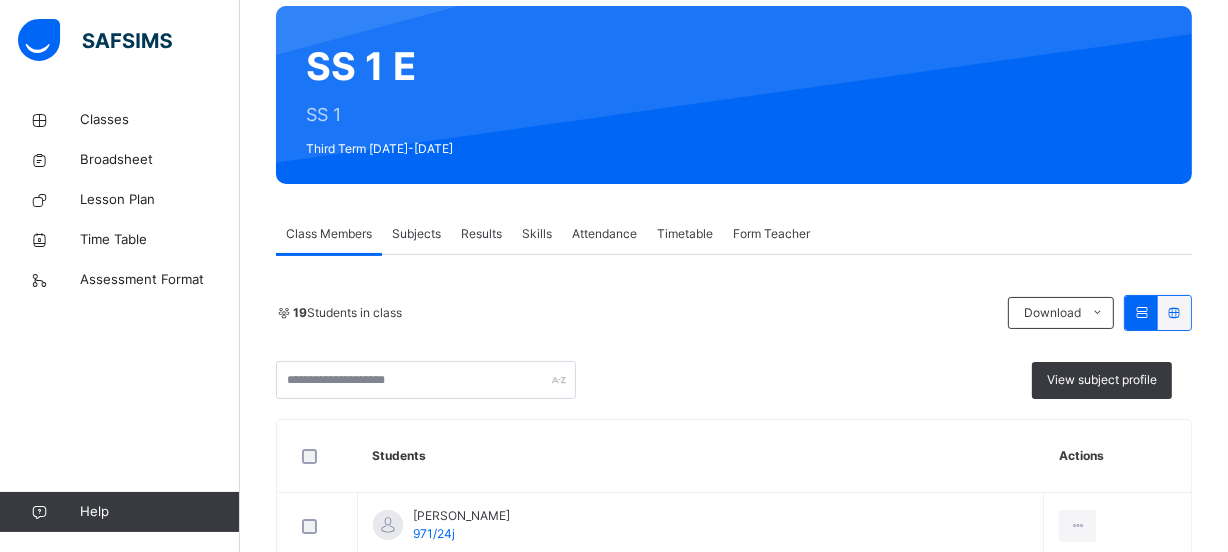 click on "Results" at bounding box center (481, 234) 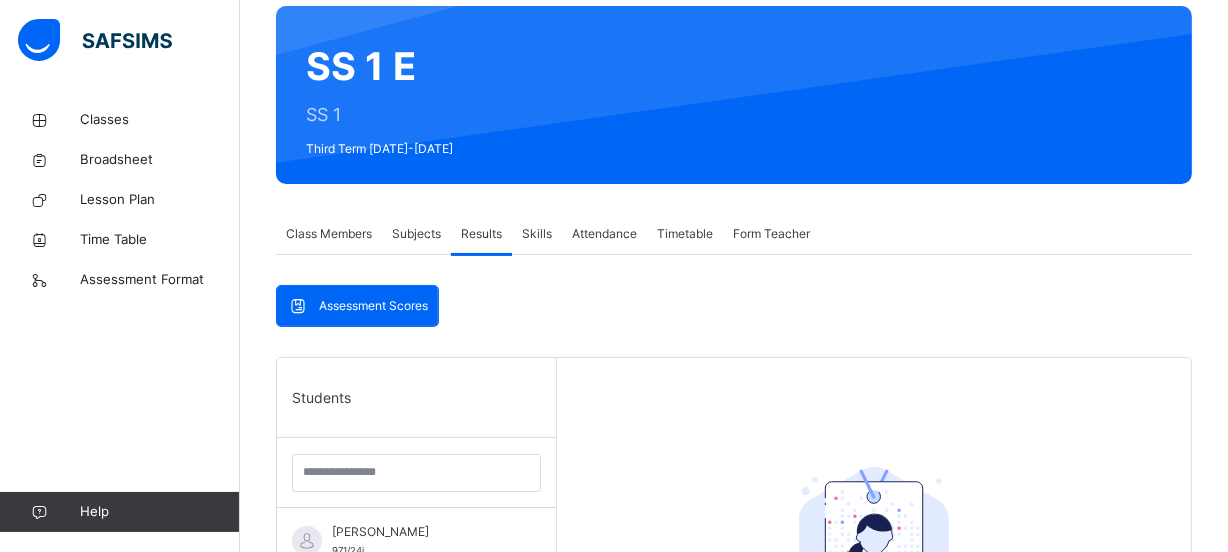 click on "Class Members" at bounding box center [329, 234] 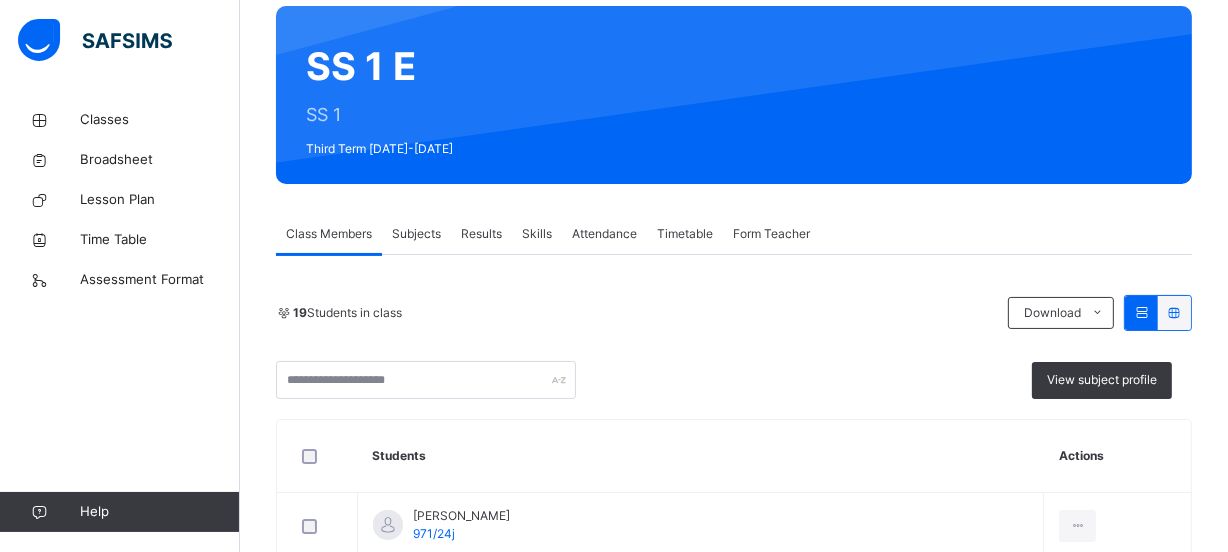 click on "Subjects" at bounding box center (416, 234) 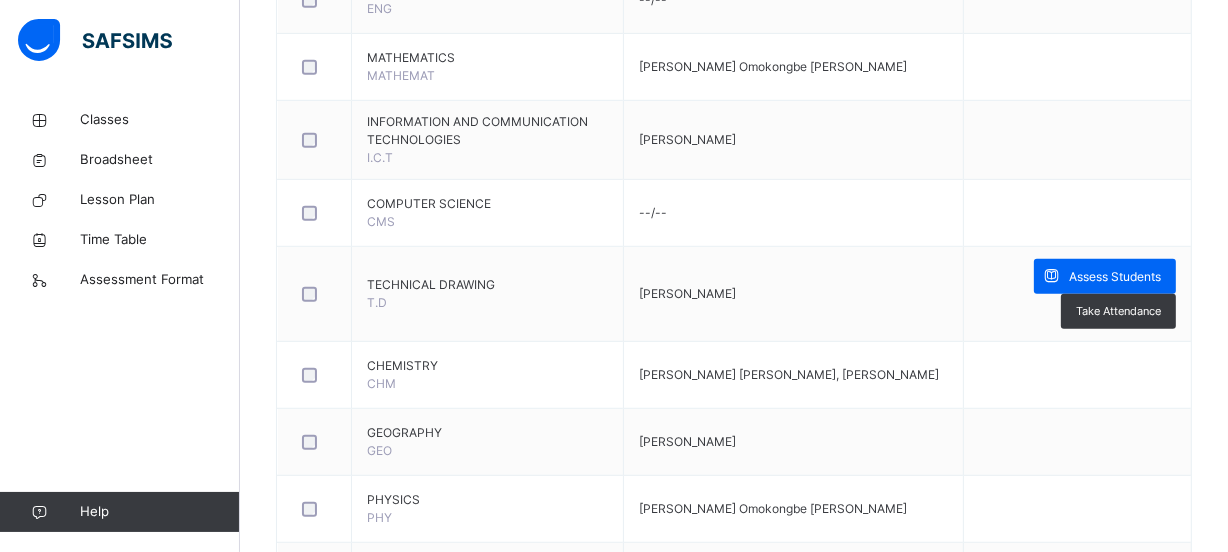 scroll, scrollTop: 1128, scrollLeft: 0, axis: vertical 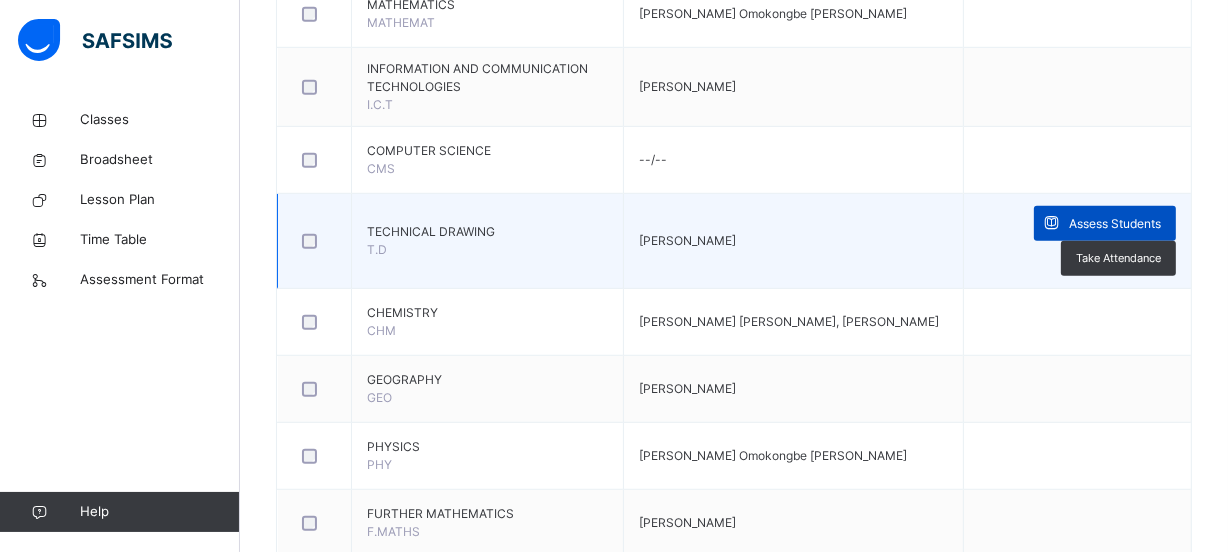 click on "Assess Students" at bounding box center [1115, 224] 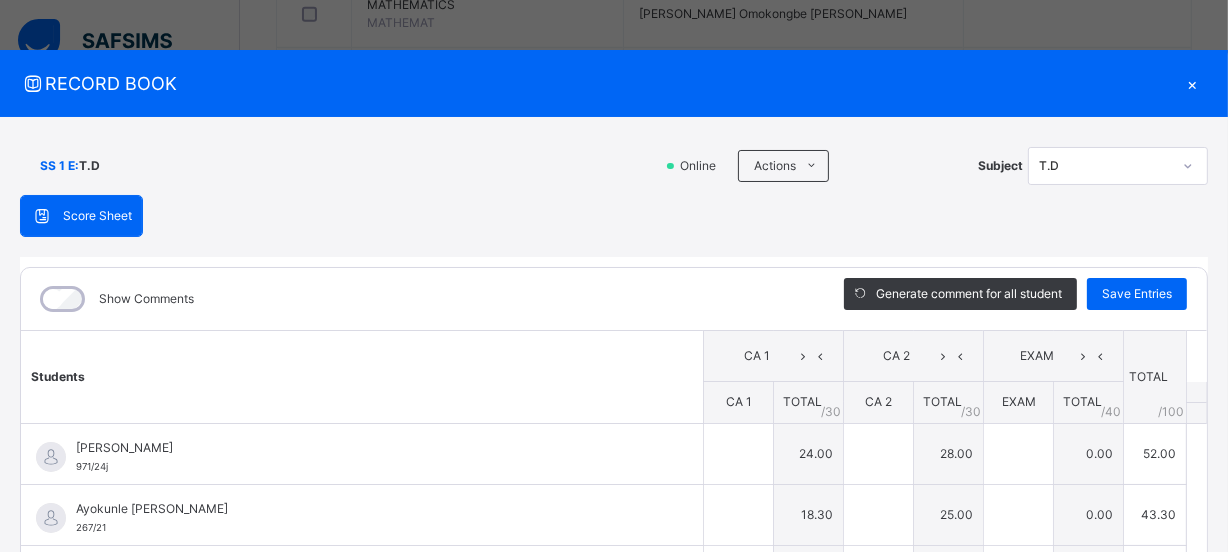 type on "**" 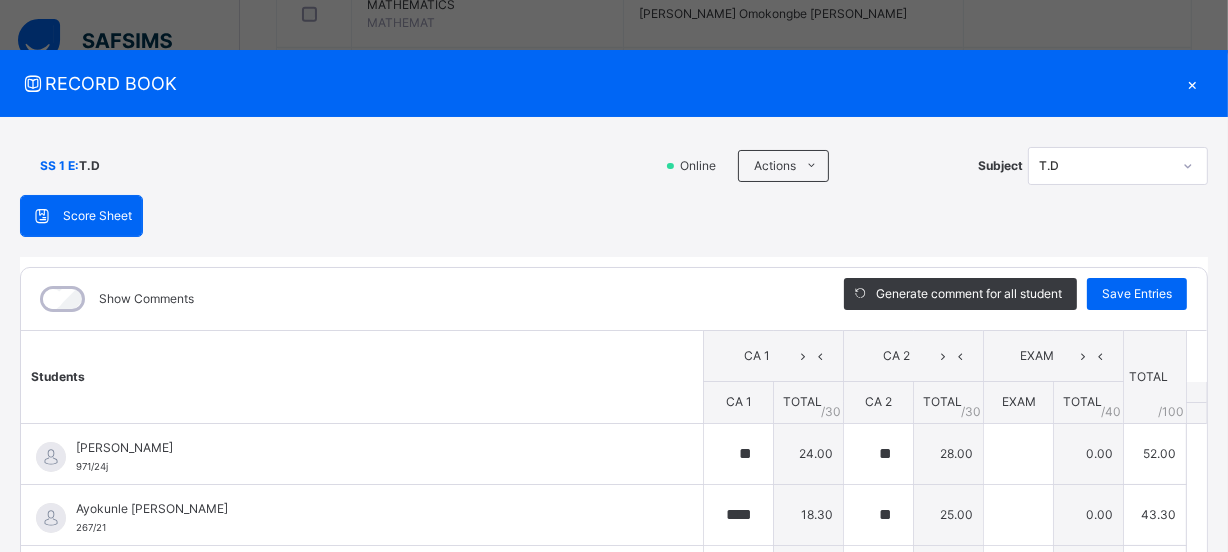 type on "****" 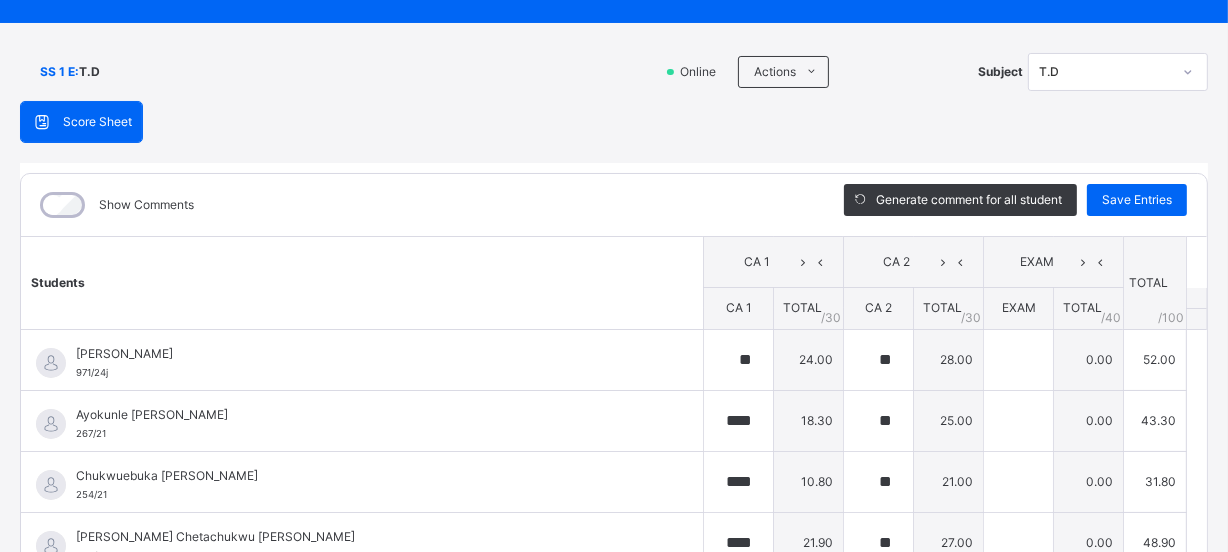 scroll, scrollTop: 106, scrollLeft: 0, axis: vertical 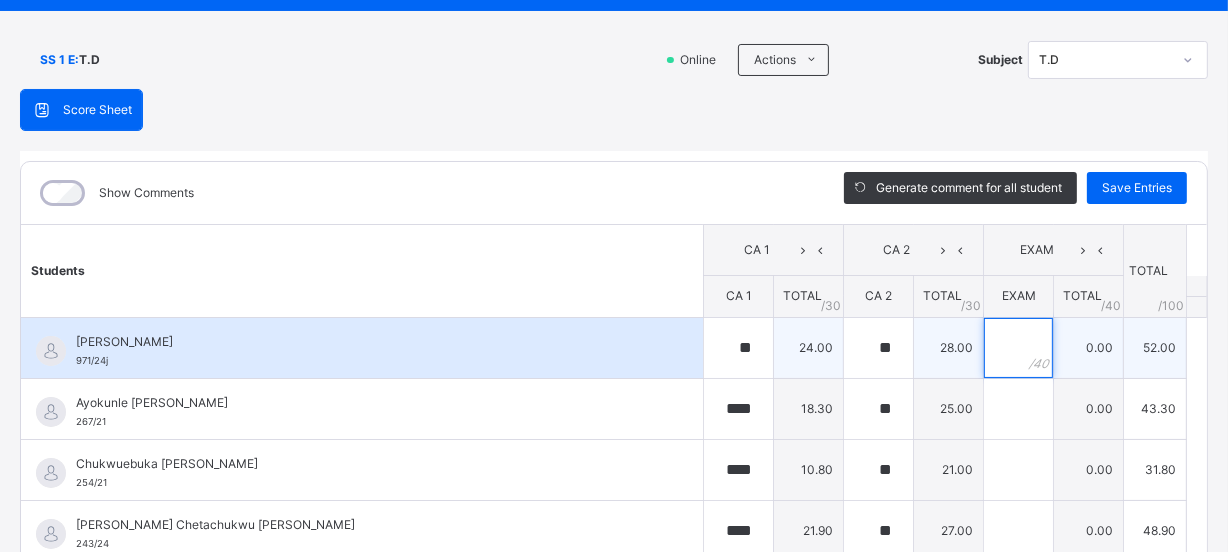 click at bounding box center [1018, 348] 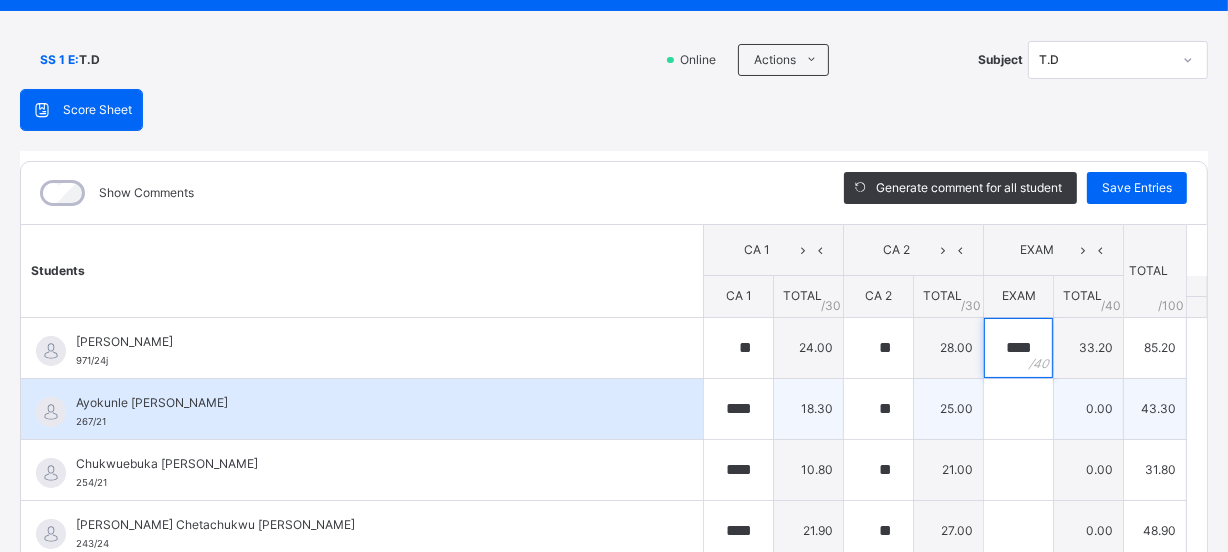 type on "****" 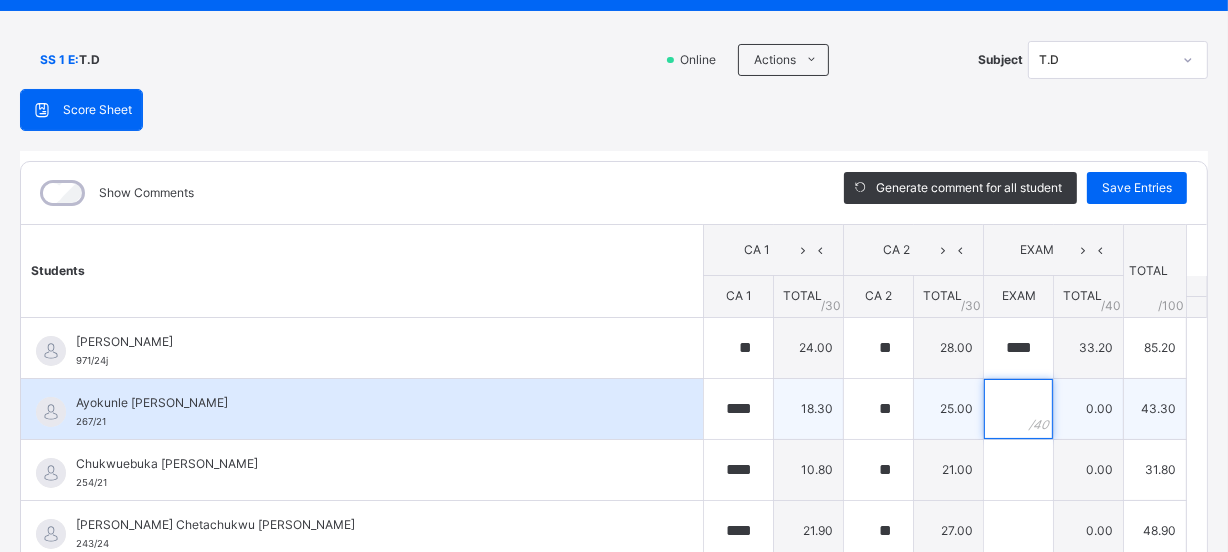 click at bounding box center [1018, 409] 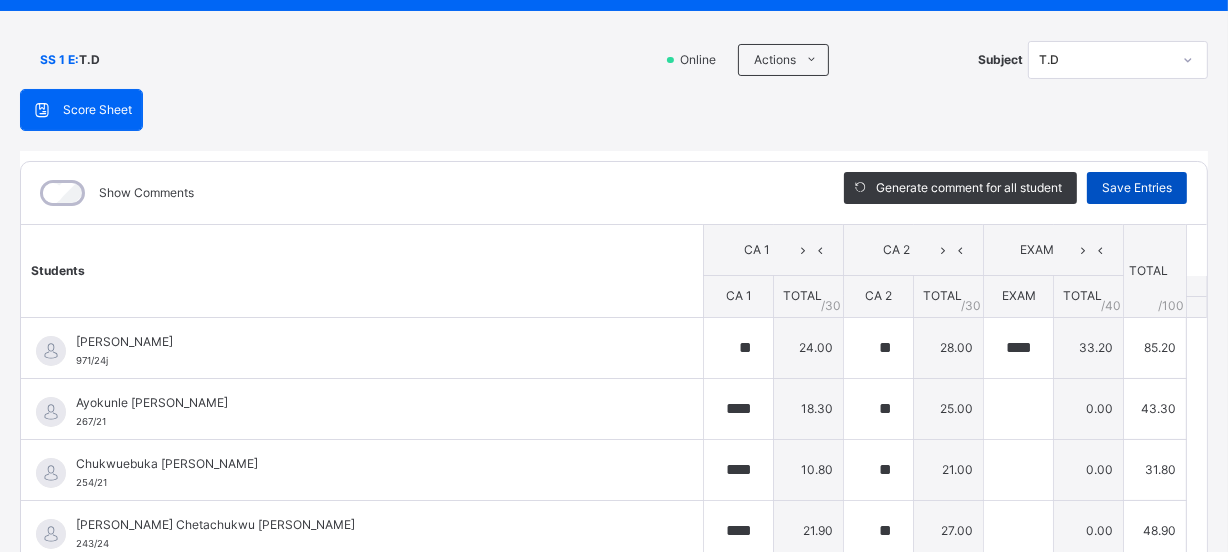 click on "Save Entries" at bounding box center [1137, 188] 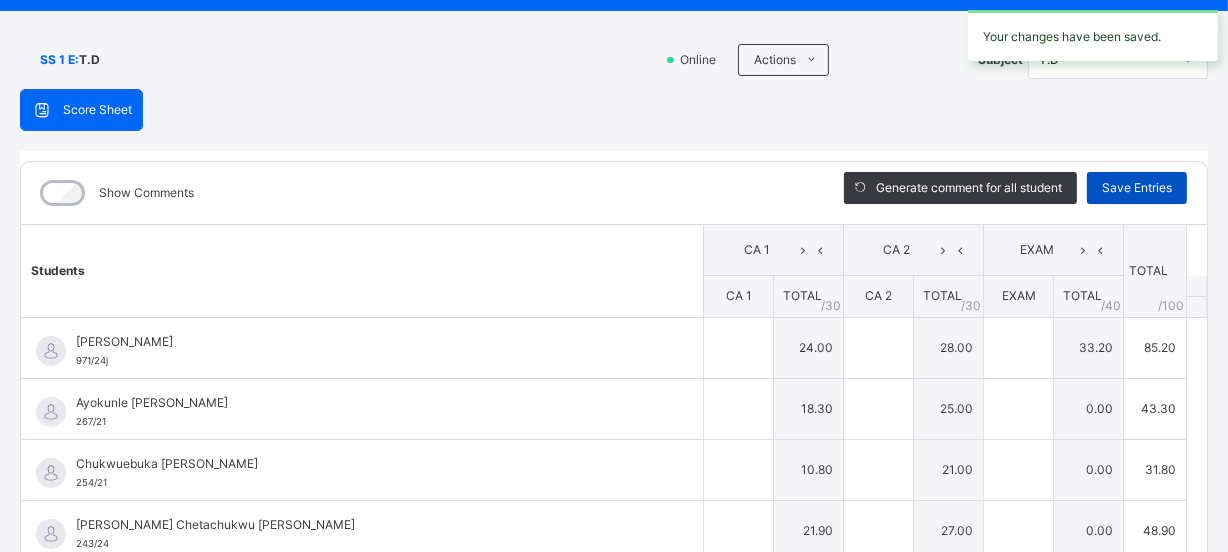 type on "**" 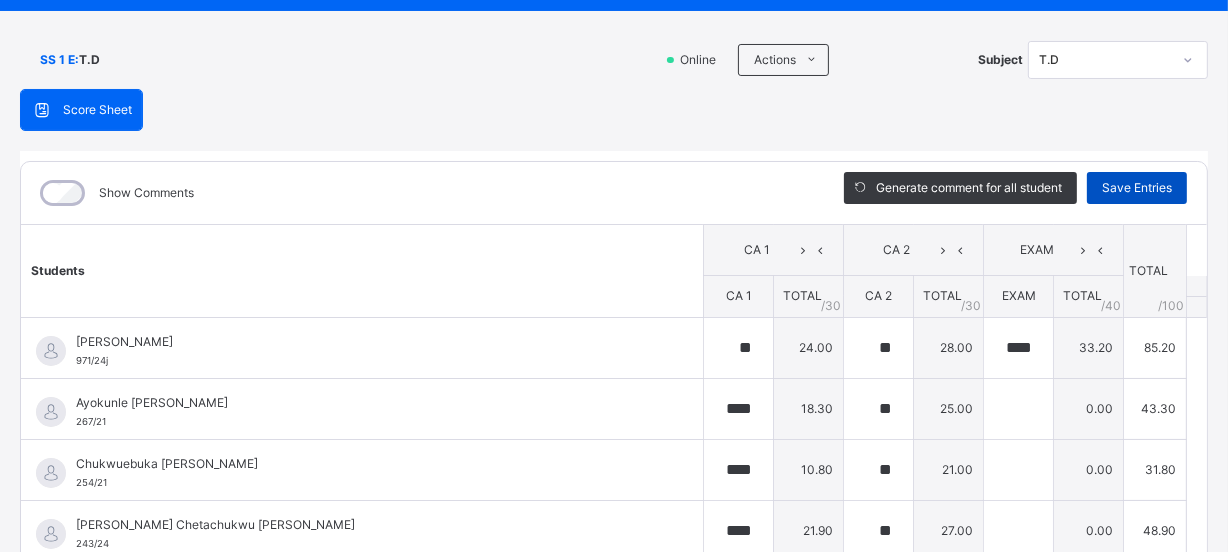 click on "Save Entries" at bounding box center [1137, 188] 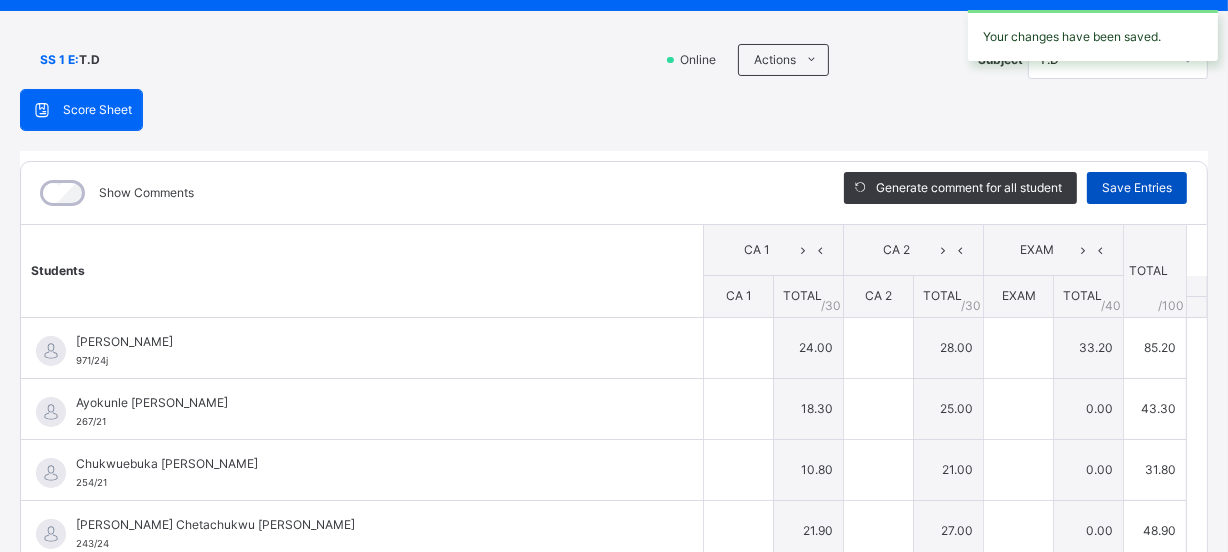 type on "**" 